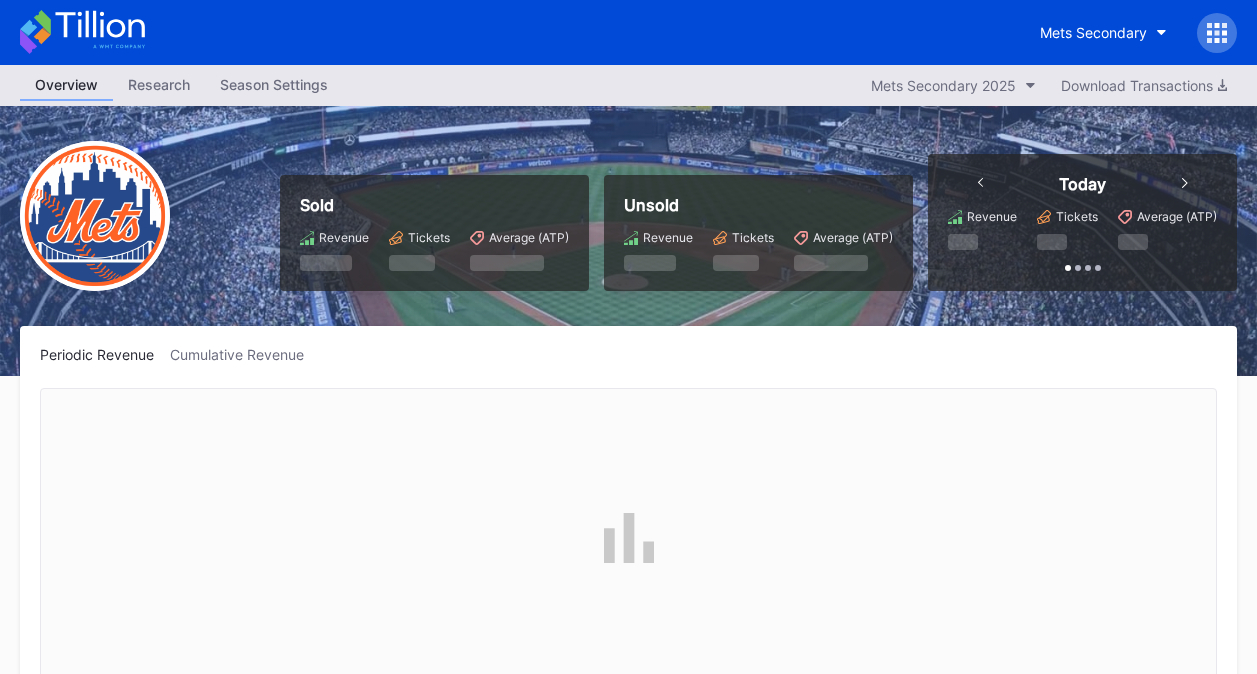 scroll, scrollTop: 0, scrollLeft: 0, axis: both 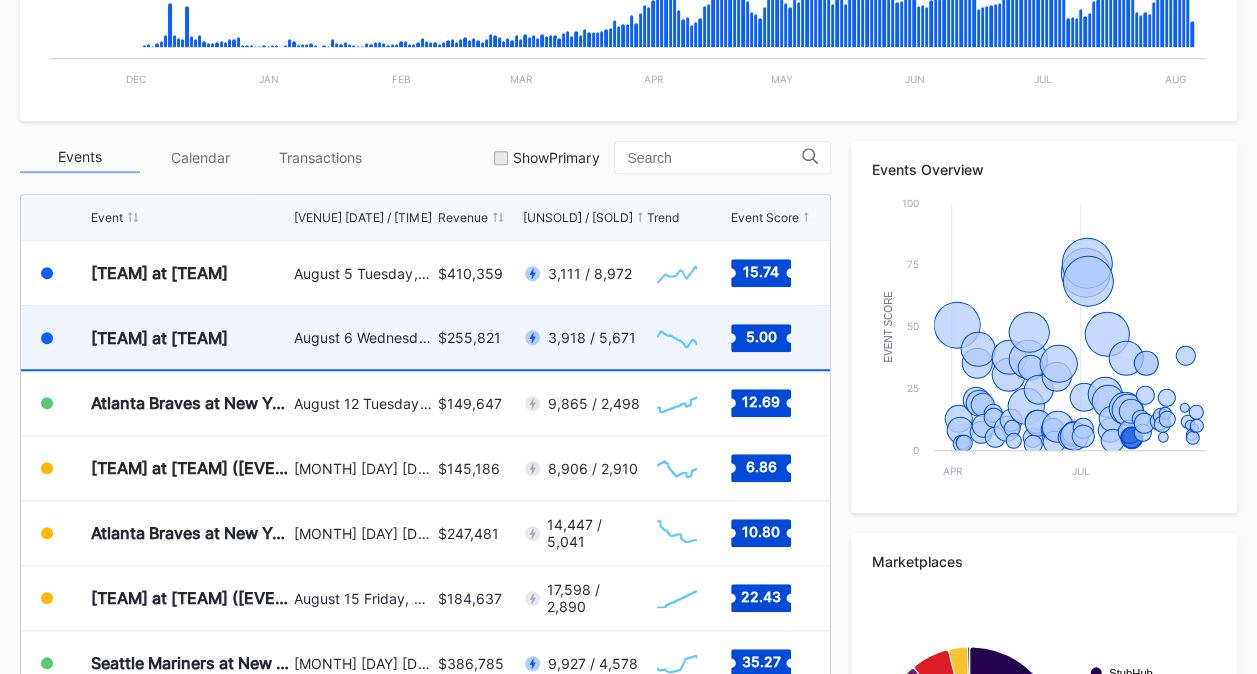 click on "August 6 Wednesday, 1:10PM" at bounding box center [363, 337] 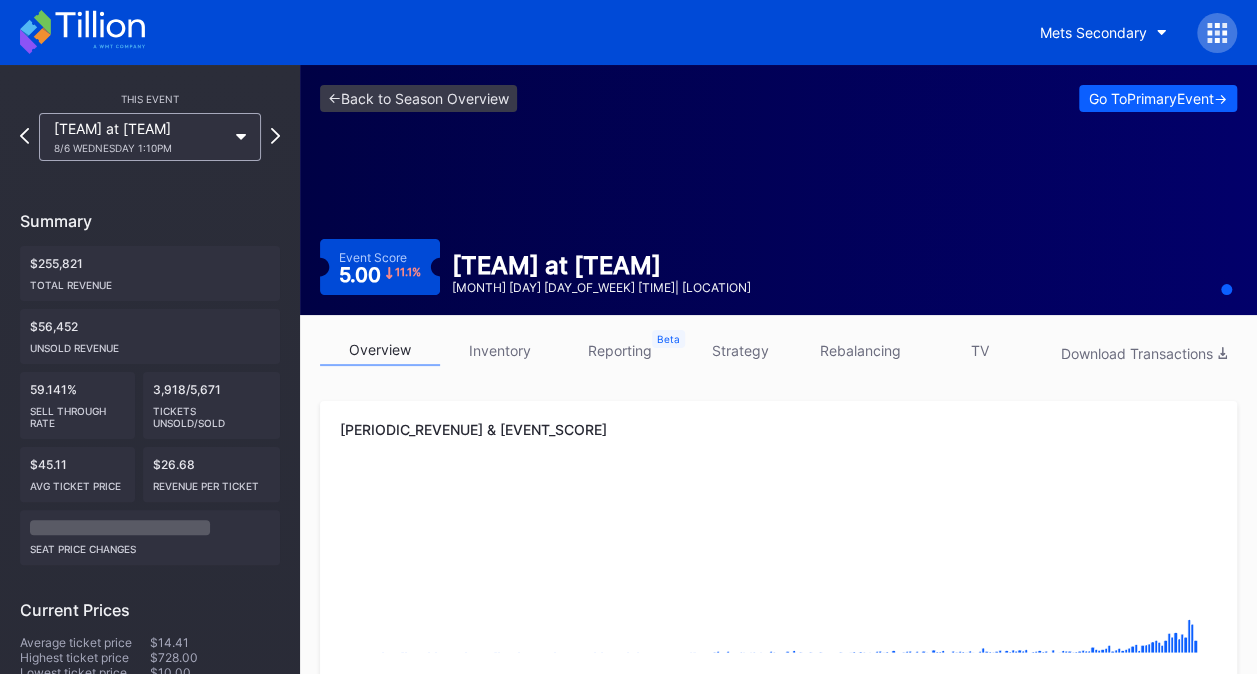 click on "[OVERVIEW] [INVENTORY] [REPORTING] [STRATEGY] [REBALANCING] [TV] [DOWNLOAD] [TRANSACTIONS] [PERIODIC_REVENUE] & [EVENT_SCORE] Created with Highcharts 11.2.0 Chart title Created with Highcharts 11.2.0 Chart title [MONTH] [MONTH] [MONTH] [MONTH] [MONTH] [MONTH] [MONTH] [MONTH] [MONTH] [INVENTORY] [BROADCAST] [BREAKDOWN] [SECTION] [LISTING] [SIZE] [BROADCASTED] [NOT_BROADCASTED] Recent Transactions Section Row Total Quantity ATP Time Marketplace 1 126 C $[PRICE] 2 $[PRICE] [TIME] ago 2 511 2 $[PRICE] 3 $[PRICE] [TIME] ago 3 502 2 $[PRICE] 3 $[PRICE] [TIME] ago 4 507 1 $[PRICE] 6 $[PRICE] [TIME] ago 5 402 3 $[PRICE] 1 $[PRICE] [TIME] ago 6 335 6 $[PRICE] 2 $[PRICE] [TIME] ago 7 417 4 $[PRICE] 2 $[PRICE] about [TIME] ago 8 337 2 $[PRICE] 3 $[PRICE] about [TIME] ago 9 123 1 $[PRICE] 3 $[PRICE] about [TIME] ago 10 427 5 $[PRICE] 3 $[PRICE] about [TIME] ago 10 items Showing 1 to 10 of 10 entries 1 ... -1 0 1 2 3 ... 1" at bounding box center [778, 1122] 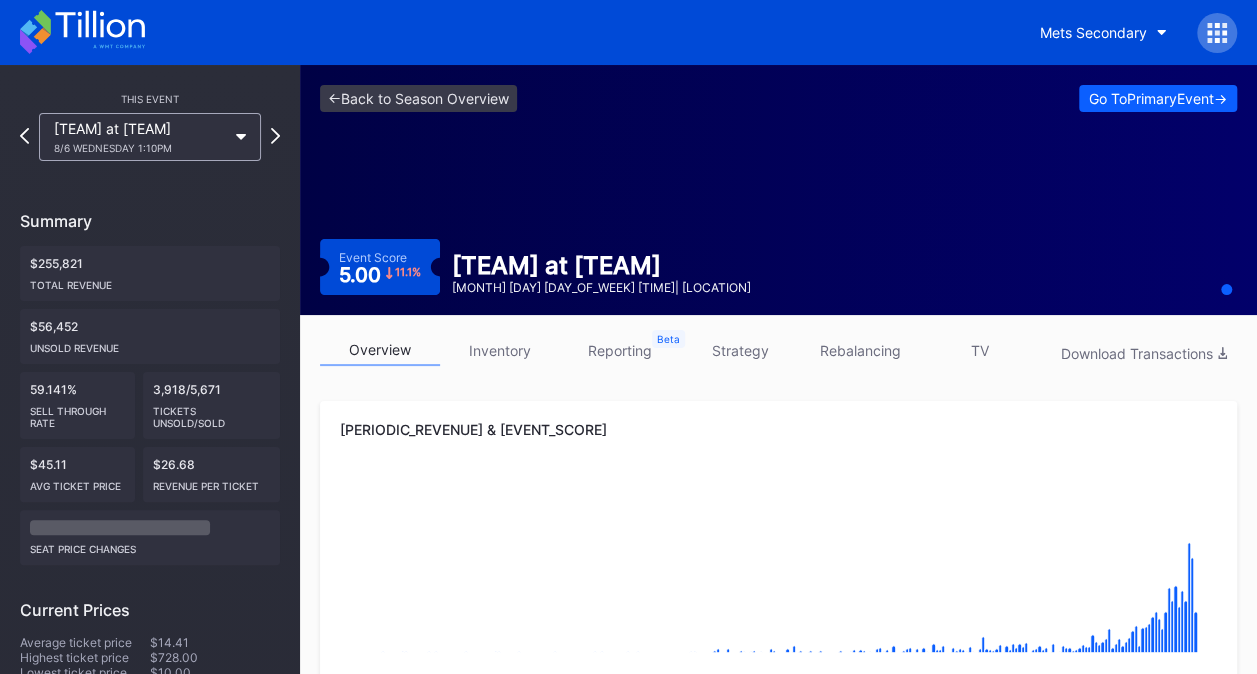 click on "inventory" at bounding box center [500, 350] 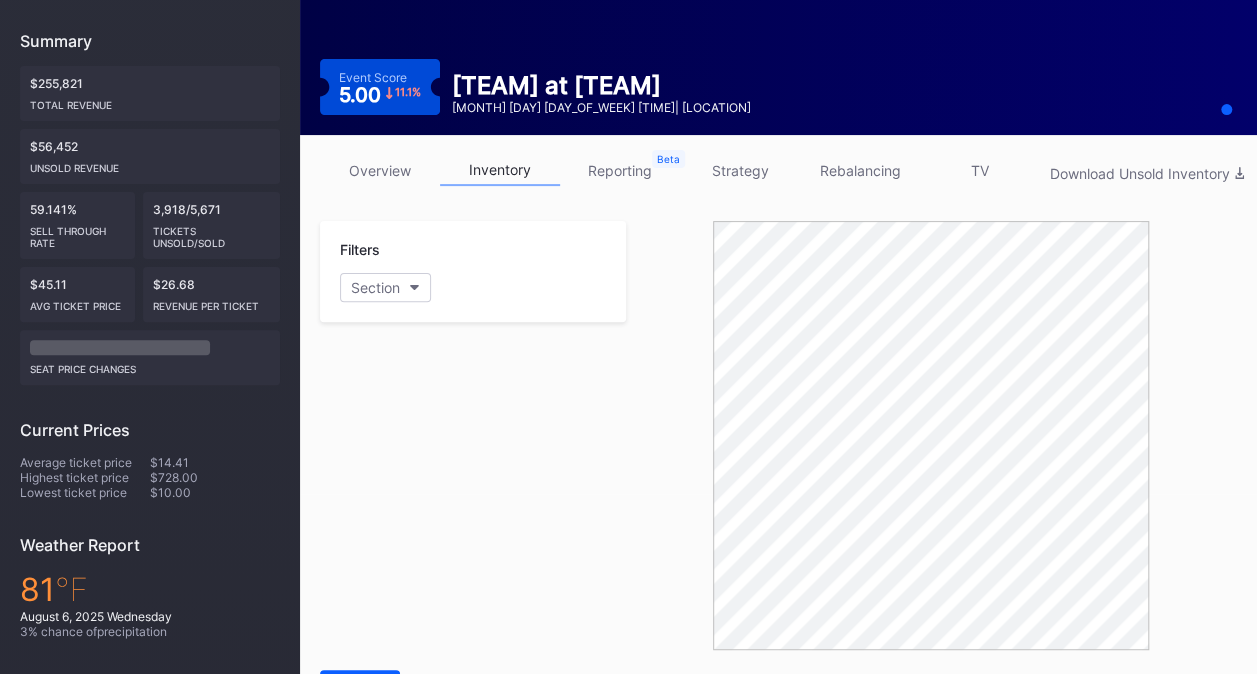 scroll, scrollTop: 128, scrollLeft: 0, axis: vertical 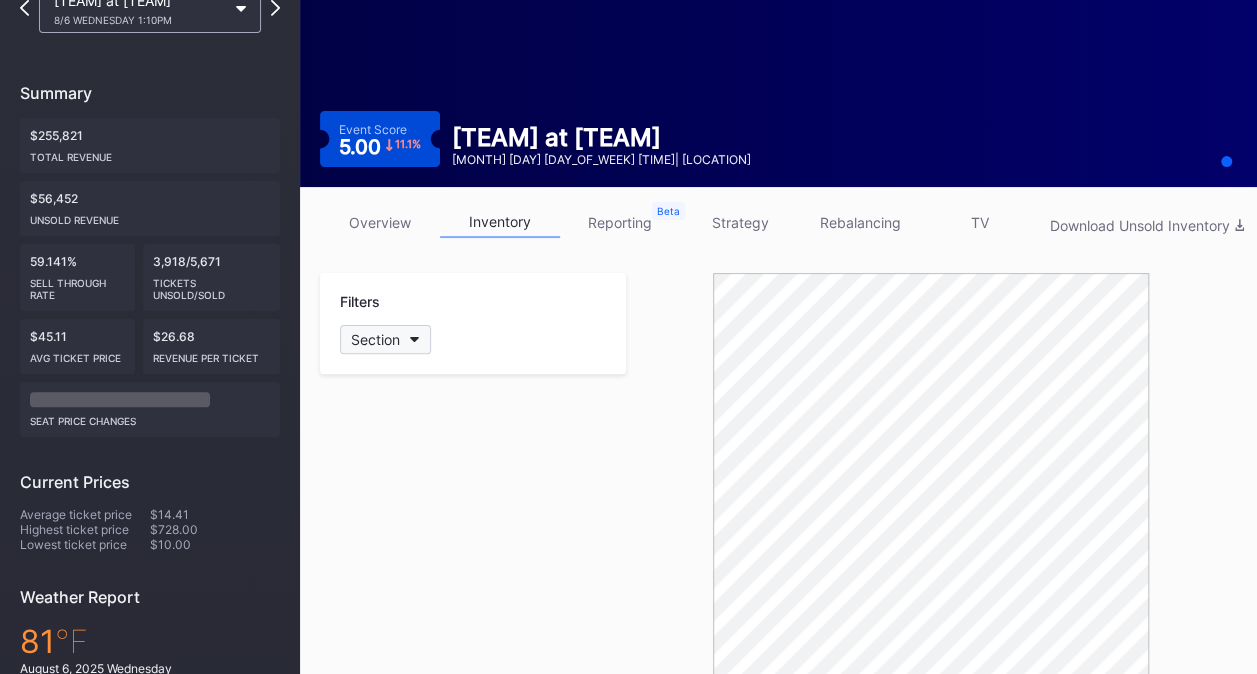 click on "Section" at bounding box center (385, 339) 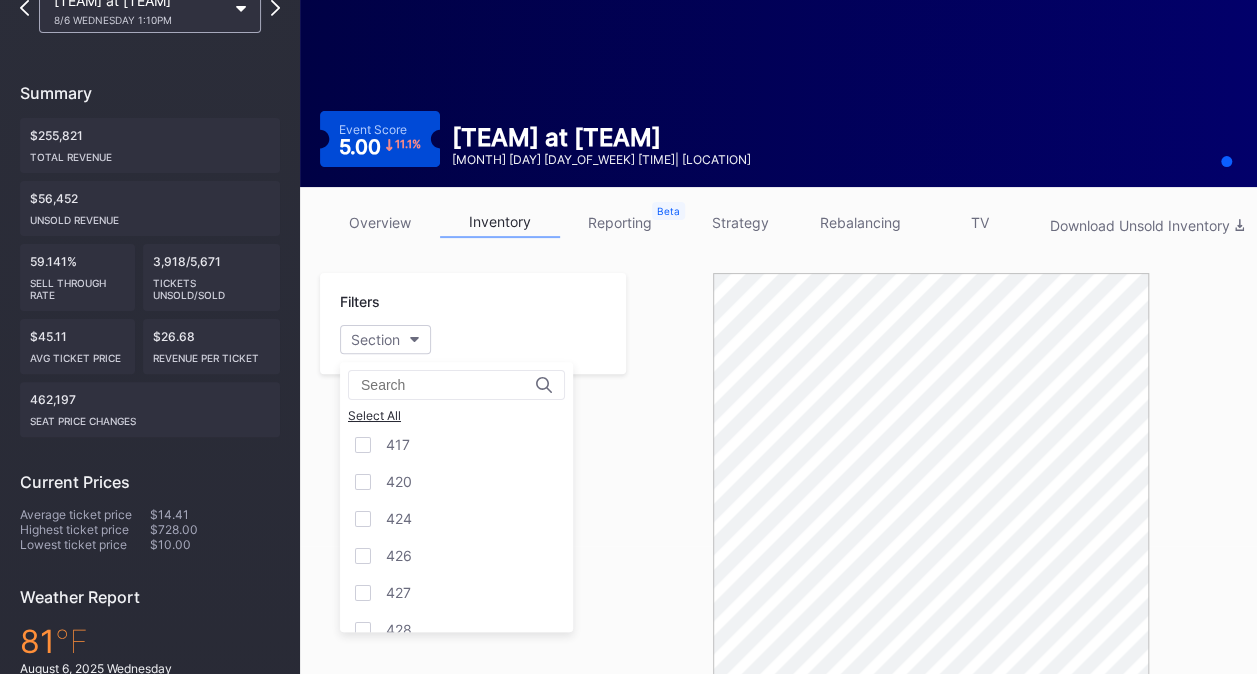 scroll, scrollTop: 2621, scrollLeft: 0, axis: vertical 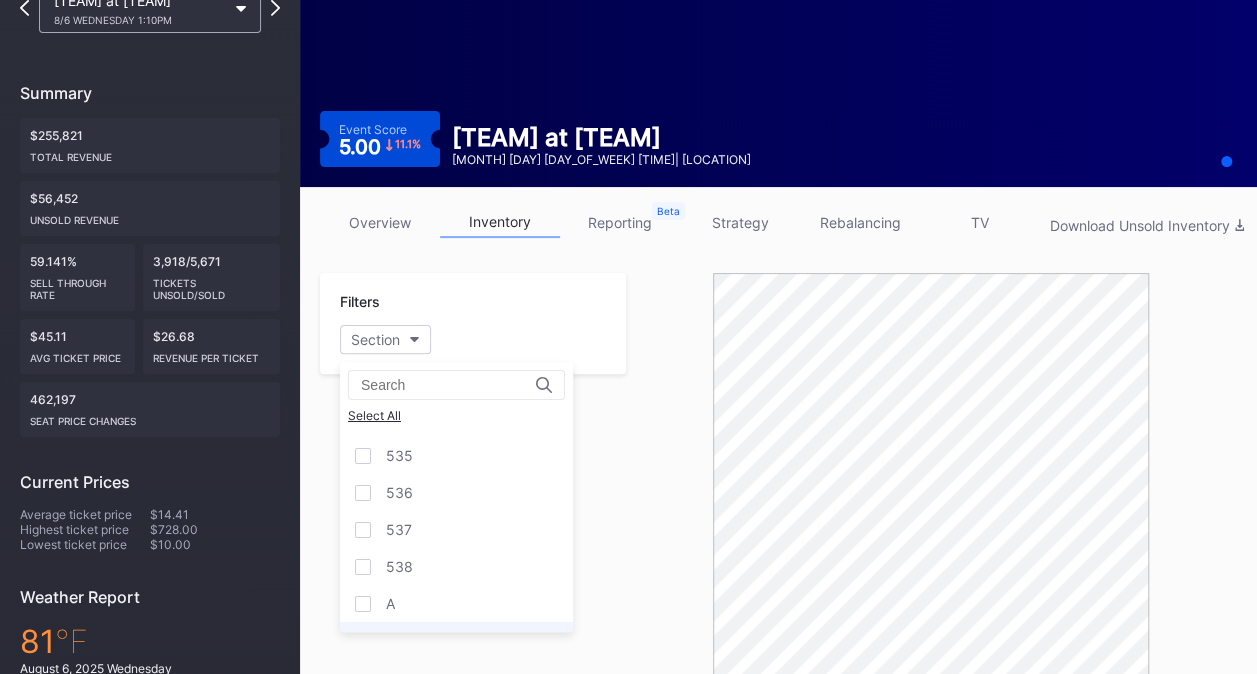 click on "E" at bounding box center (456, 640) 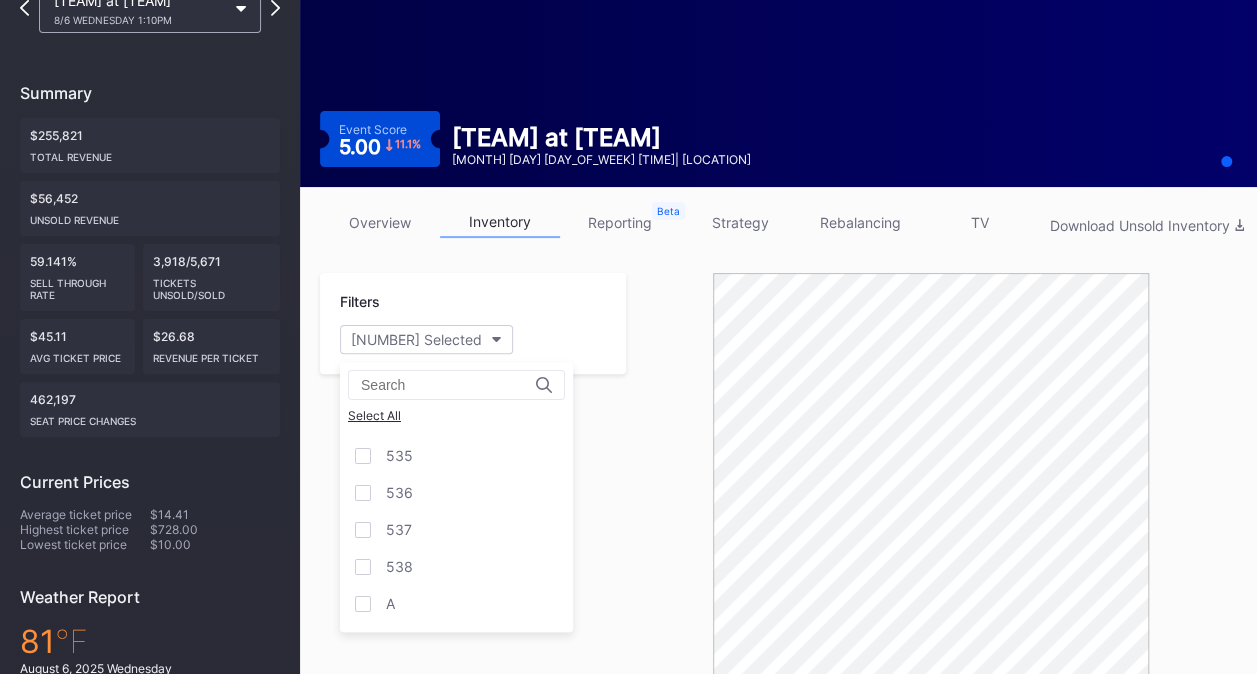 click at bounding box center (931, 487) 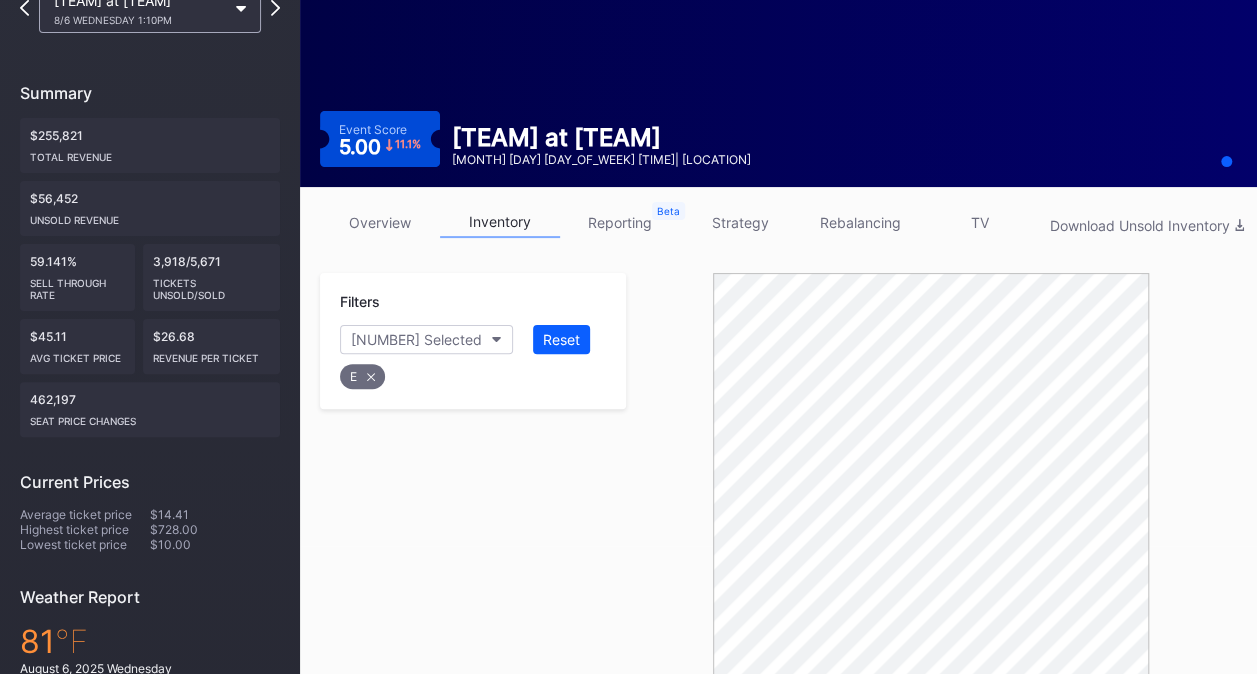 drag, startPoint x: 1256, startPoint y: 347, endPoint x: 1227, endPoint y: 552, distance: 207.04106 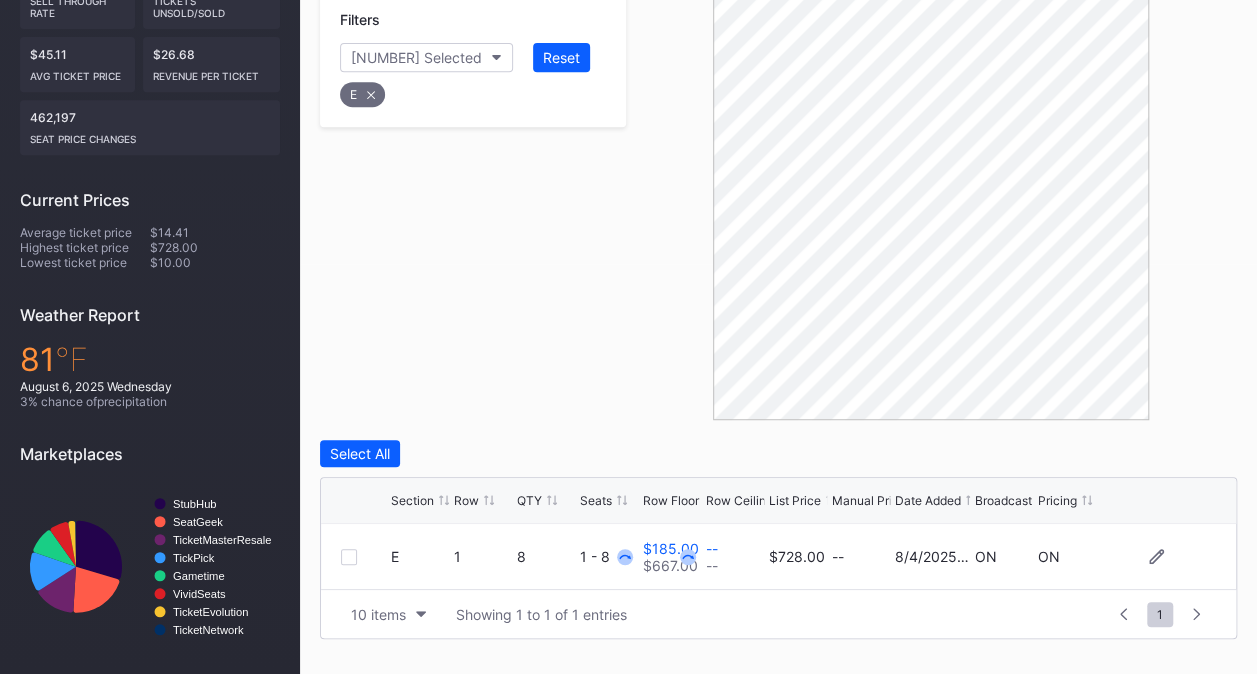 click at bounding box center (349, 557) 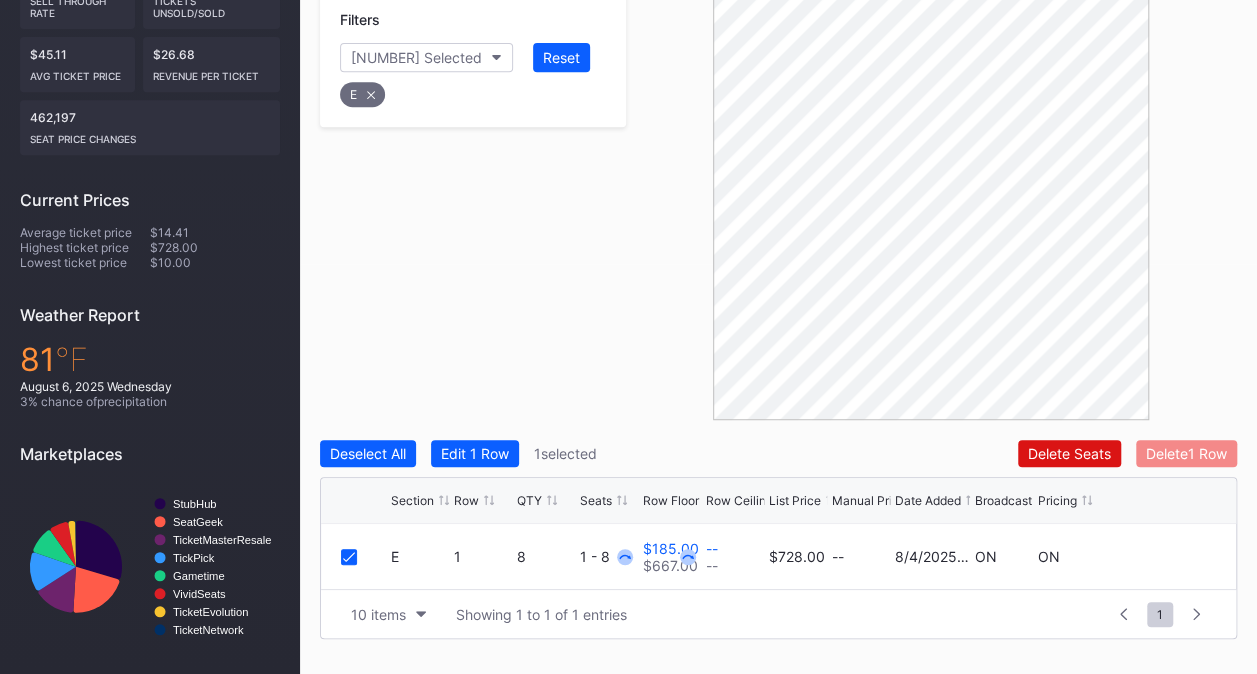 click on "Delete [NUMBER] Row" at bounding box center (1186, 453) 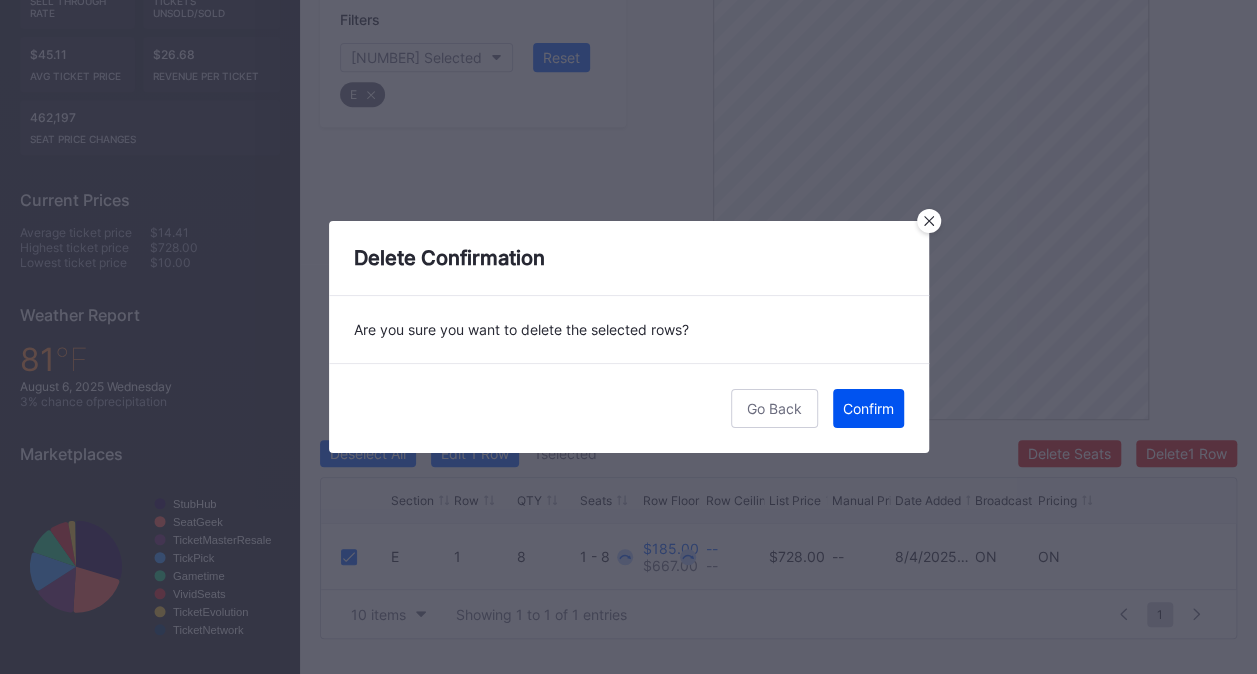 click on "Confirm" at bounding box center [868, 408] 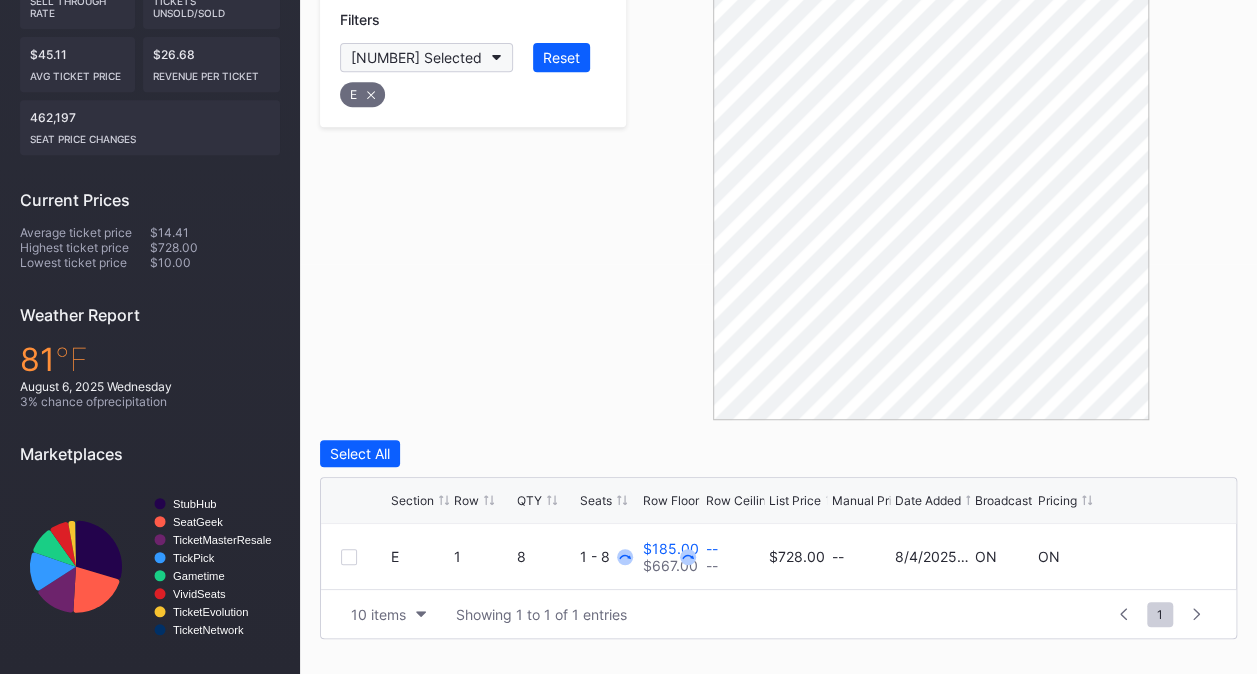 click on "[NUMBER] Selected" at bounding box center (416, 57) 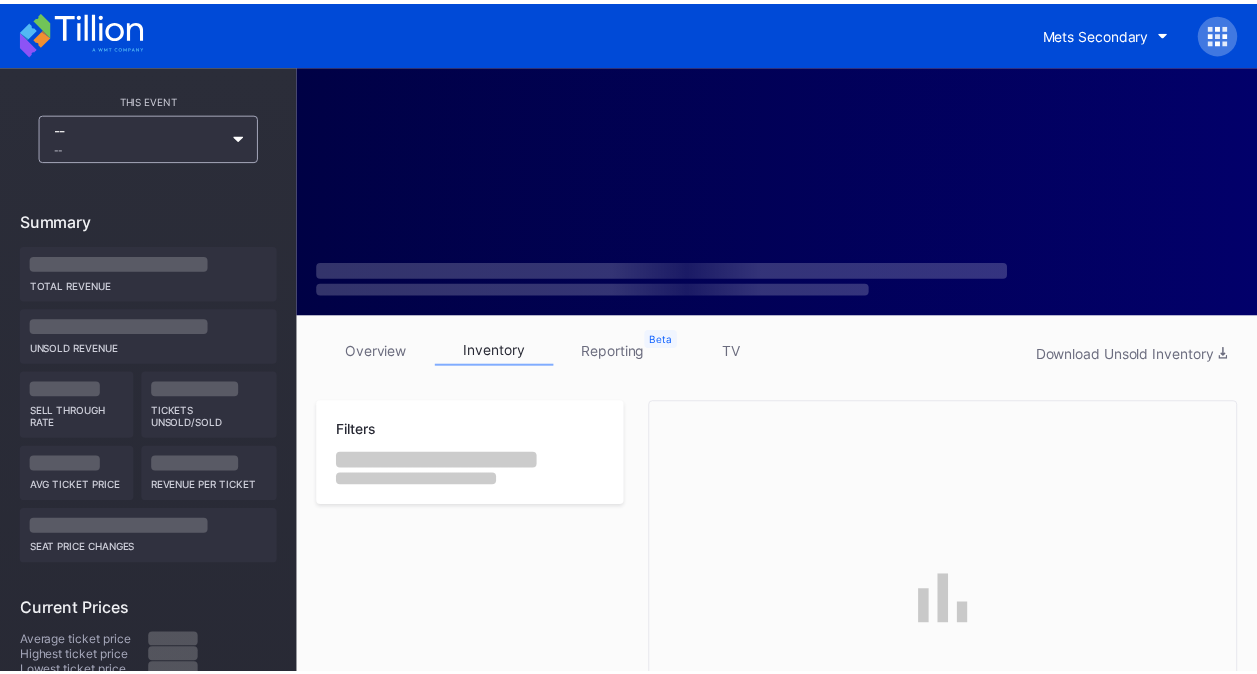 scroll, scrollTop: 0, scrollLeft: 0, axis: both 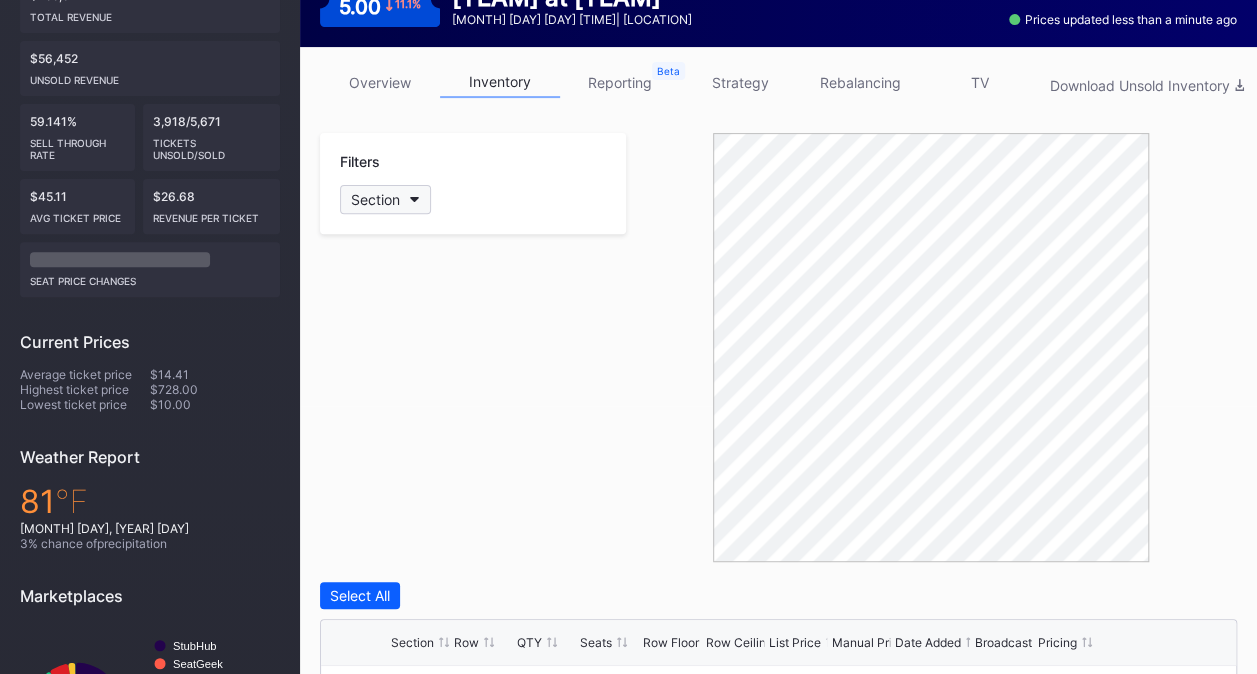click 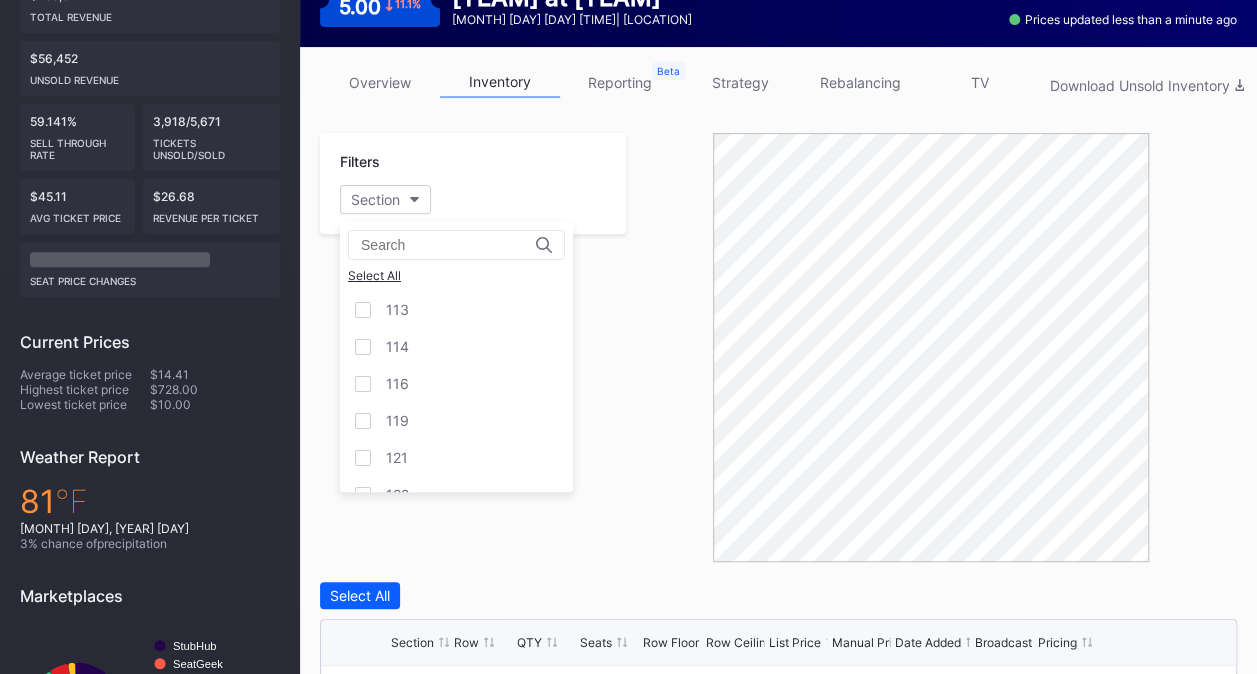 scroll, scrollTop: 2621, scrollLeft: 0, axis: vertical 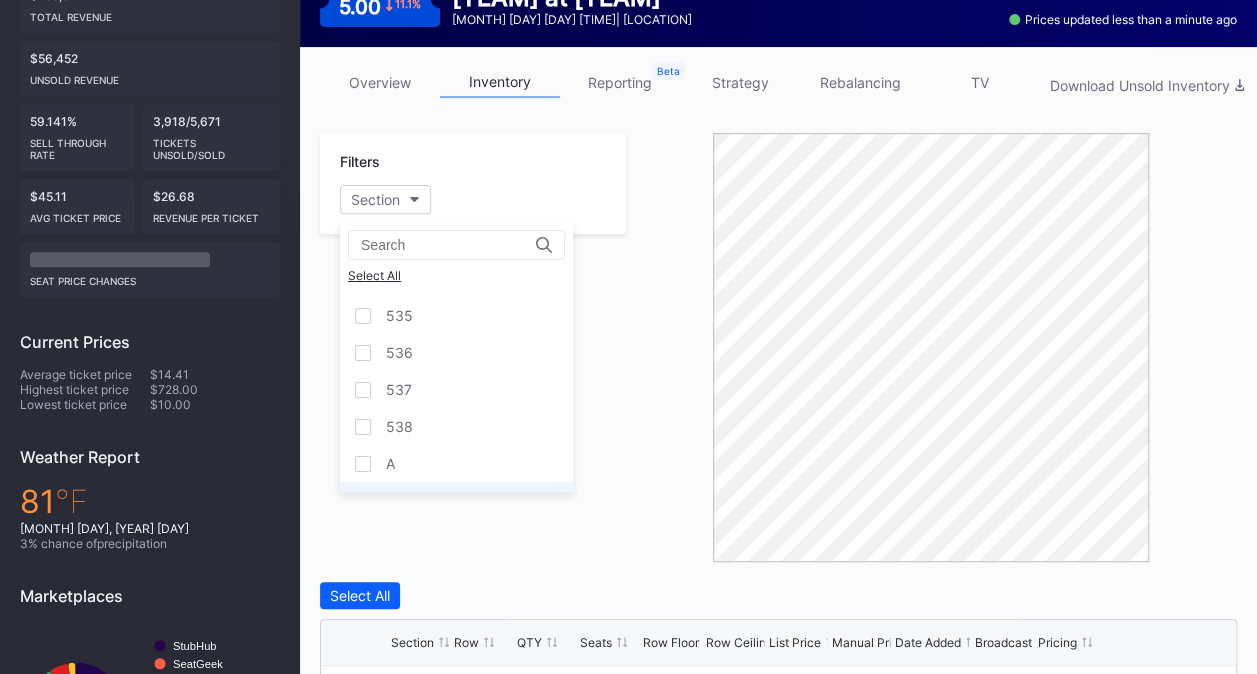 click on "E" at bounding box center [456, 500] 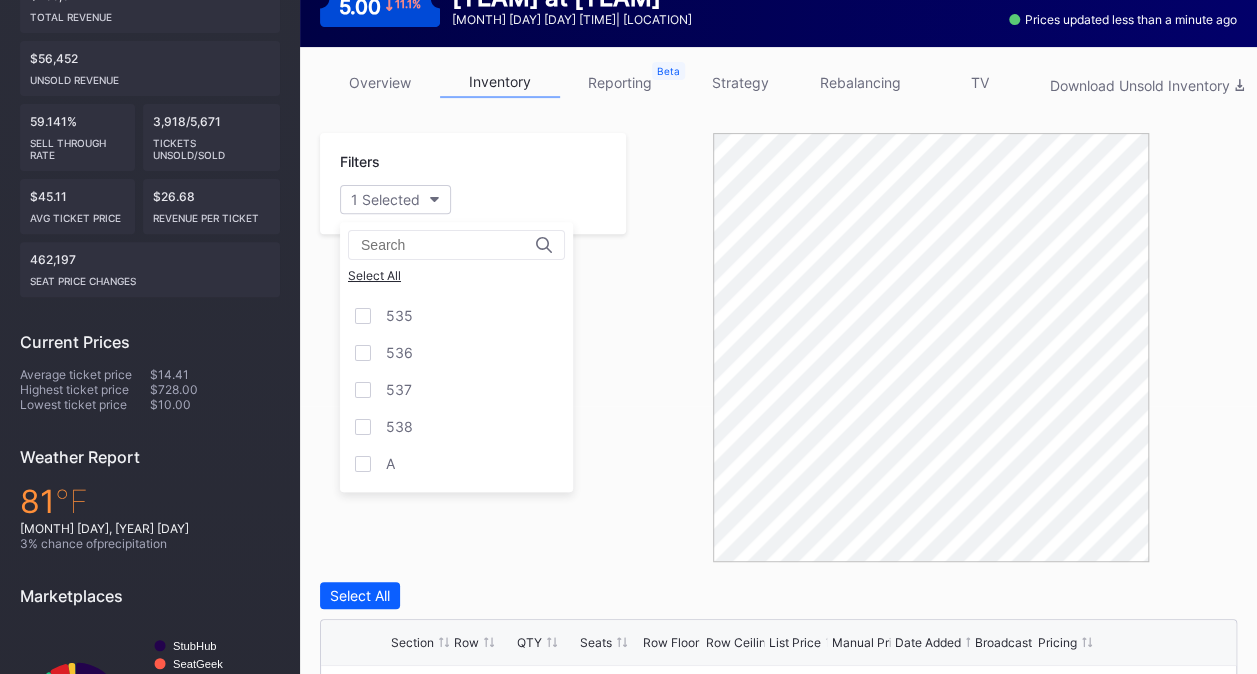 click at bounding box center [931, 347] 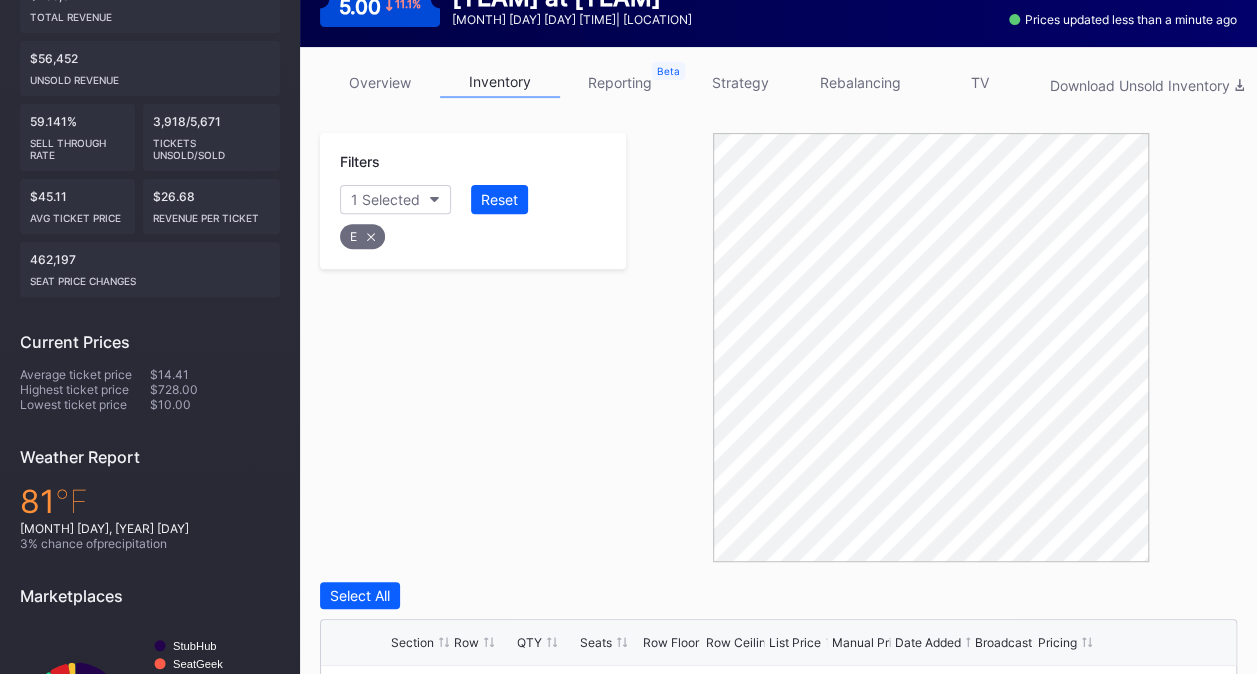 scroll, scrollTop: 418, scrollLeft: 0, axis: vertical 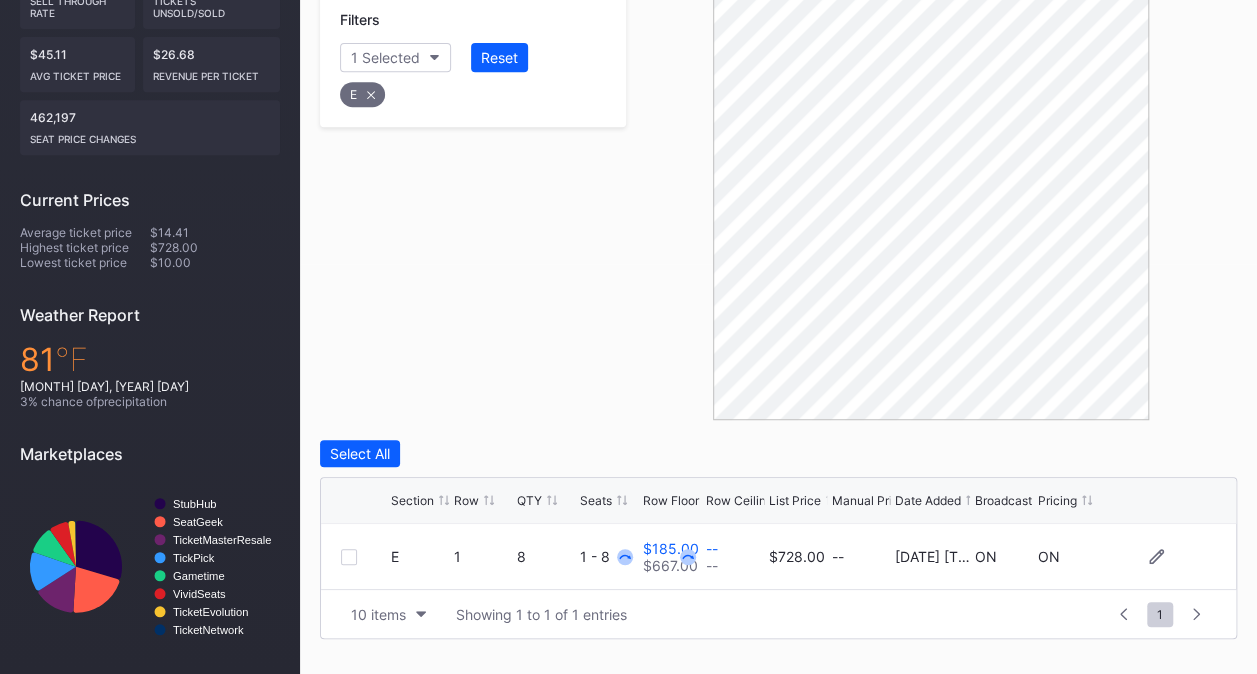 click at bounding box center (349, 557) 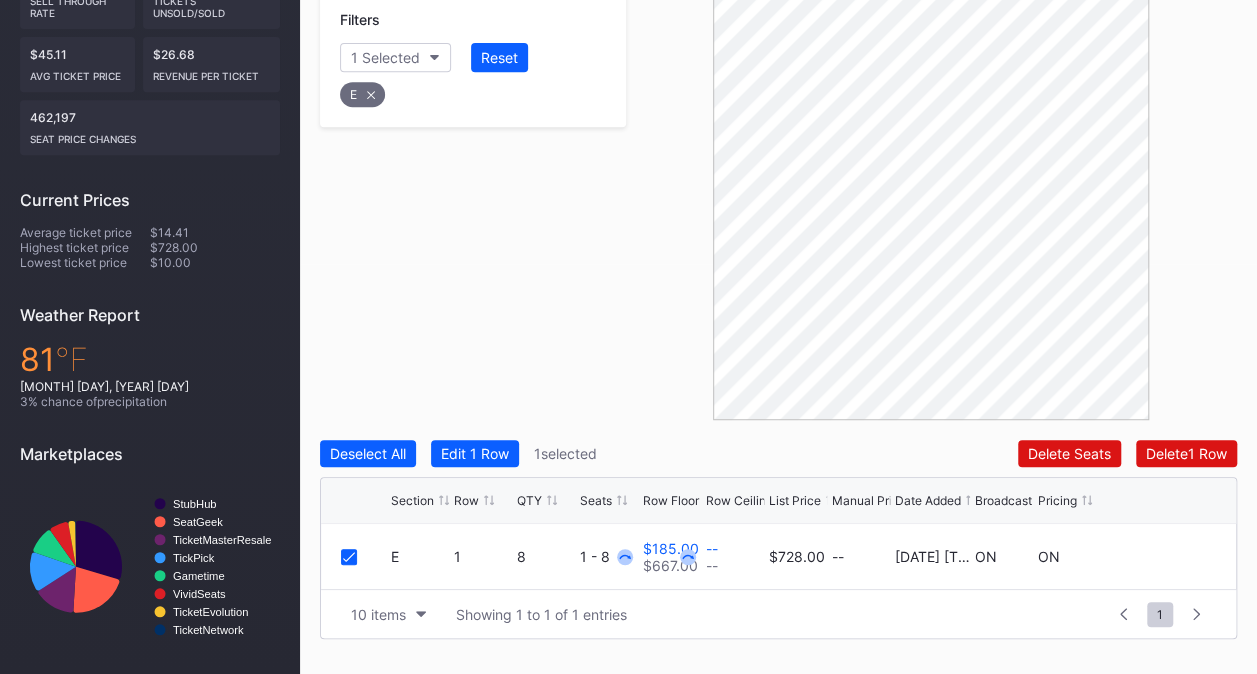 click on "Deselect All Edit   1   Row 1  selected Delete Seats Delete  1   Row Section Row QTY Seats Row Floor Row Ceiling List Price Manual Price Date Added Broadcast Pricing E 1 8 1 - 8 $185.00 $667.00 -- -- $728.00 -- 8/4/2025 10:08AM ON ON 10 items Showing 1 to 1 of 1 entries 1 ... -1 0 1 2 3 ... 1" at bounding box center (778, 539) 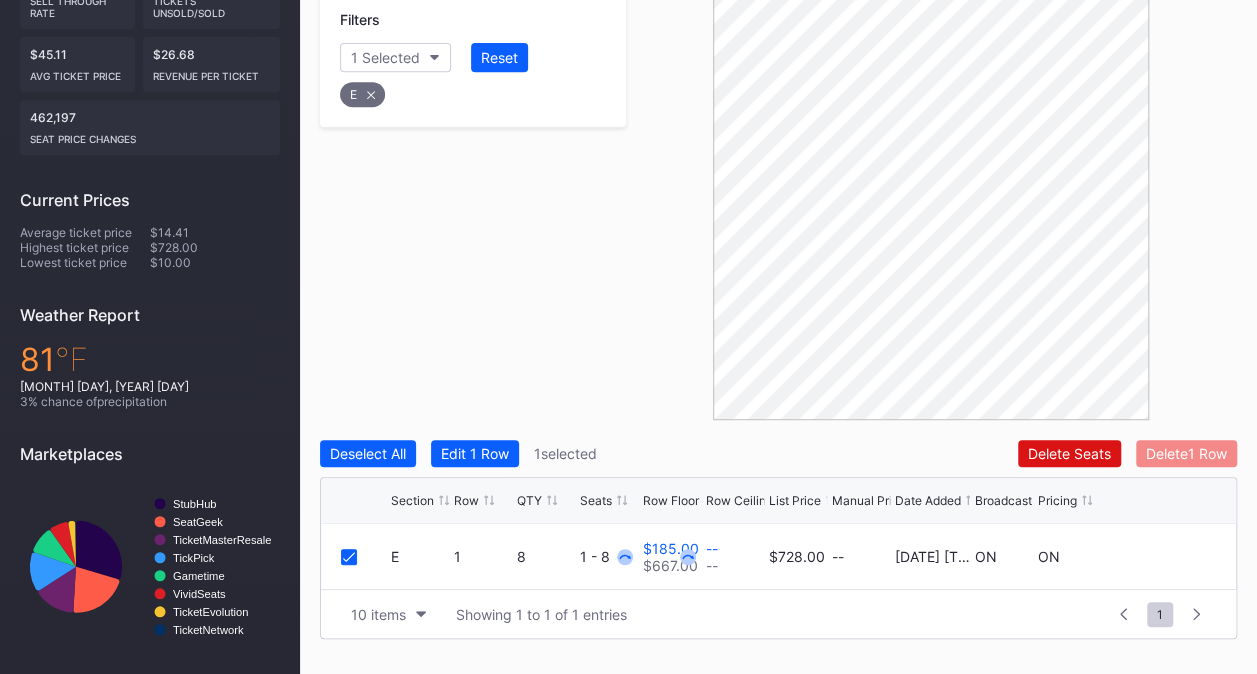 click on "Delete  1   Row" at bounding box center [1186, 453] 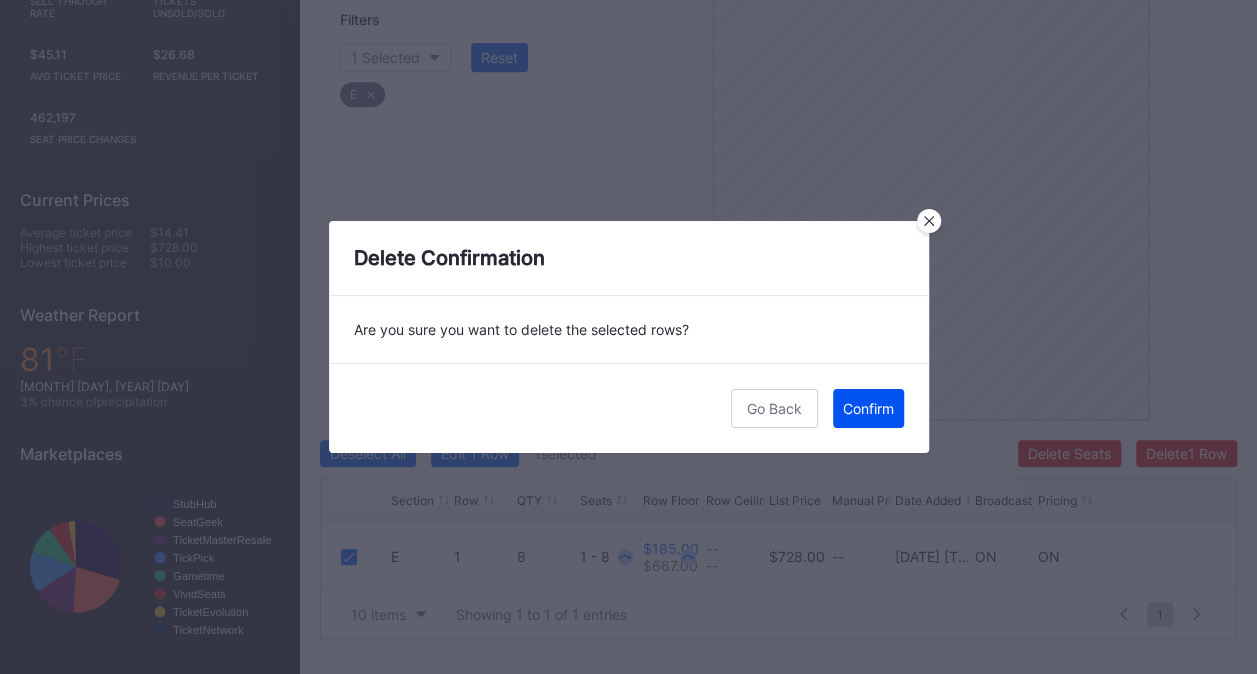 click on "Confirm" at bounding box center [868, 408] 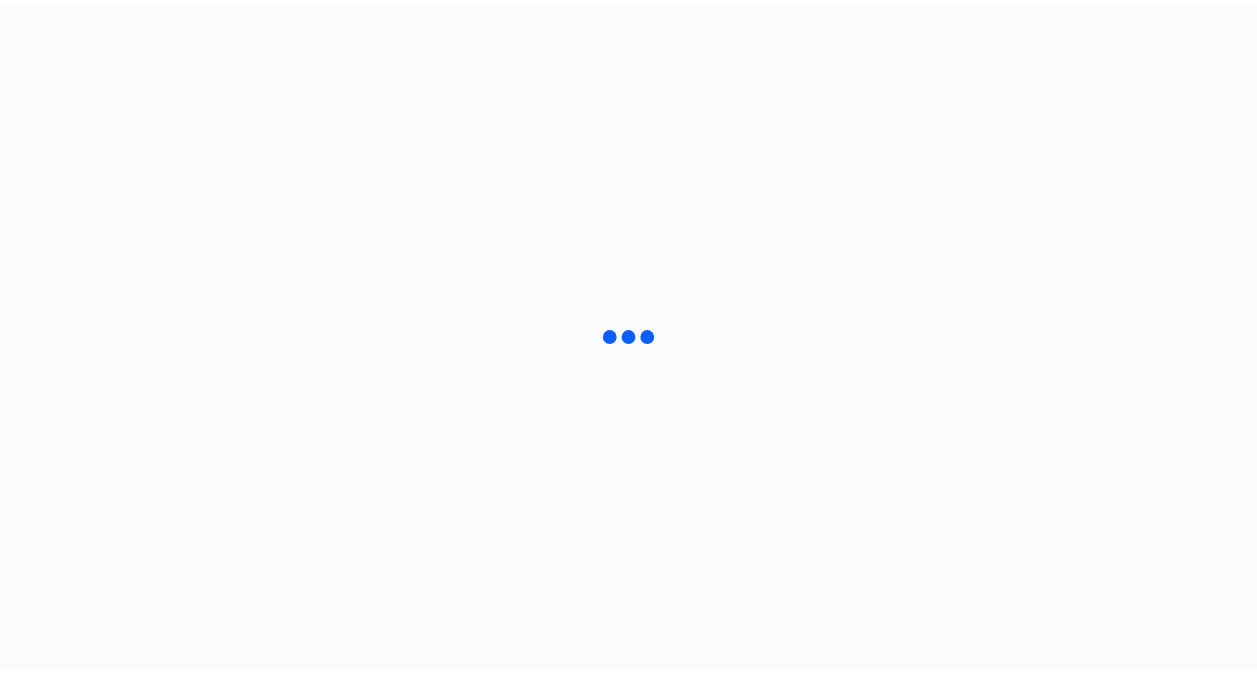scroll, scrollTop: 0, scrollLeft: 0, axis: both 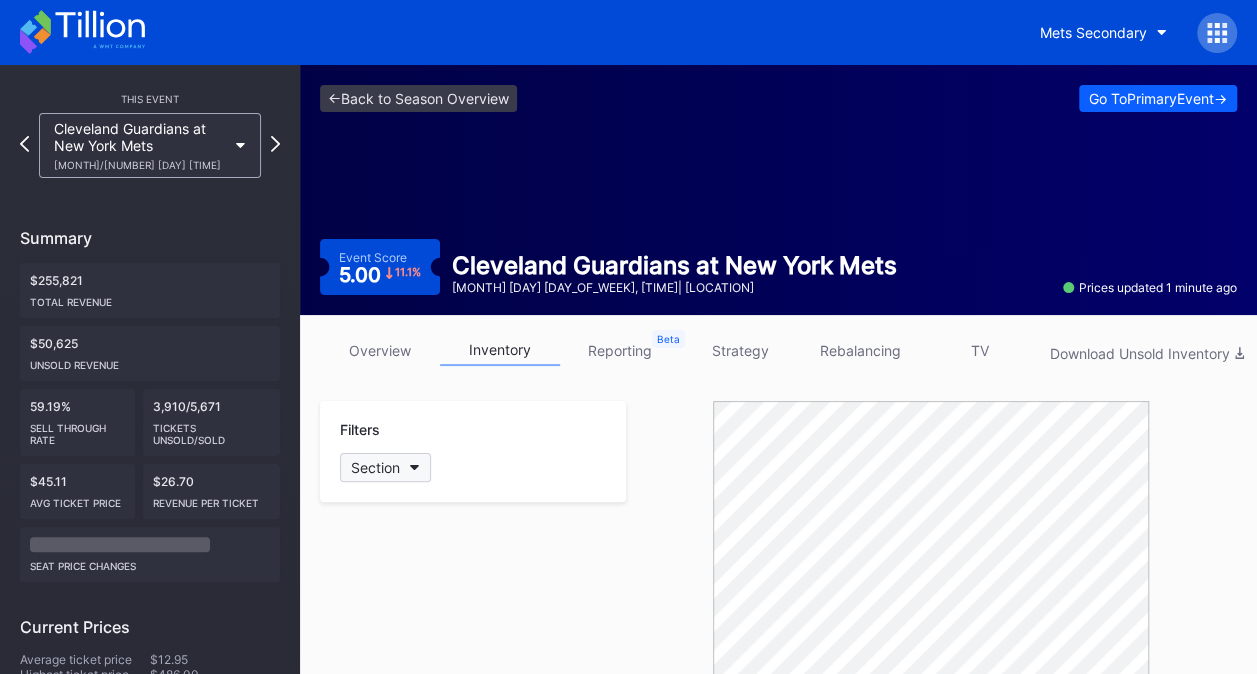 click on "Section" at bounding box center (385, 467) 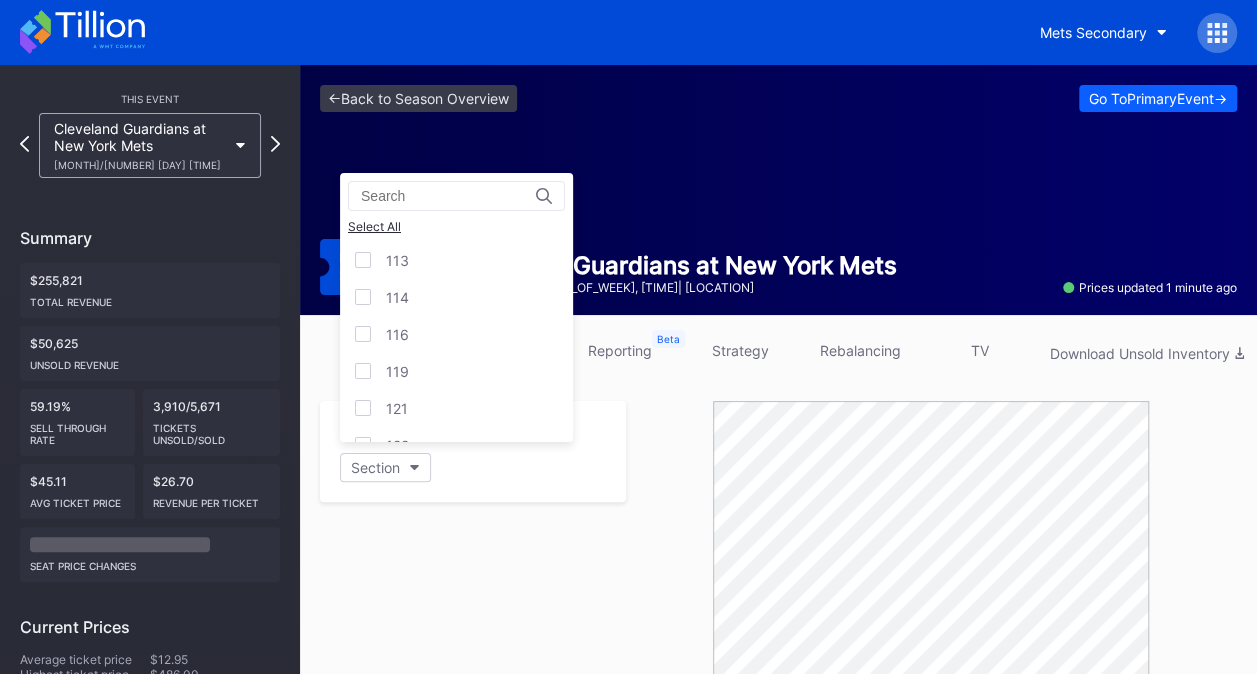 scroll, scrollTop: 7, scrollLeft: 0, axis: vertical 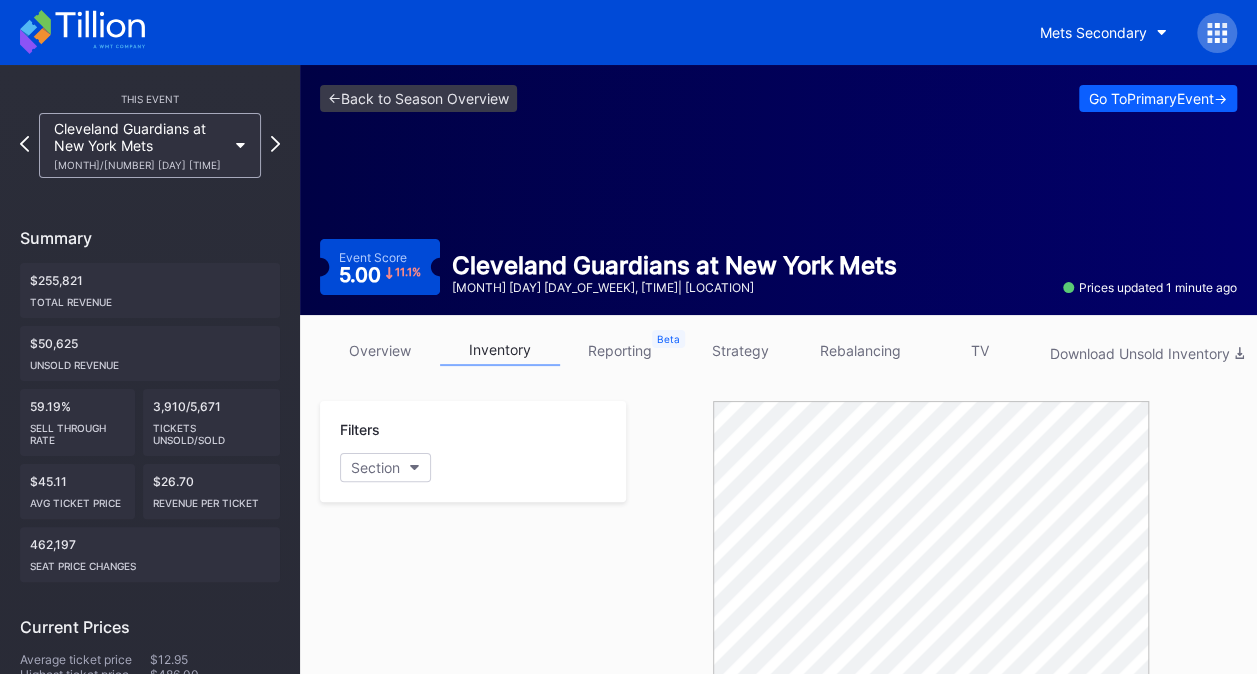 click on "Mets Secondary" at bounding box center (628, 32) 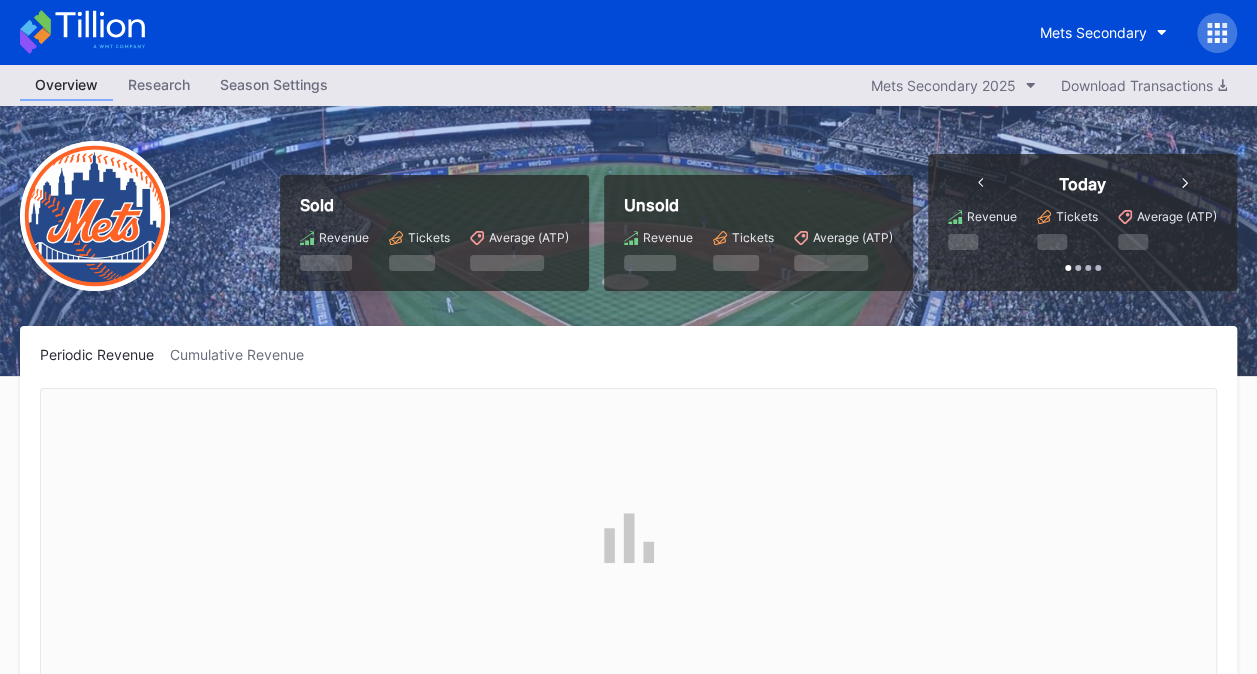 scroll, scrollTop: 3705, scrollLeft: 0, axis: vertical 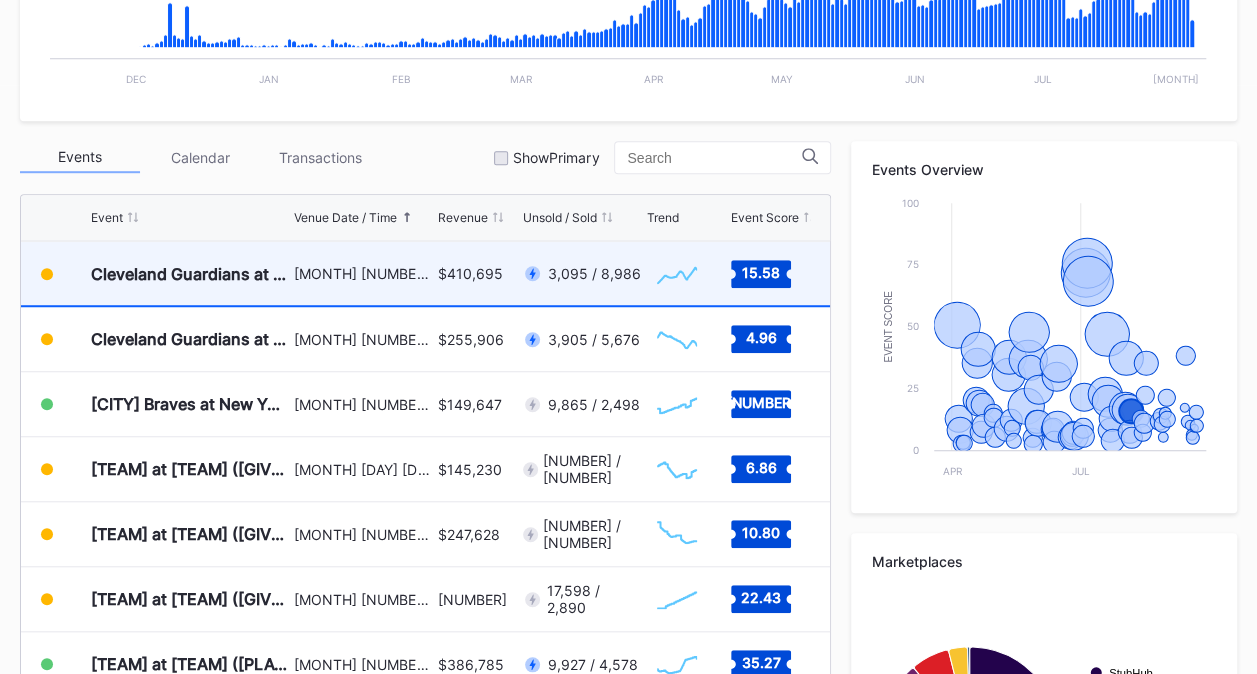 click on "$410,695" at bounding box center [470, 273] 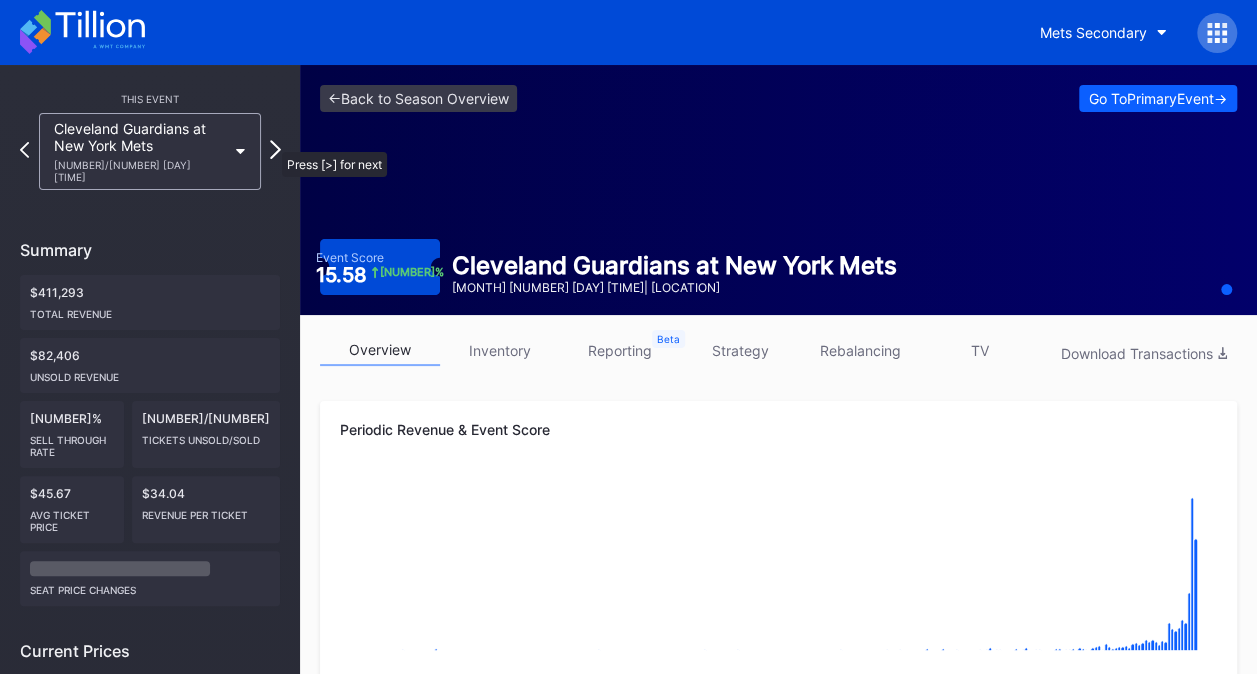 click 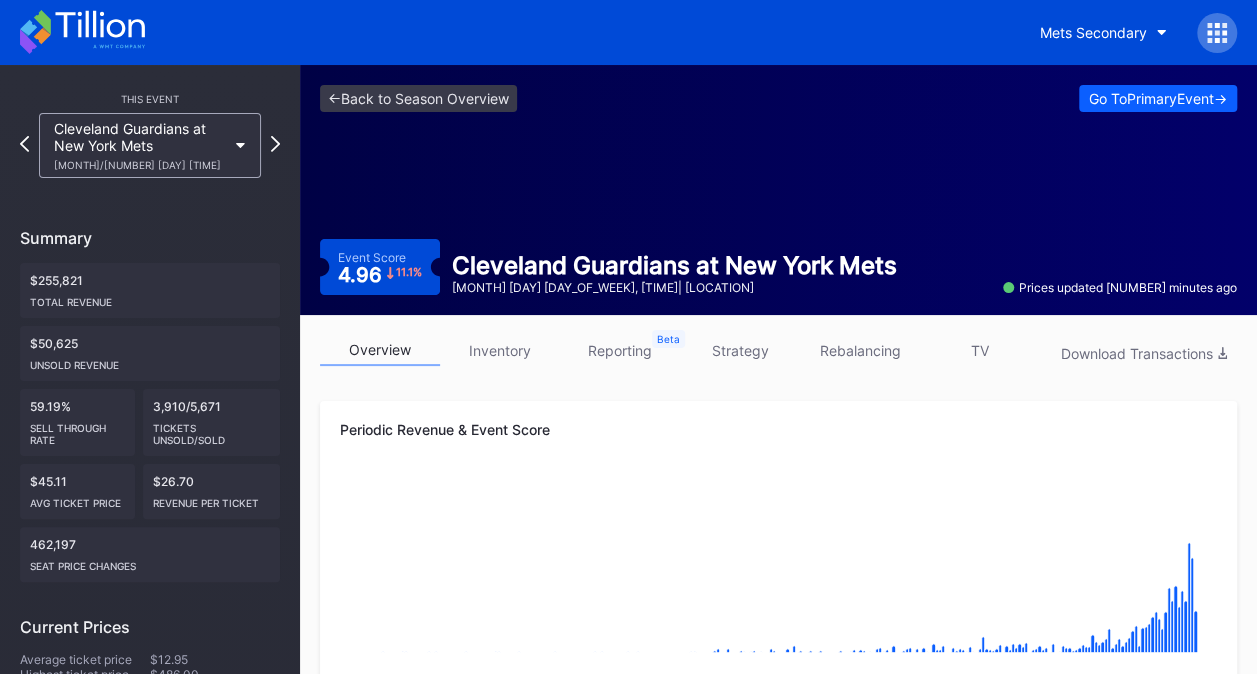 click on "Cleveland Guardians at New York Mets 8/6 Wednesday 1:10PM" at bounding box center (150, 145) 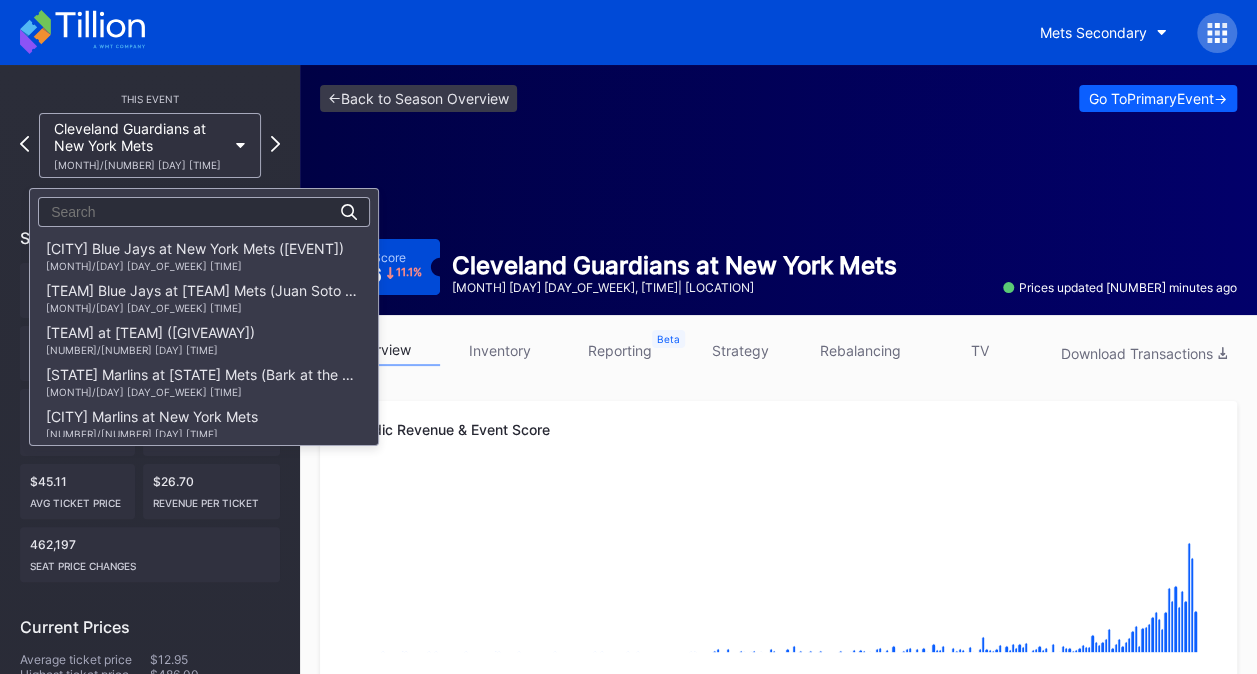 scroll, scrollTop: 2456, scrollLeft: 0, axis: vertical 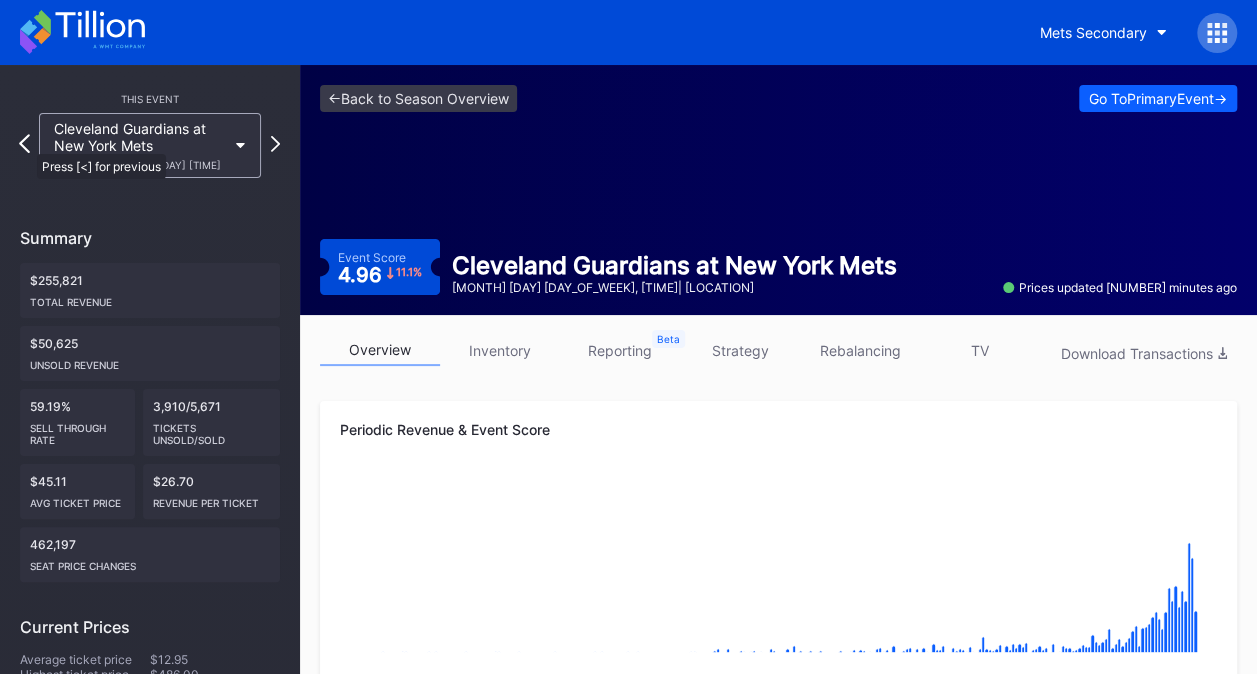 click 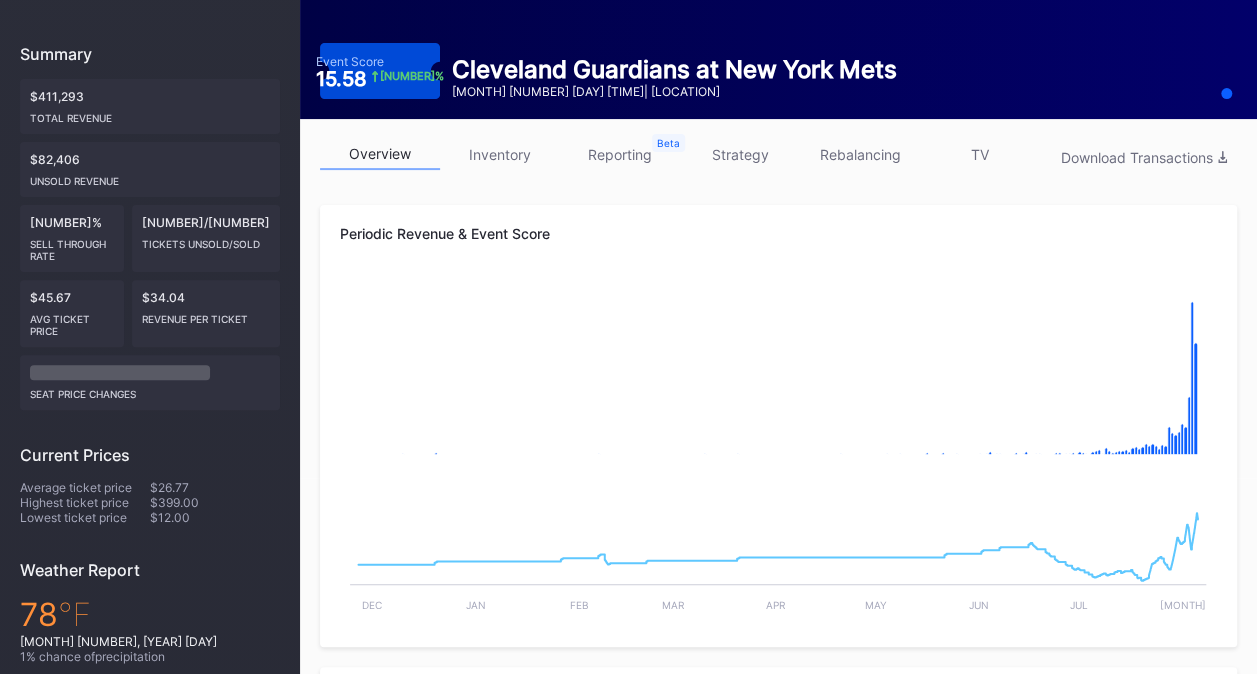 scroll, scrollTop: 0, scrollLeft: 0, axis: both 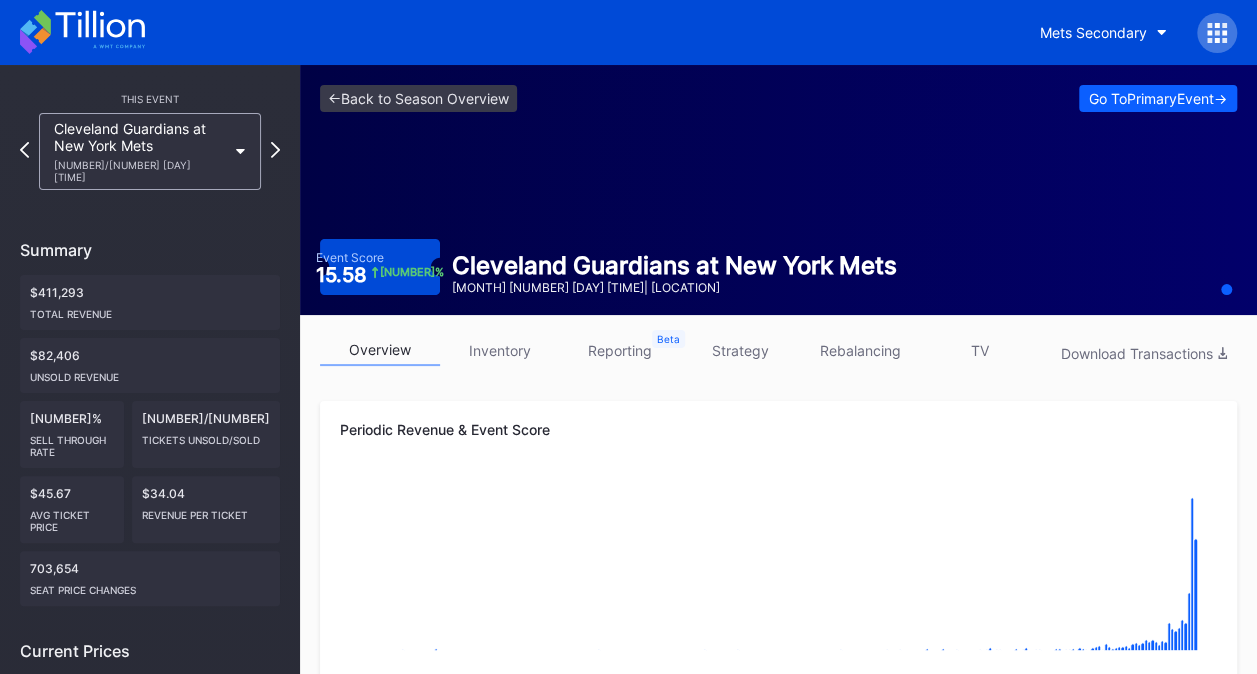 click 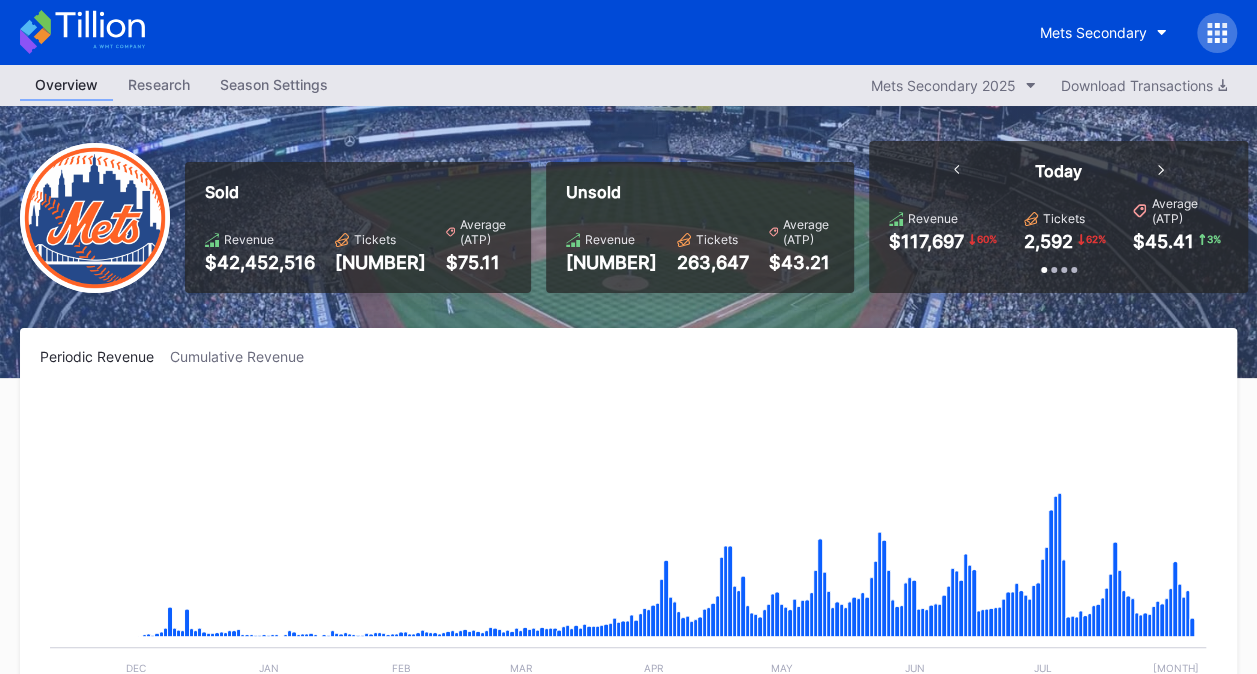 scroll, scrollTop: 3705, scrollLeft: 0, axis: vertical 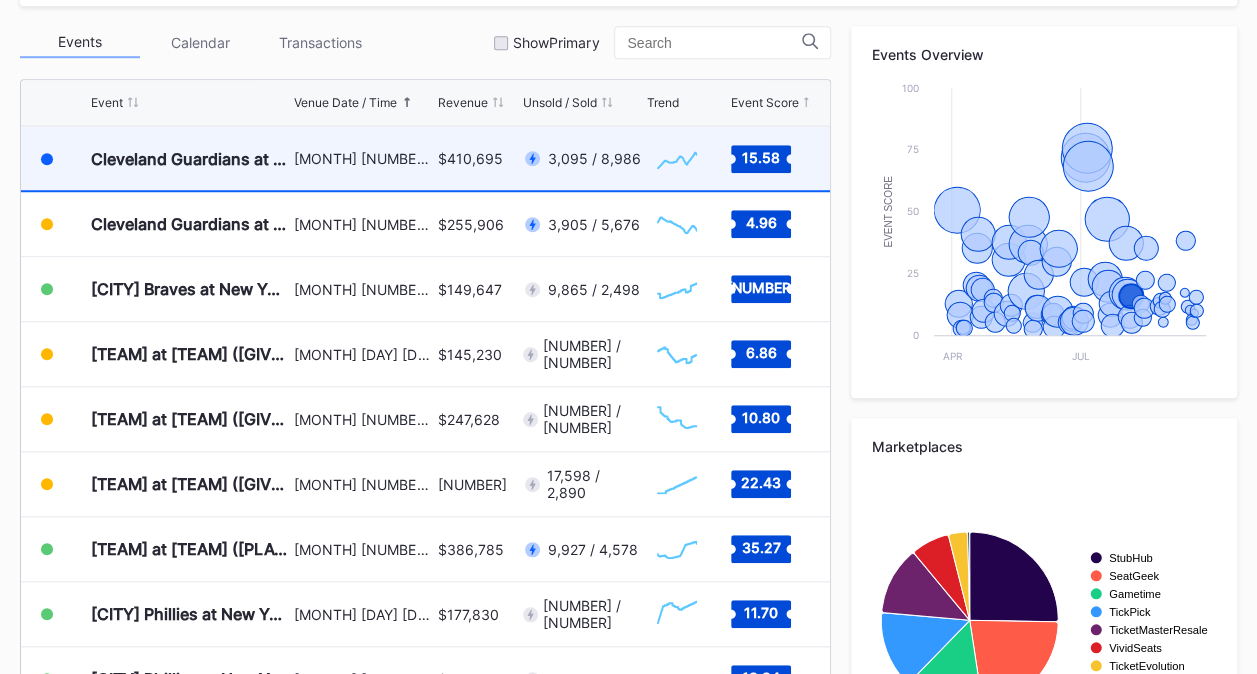 click on "August 5 Tuesday, 7:10PM" at bounding box center (363, 158) 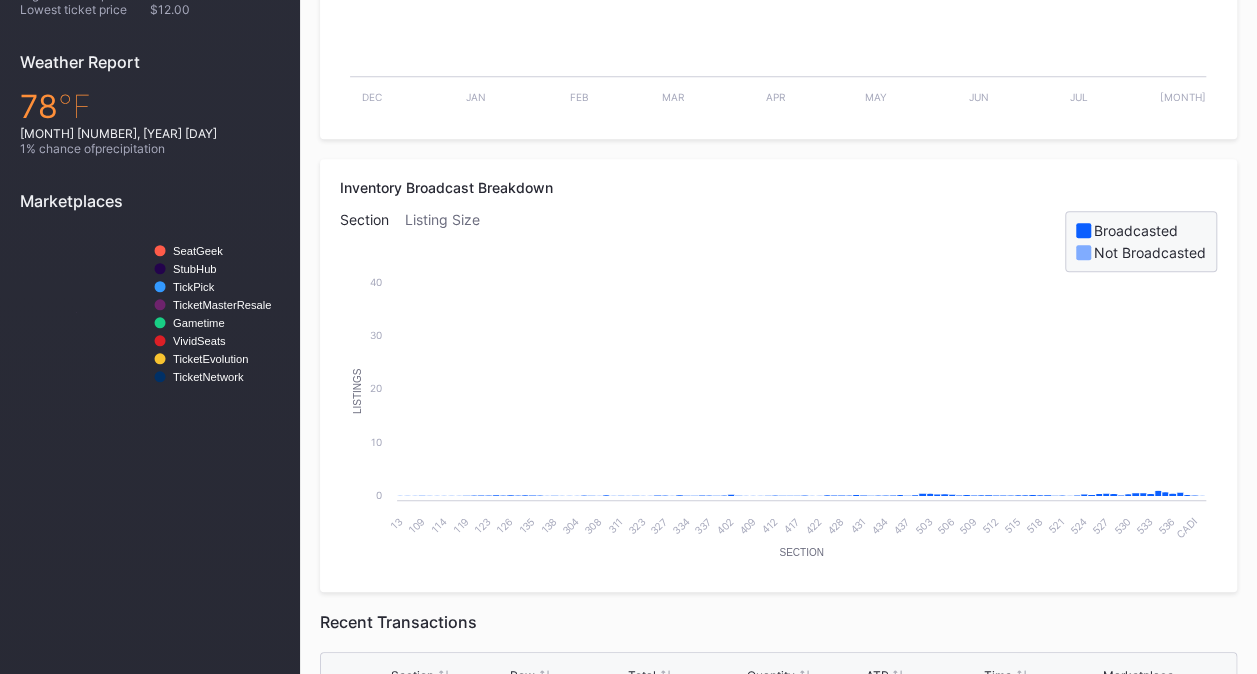 scroll, scrollTop: 0, scrollLeft: 0, axis: both 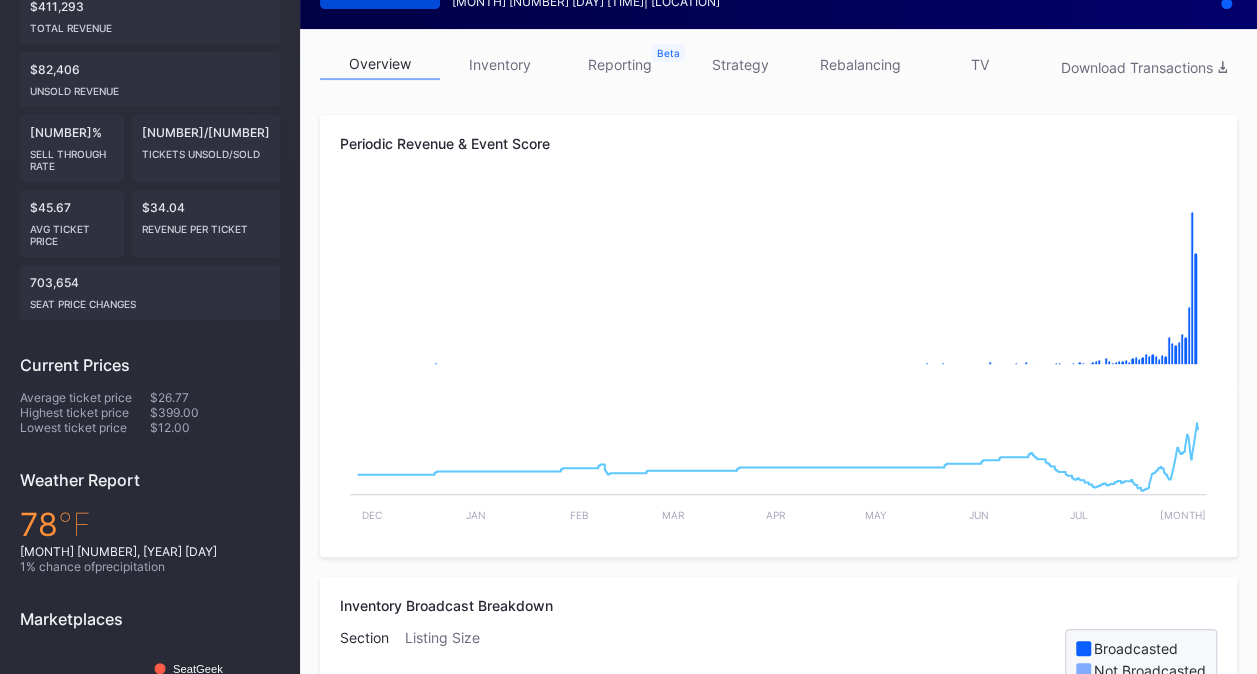 click on "overview inventory reporting strategy rebalancing TV Download Transactions Periodic Revenue & Event Score Created with Highcharts 11.2.0 Chart title Created with Highcharts 11.2.0 Chart title Dec Jan Feb Mar Apr May Jun Jul Aug Inventory Broadcast Breakdown Section Listing Size Broadcasted Not Broadcasted Created with Highcharts 11.2.0 Section Listings Chart title 13 109 114 119 123 126 135 138 304 308 311 323 327 334 337 402 409 412 417 422 428 431 434 437 503 506 509 512 515 518 521 524 527 530 533 536 CADI 0 10 20 30 40 Recent Transactions Section Row Total Quantity ATP Time Marketplace 1 336 2 $112 3 $37 6 minutes ago 2 532 17 $29 2 $15 7 minutes ago 3 535 14 $26 2 $13 7 minutes ago 4 126 D $294 3 $98 8 minutes ago 5 536 7 $60 4 $15 9 minutes ago 6 534 2 $71 4 $18 10 minutes ago 7 532 15 $46 3 $15 11 minutes ago 8 531 14 $31 2 $15 12 minutes ago 9 504 1 $124 4 $31 12 minutes ago 10 534 11 $12 1 $12 14 minutes ago 10 items Showing 1 to 10 of 10 entries 1 ... -1 0 1 2 3 ... 1" at bounding box center (778, 836) 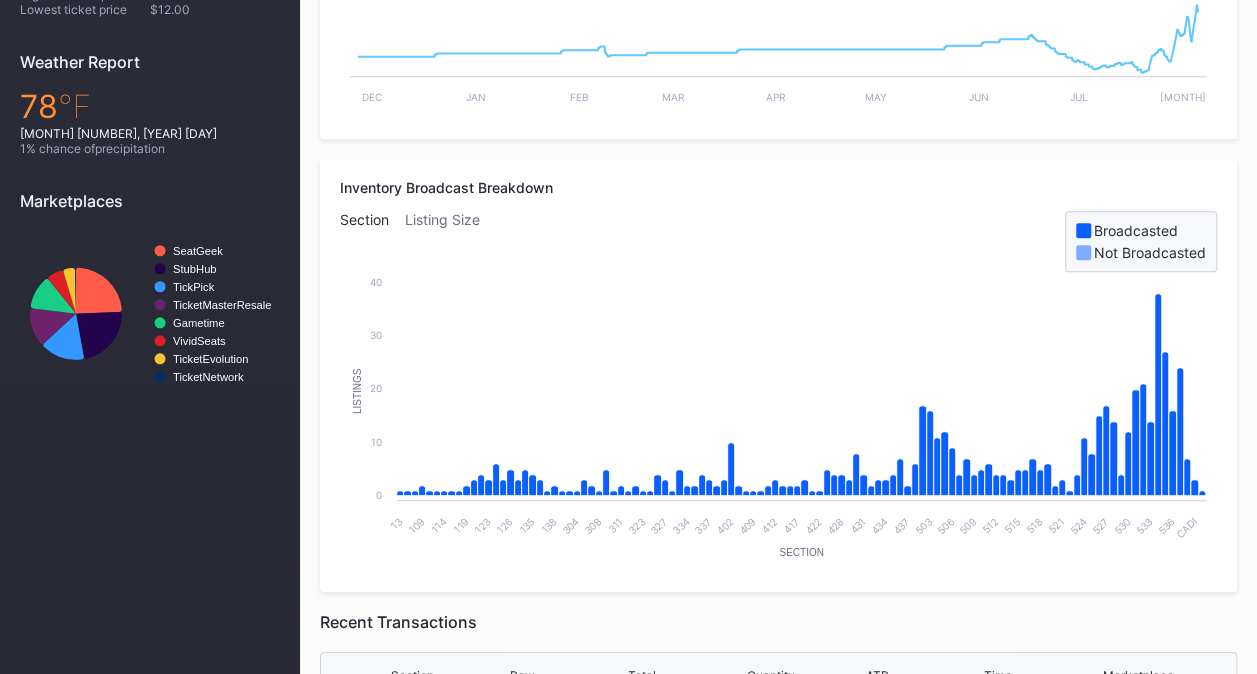 scroll, scrollTop: 712, scrollLeft: 0, axis: vertical 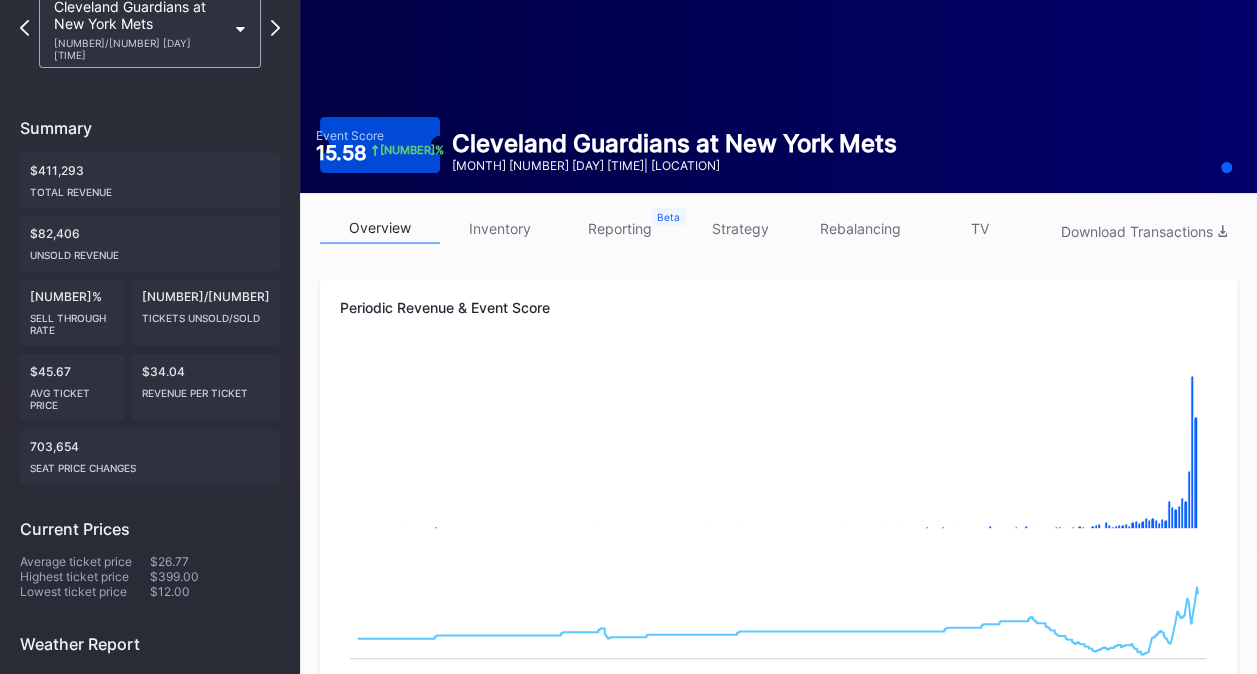 click on "TV" at bounding box center [980, 228] 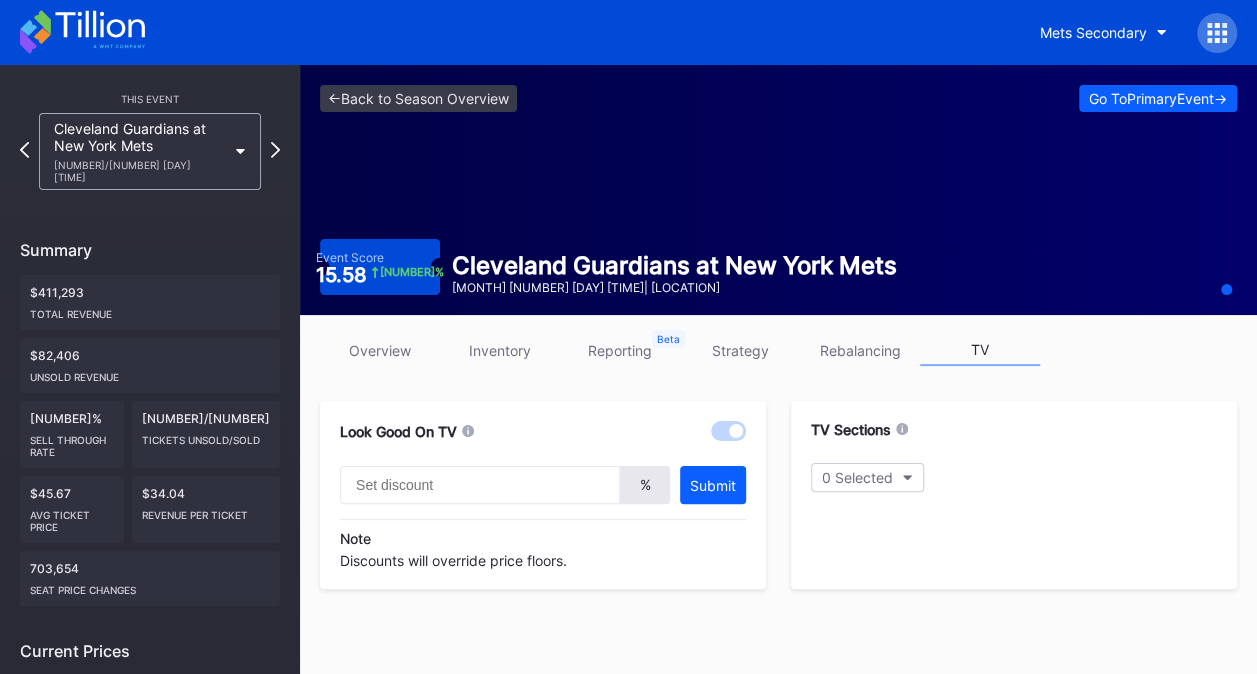 type on "20" 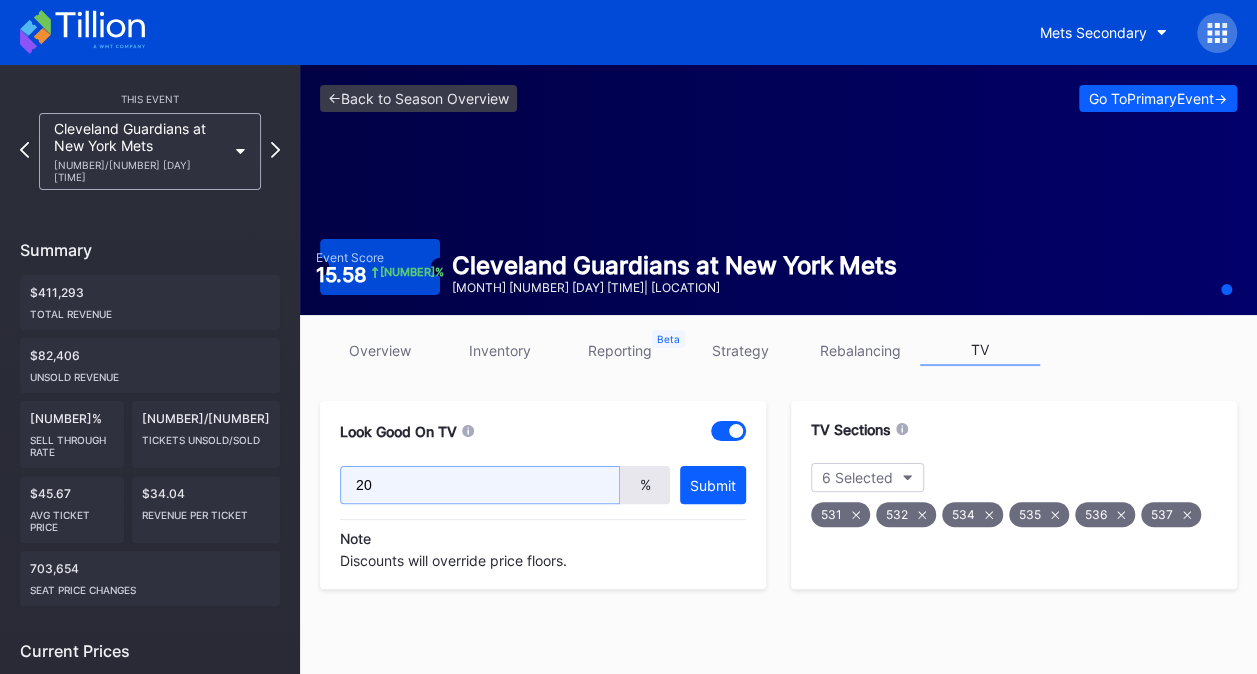 click on "20" at bounding box center [480, 485] 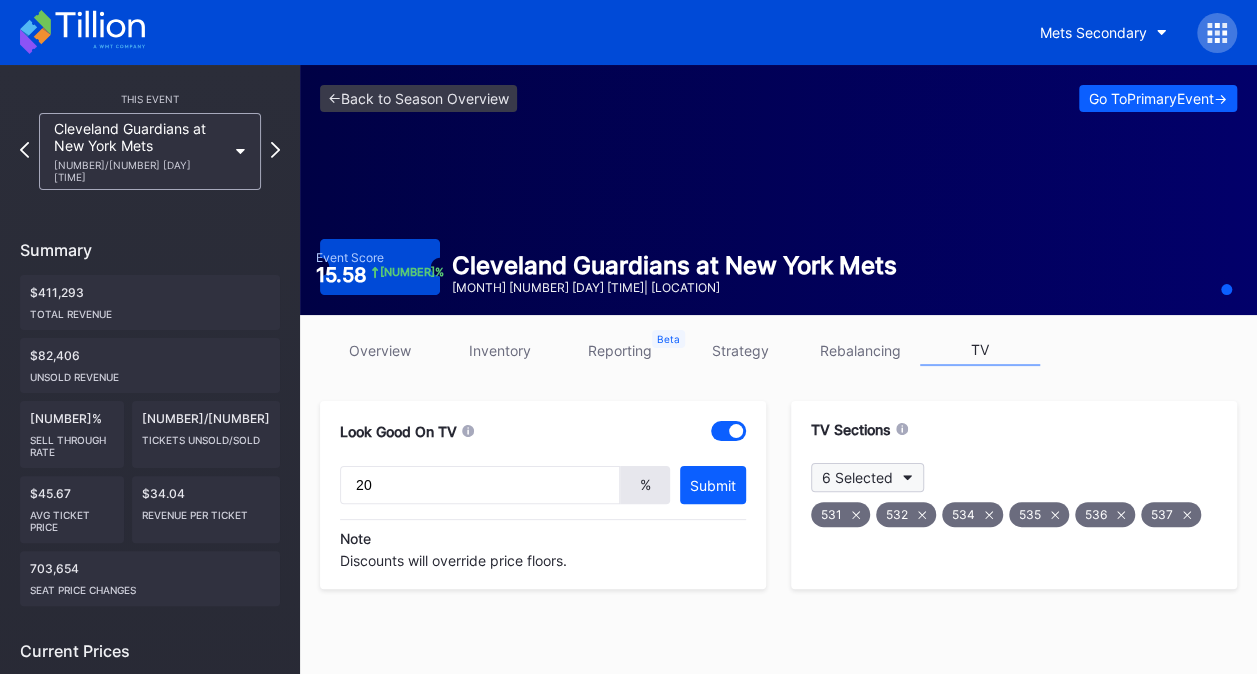 click on "6 Selected" at bounding box center [857, 477] 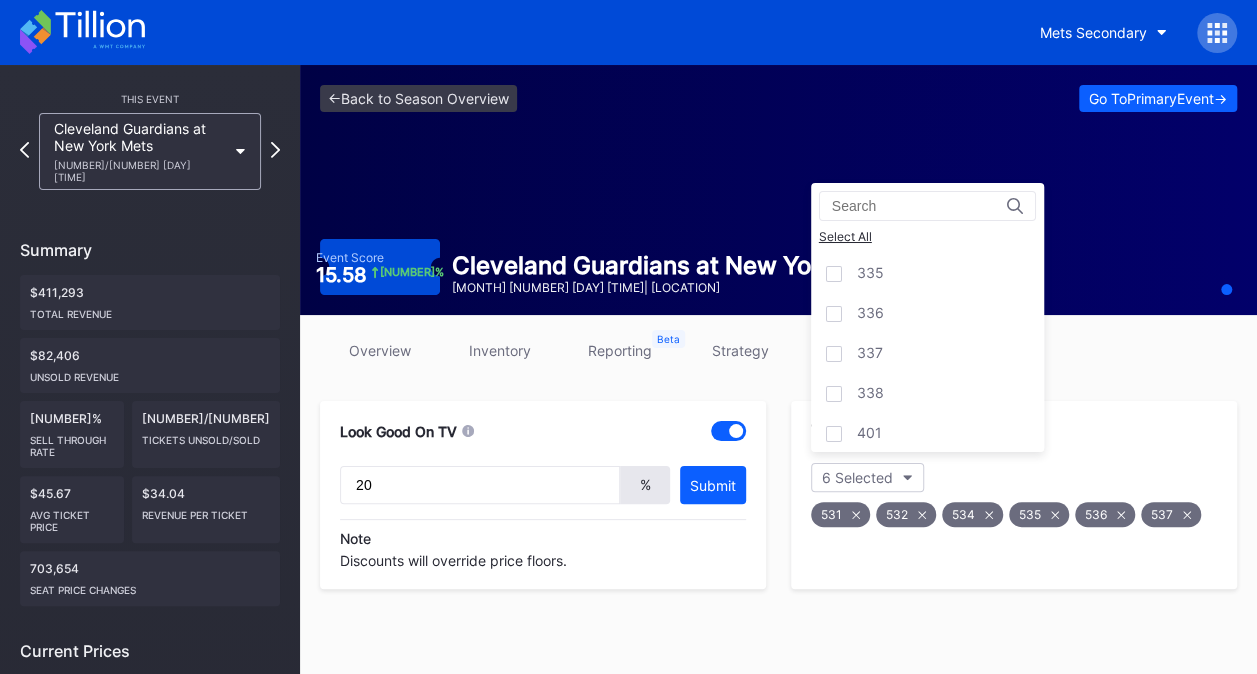 scroll, scrollTop: 1589, scrollLeft: 0, axis: vertical 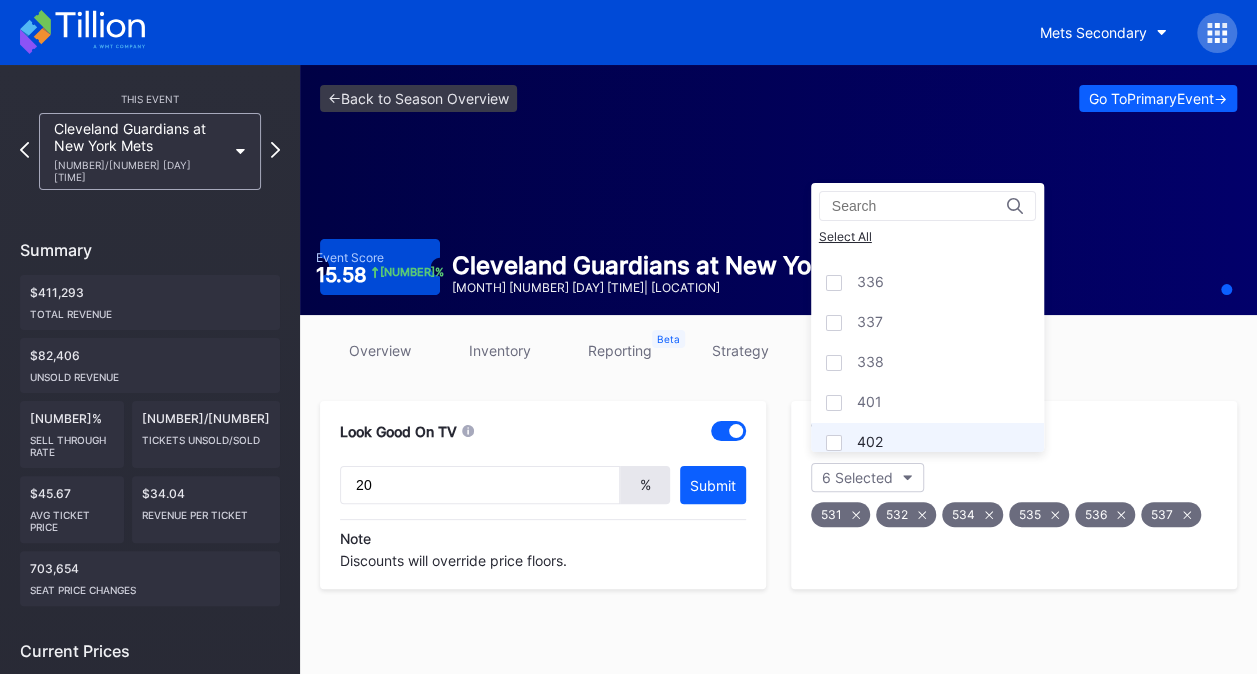 click on "402" at bounding box center (927, 443) 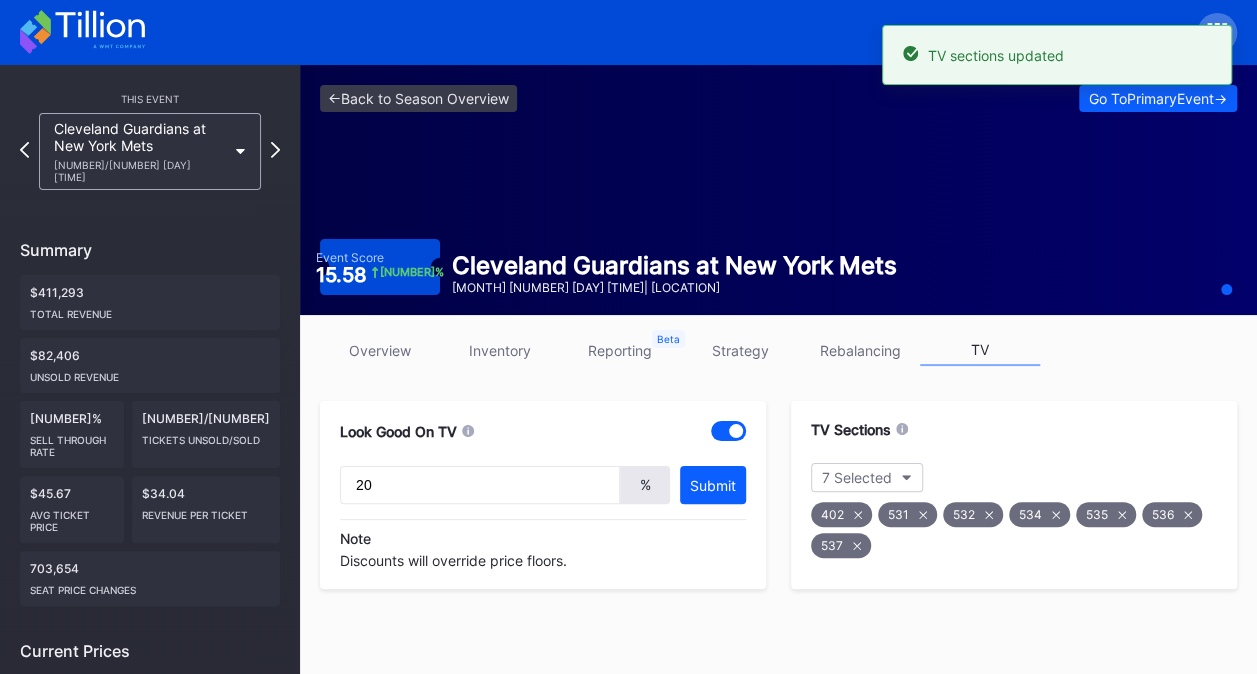 click on "overview" at bounding box center [380, 350] 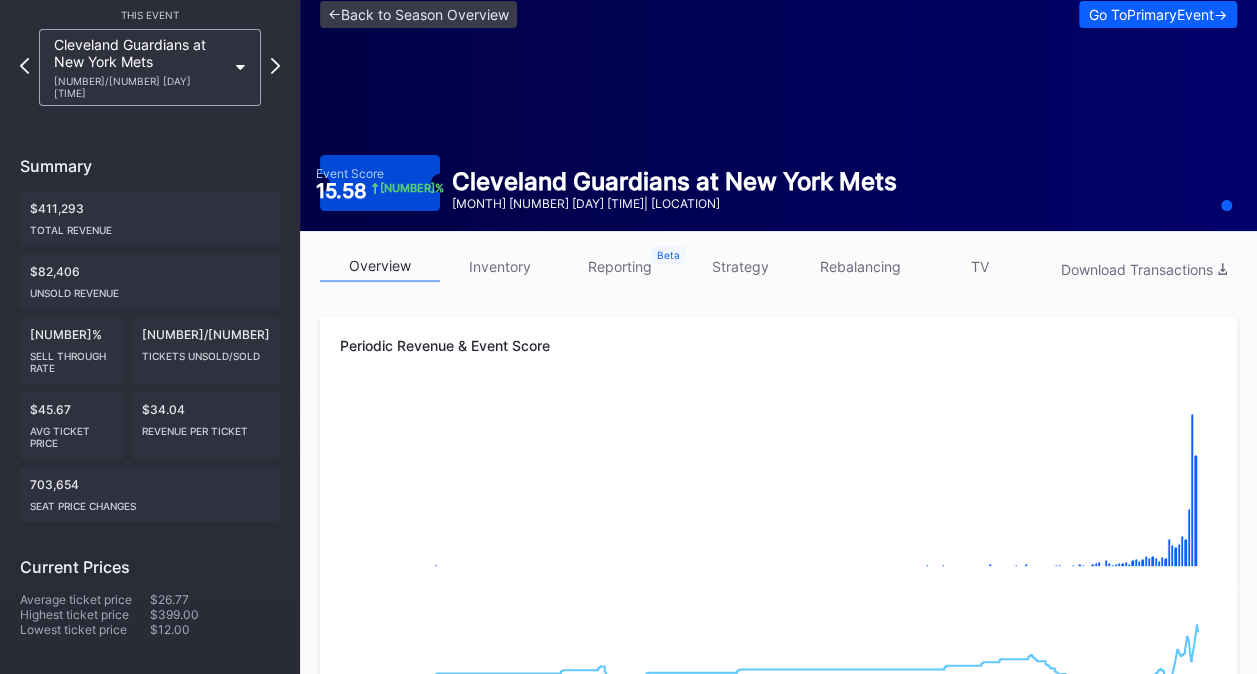 scroll, scrollTop: 0, scrollLeft: 0, axis: both 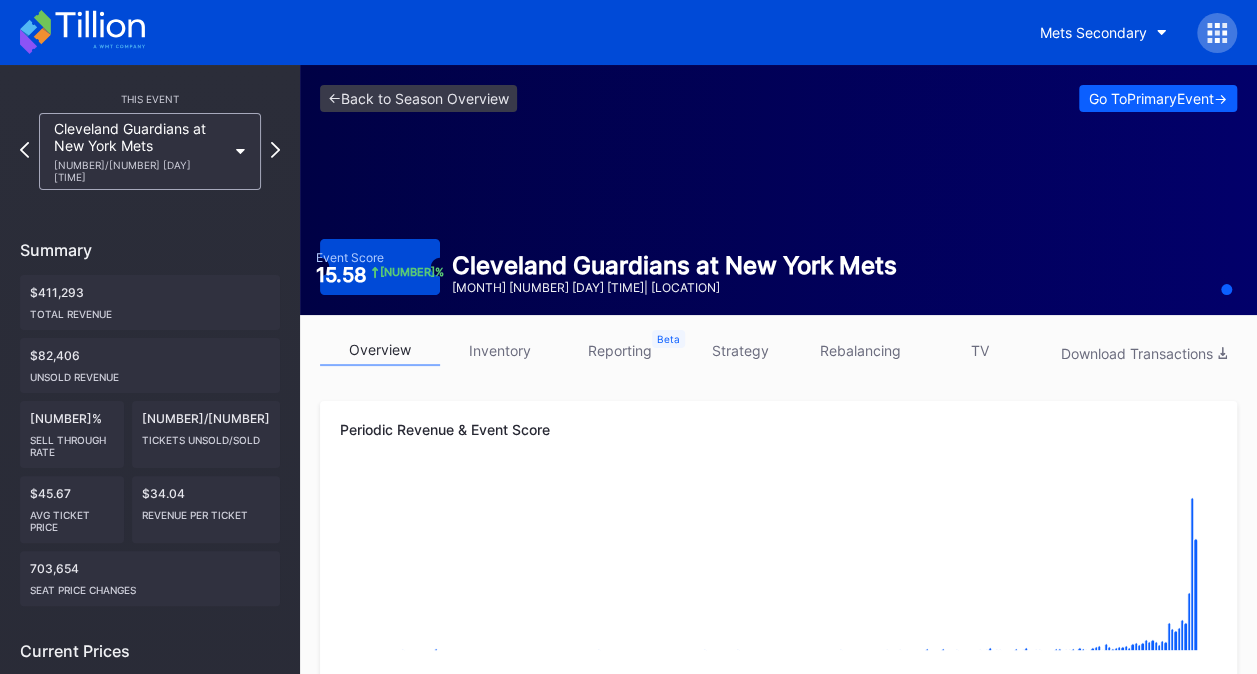 click 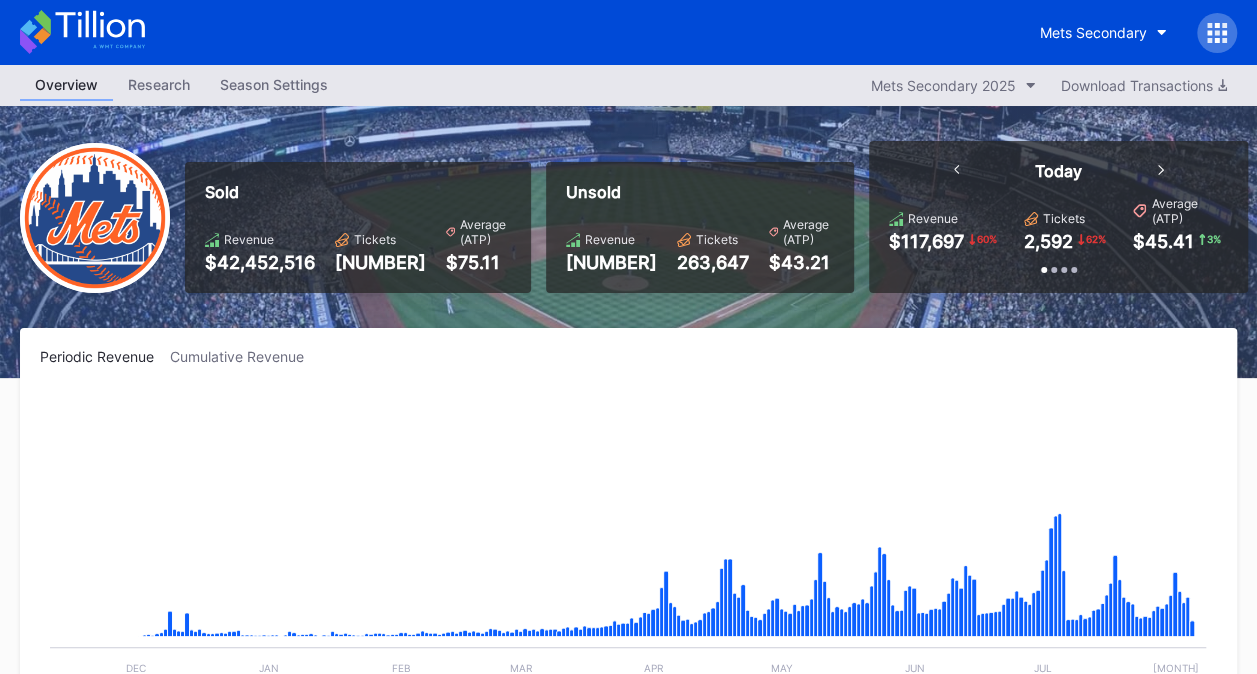 scroll, scrollTop: 3705, scrollLeft: 0, axis: vertical 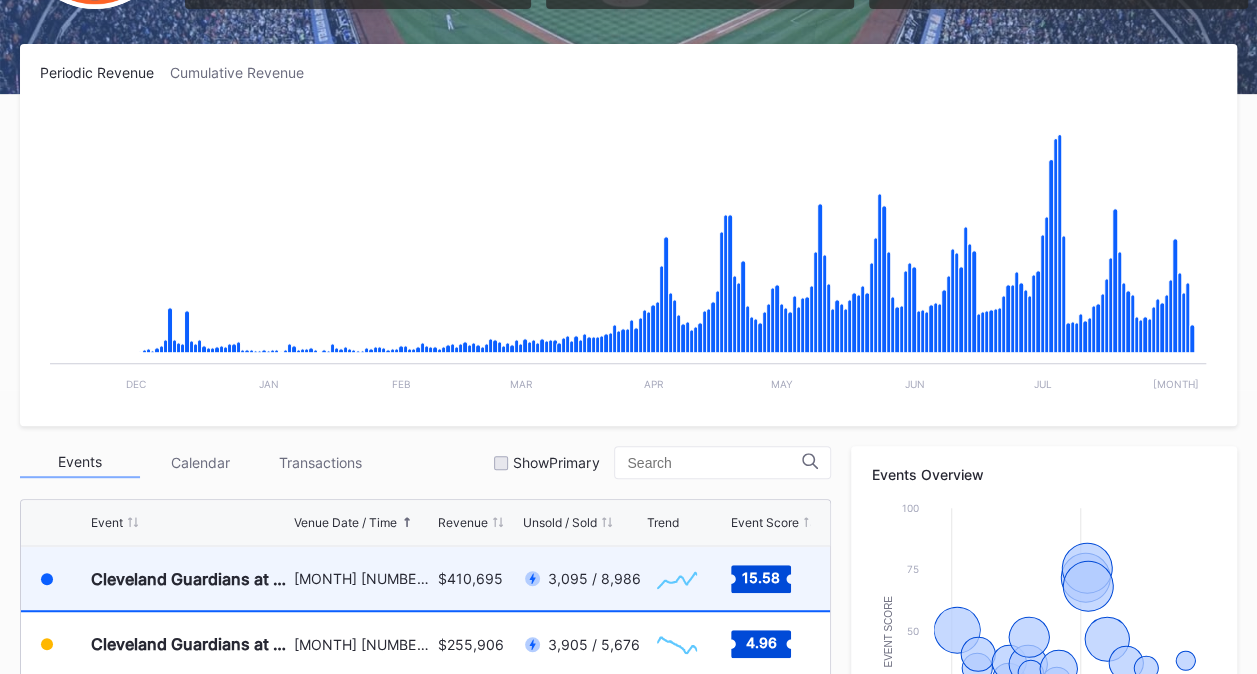 click on "3,095 / 8,986" at bounding box center (582, 578) 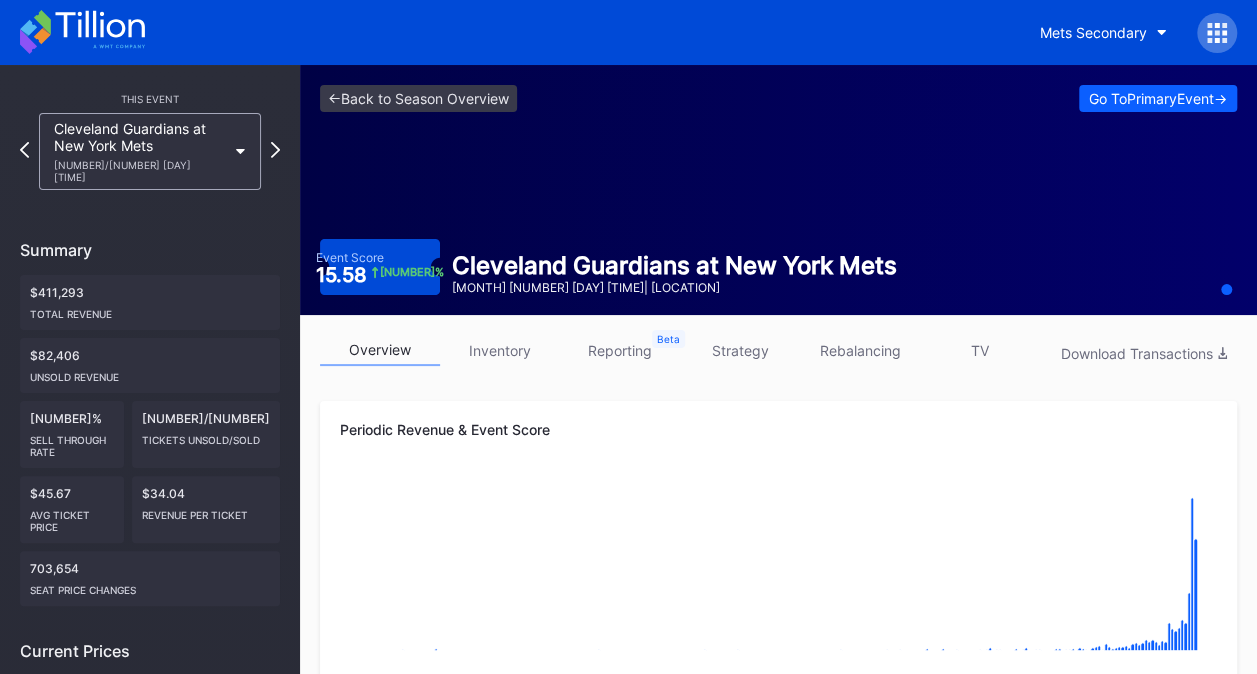 click on "strategy" at bounding box center (740, 350) 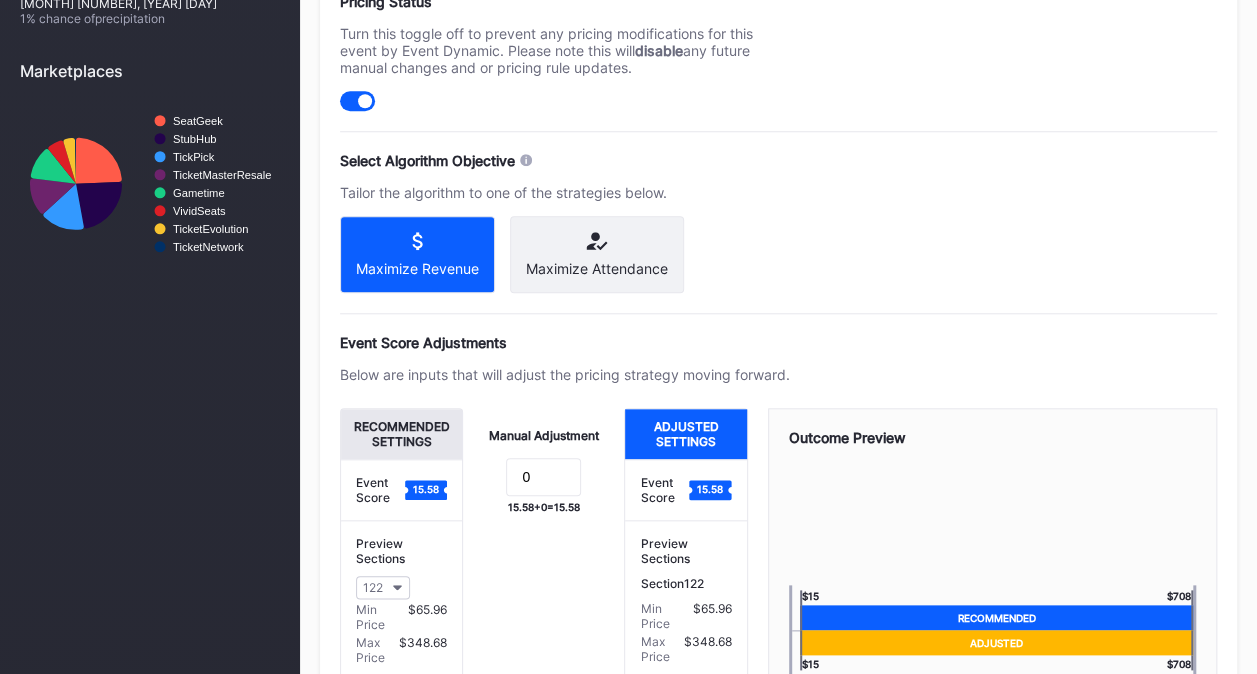 scroll, scrollTop: 456, scrollLeft: 0, axis: vertical 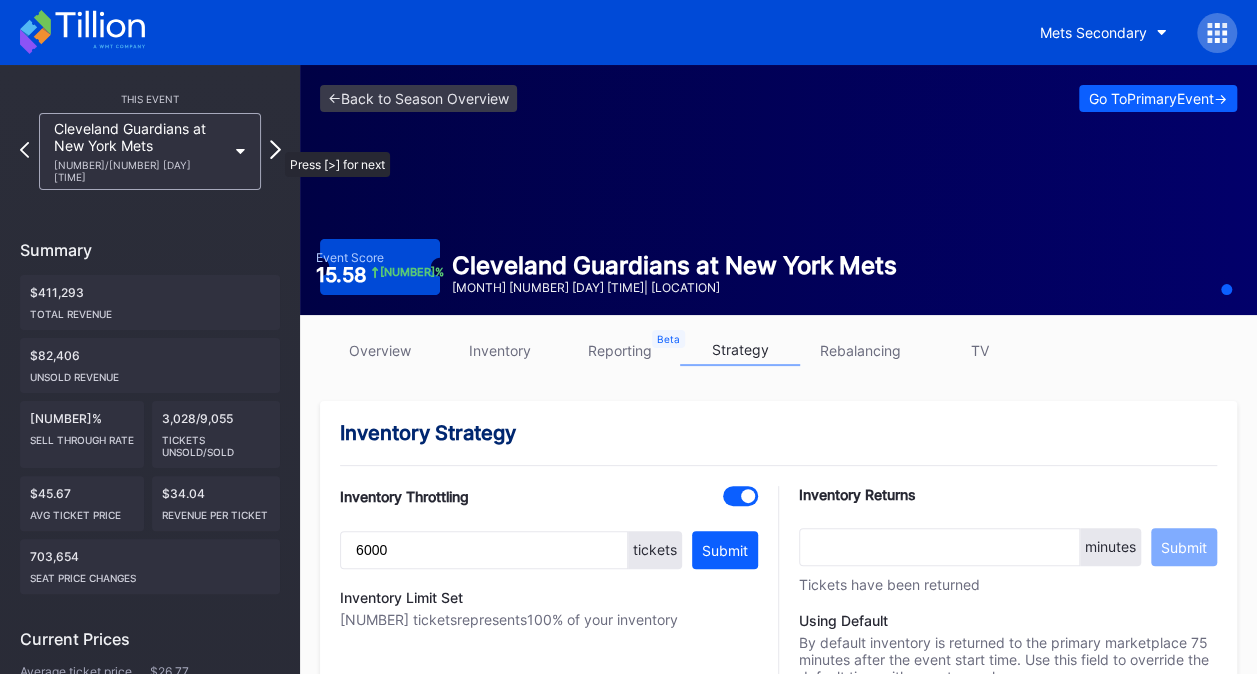 click 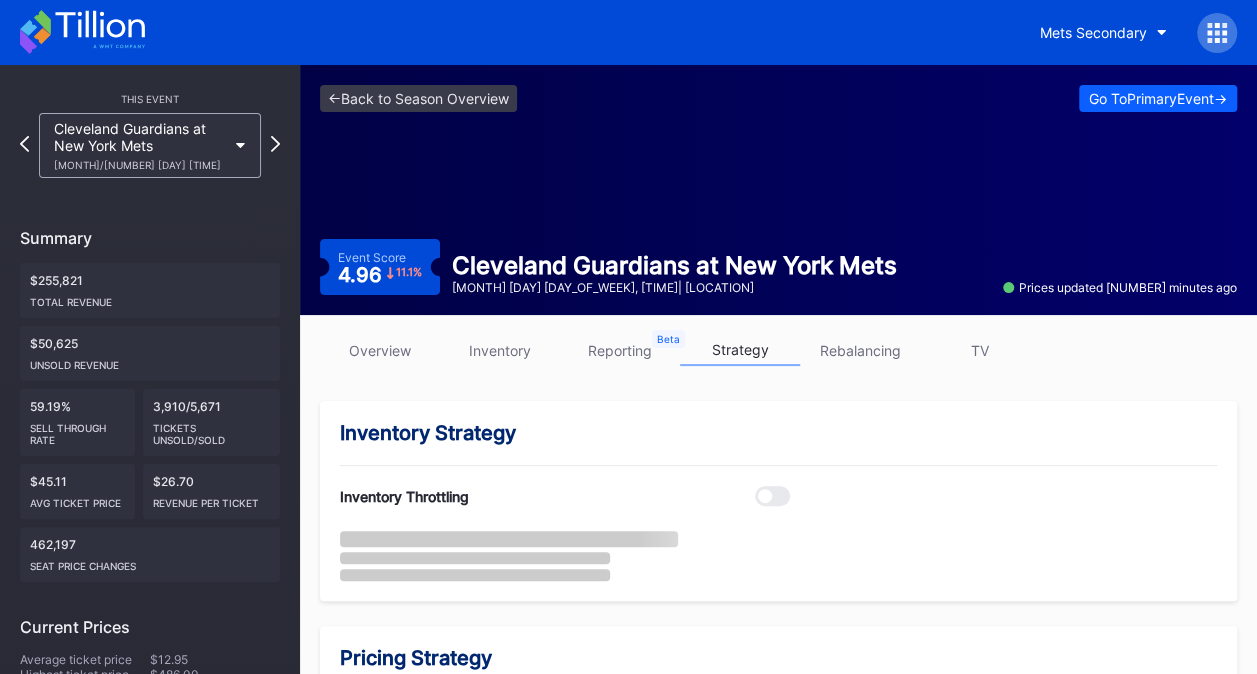 click 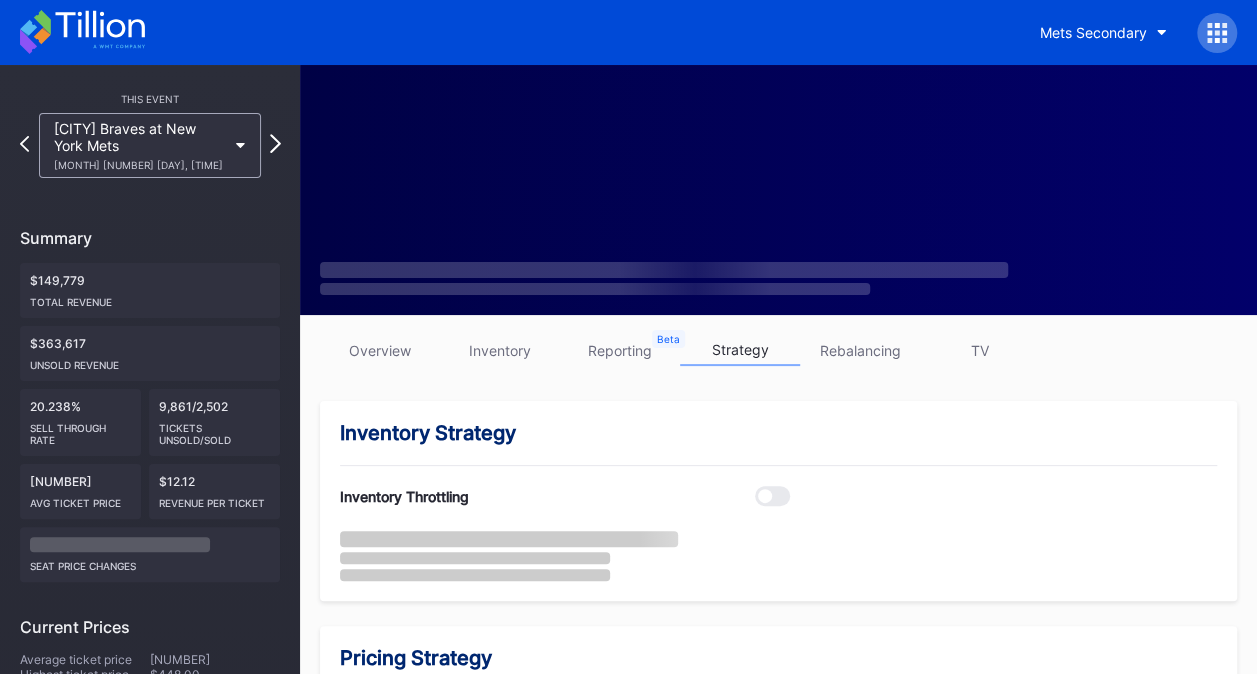 click 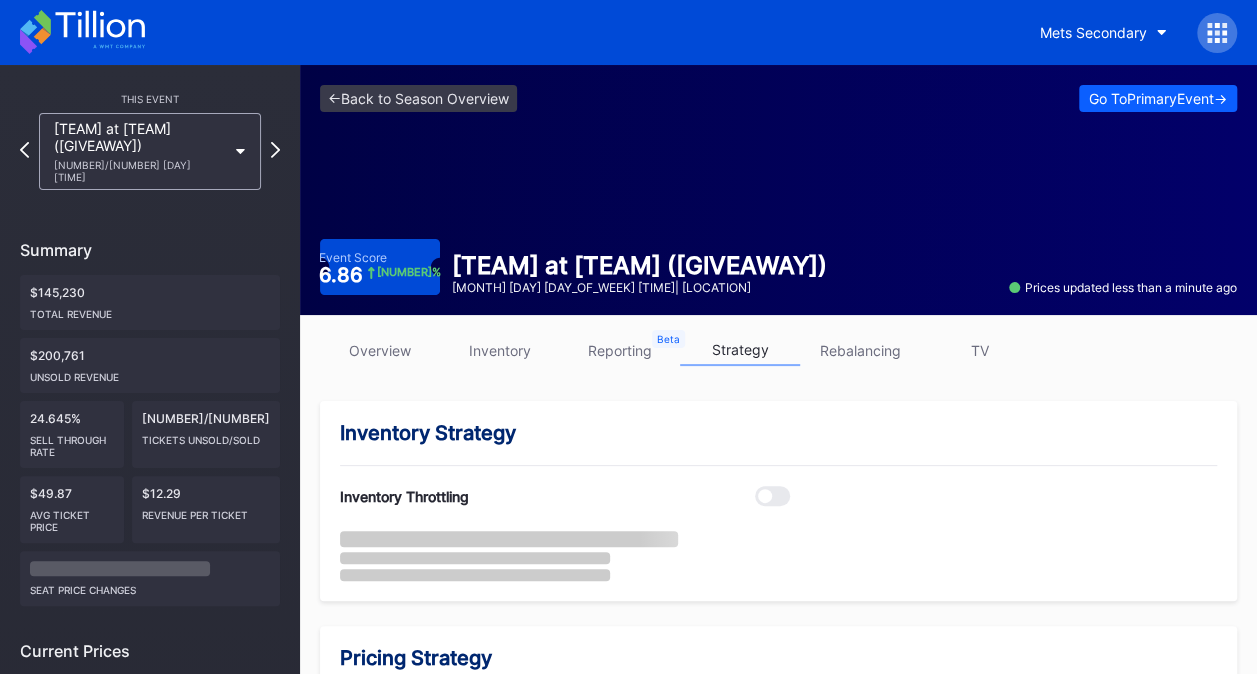 click on "Atlanta Braves at New York Mets (Mrs. Met Bobblehead Giveaway) 8/13 Wednesday 7:10PM" at bounding box center [150, 151] 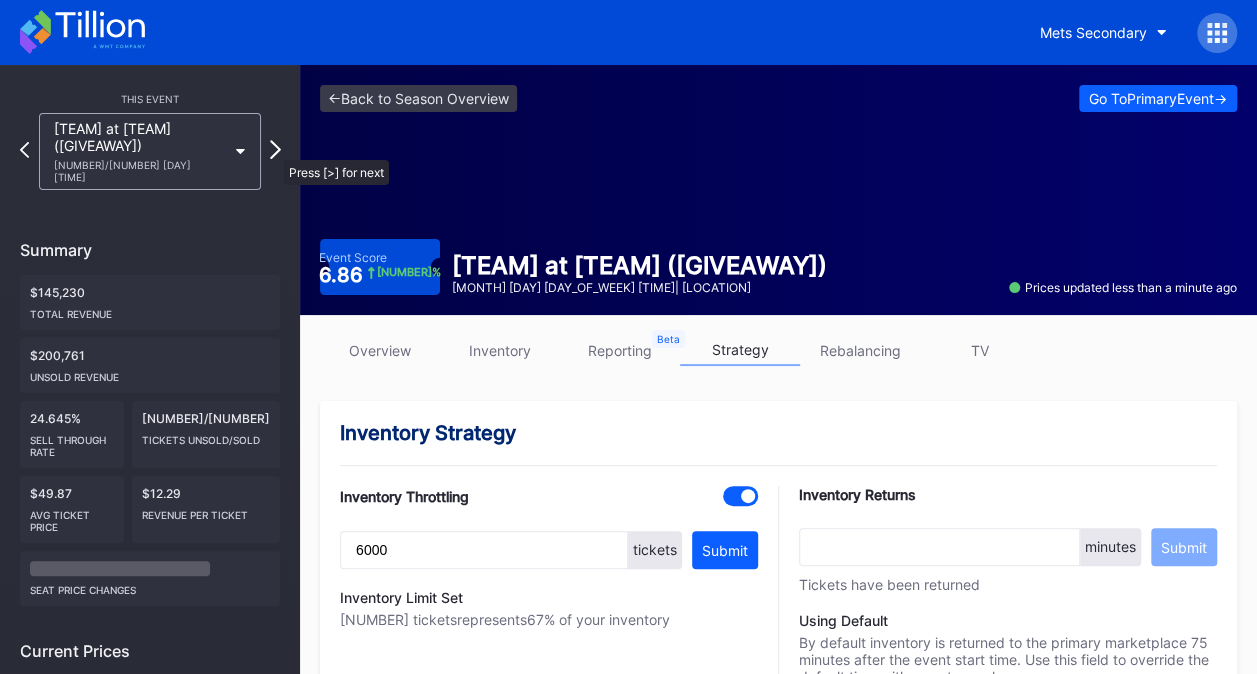 click 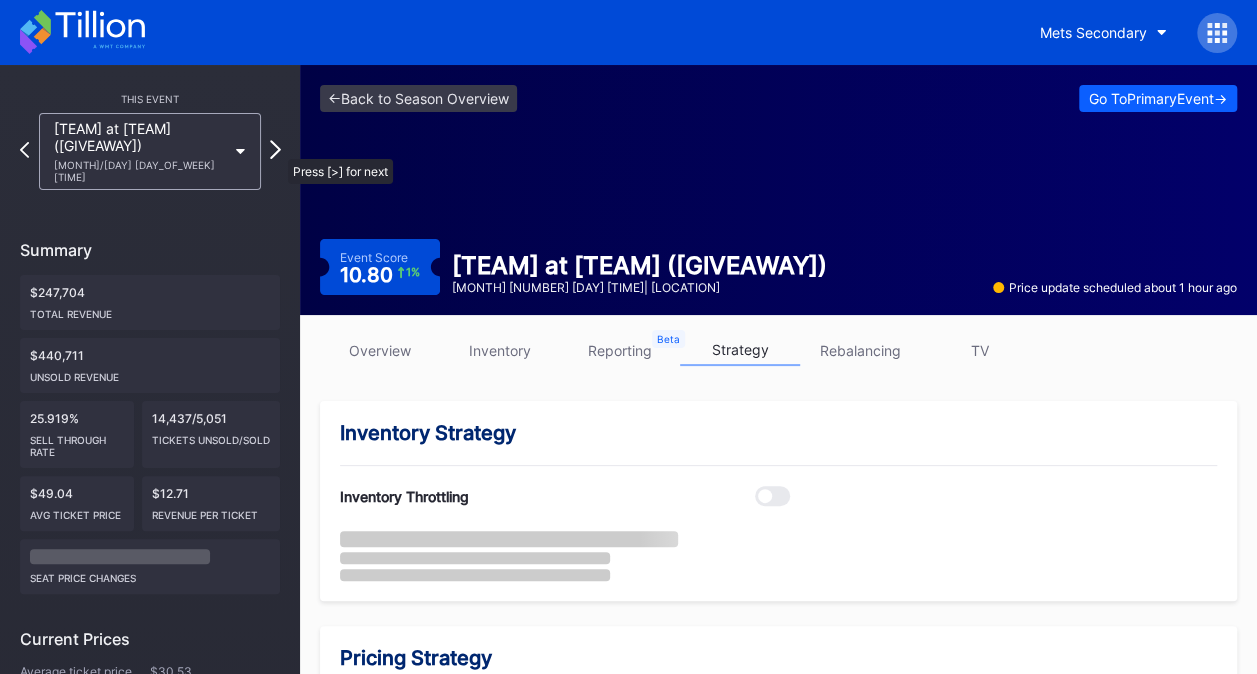 click 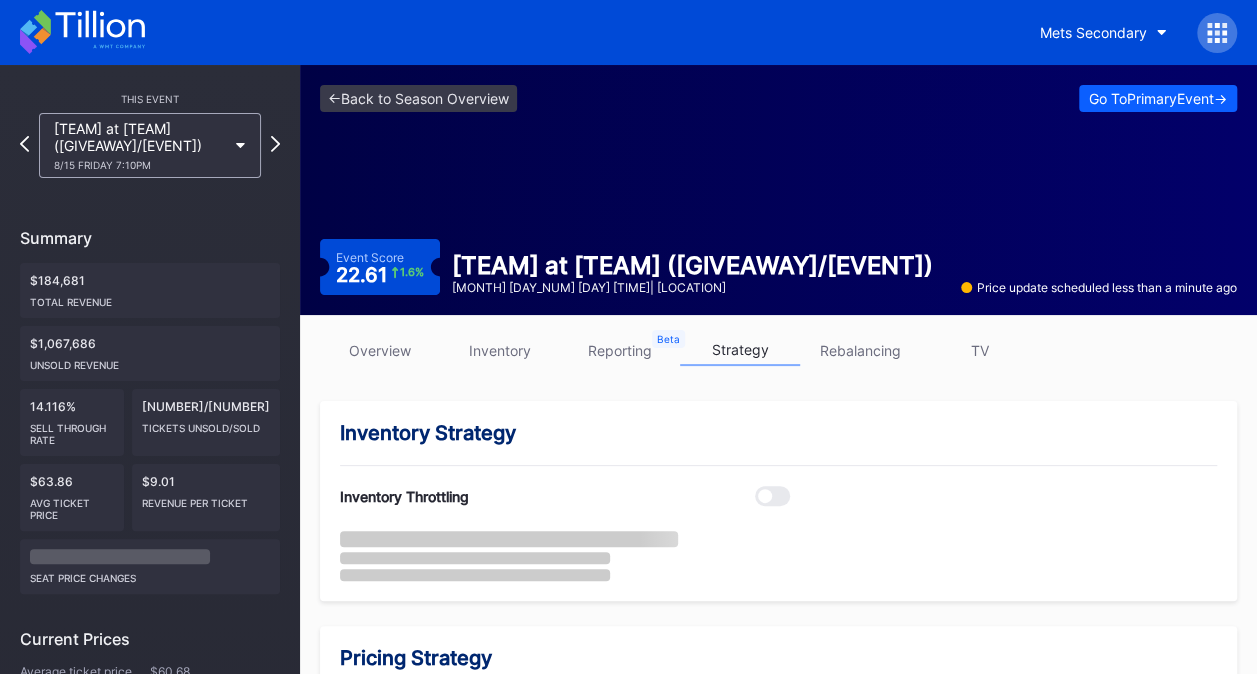 click on "This Event Seattle Mariners at New York Mets (Shea Stadium Replica Giveaway/Fireworks Night) 8/15 Friday 7:10PM Summary $184,681 Total Revenue $1,067,686 Unsold Revenue 14.116% Sell Through Rate 17,596/2,892 Tickets Unsold/Sold $63.86 Avg ticket price $9.01 Revenue per ticket seat price changes Current Prices Average ticket price $60.68 Highest ticket price $544.00 Lowest ticket price $22.00 Weather Report 82 ℉ August 15, 2025 Friday 29 % chance of  precipitation Marketplaces Created with Highcharts 11.2.0 Chart title SeatGeek StubHub TicketMasterResale Gametime TickPick TicketEvolution VividSeats TicketNetwork" at bounding box center (150, 589) 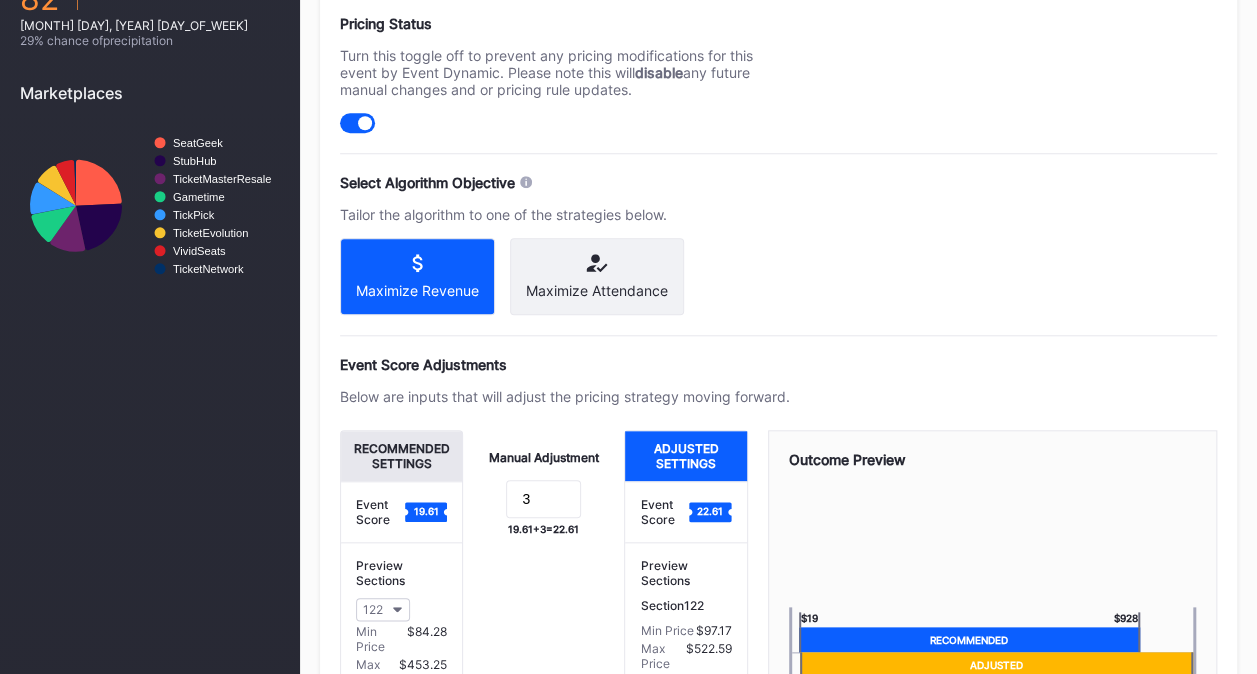 scroll, scrollTop: 1055, scrollLeft: 0, axis: vertical 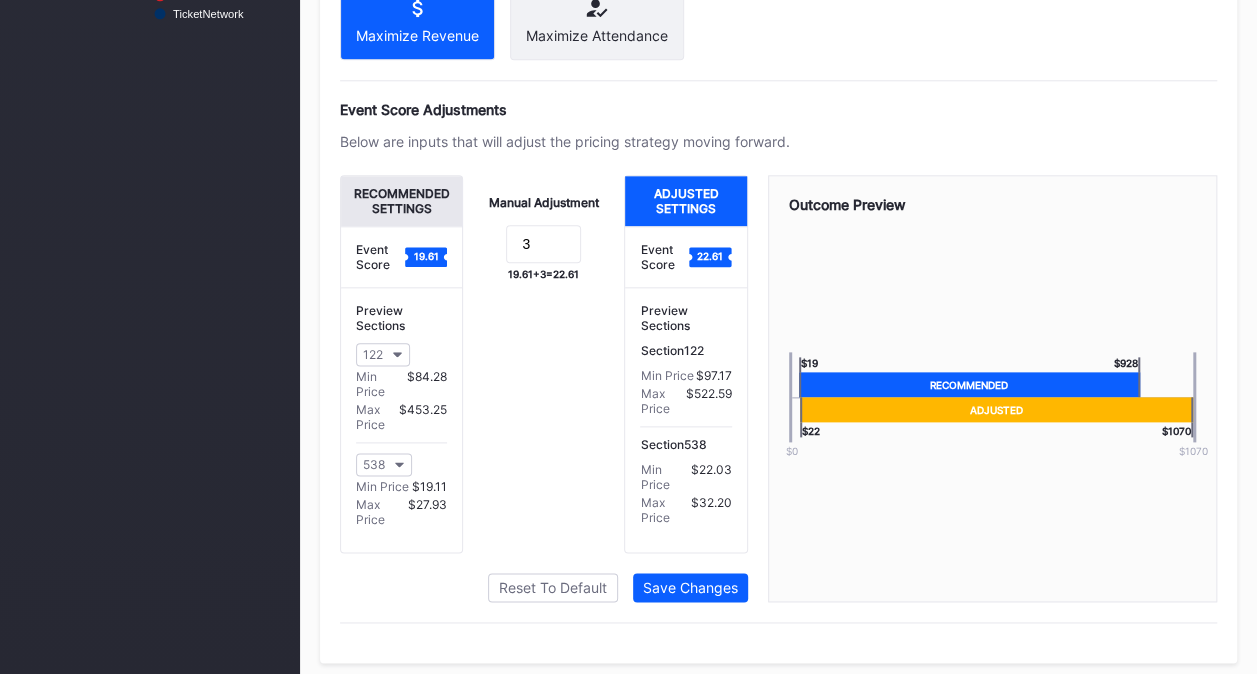 click on "19.61  +  3  =  22.61" at bounding box center (543, 274) 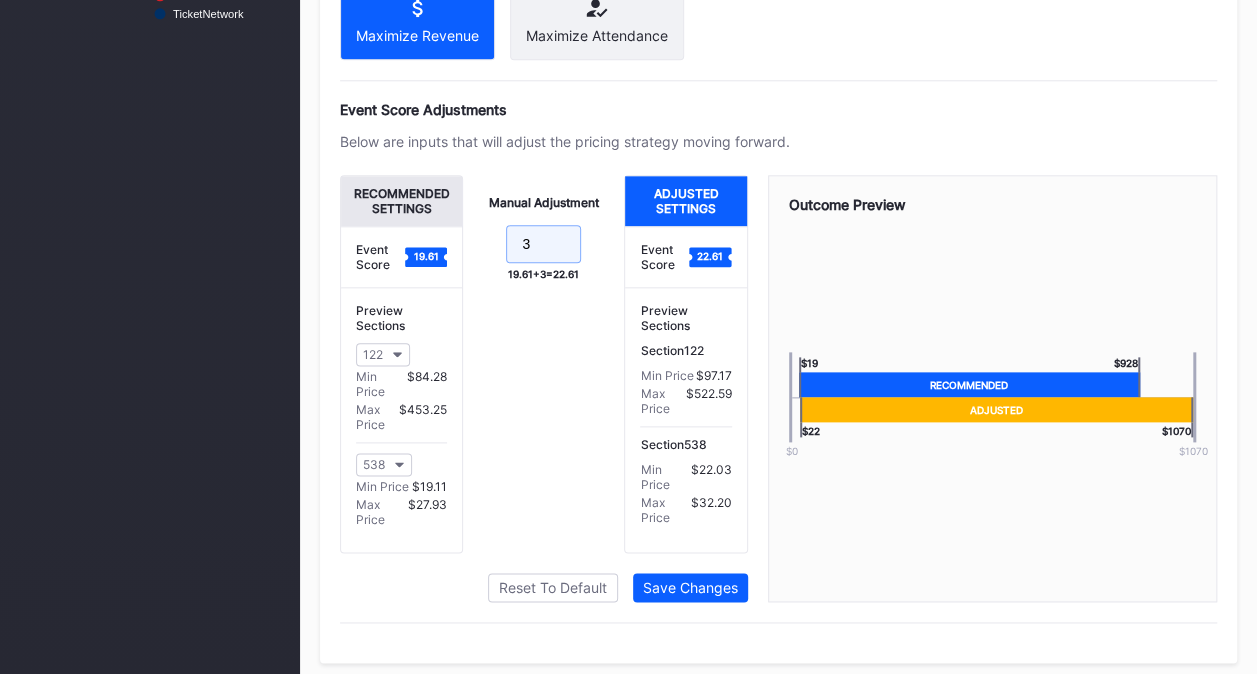click on "3" at bounding box center [543, 244] 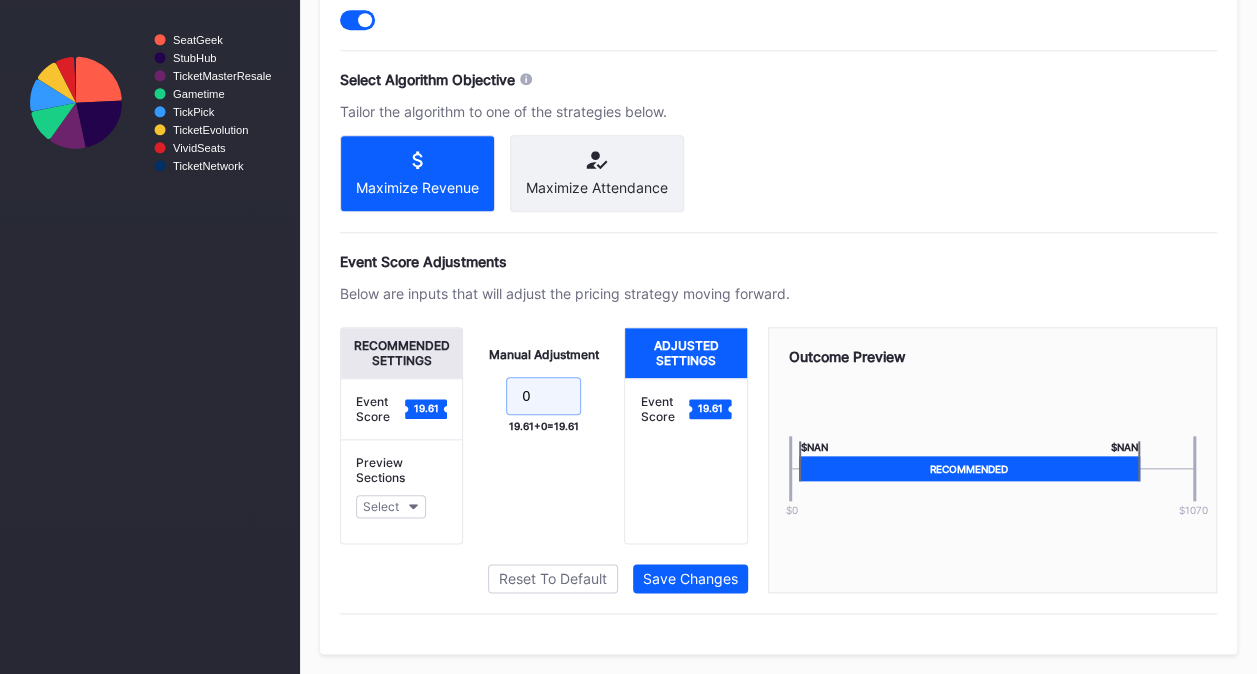 scroll, scrollTop: 1041, scrollLeft: 0, axis: vertical 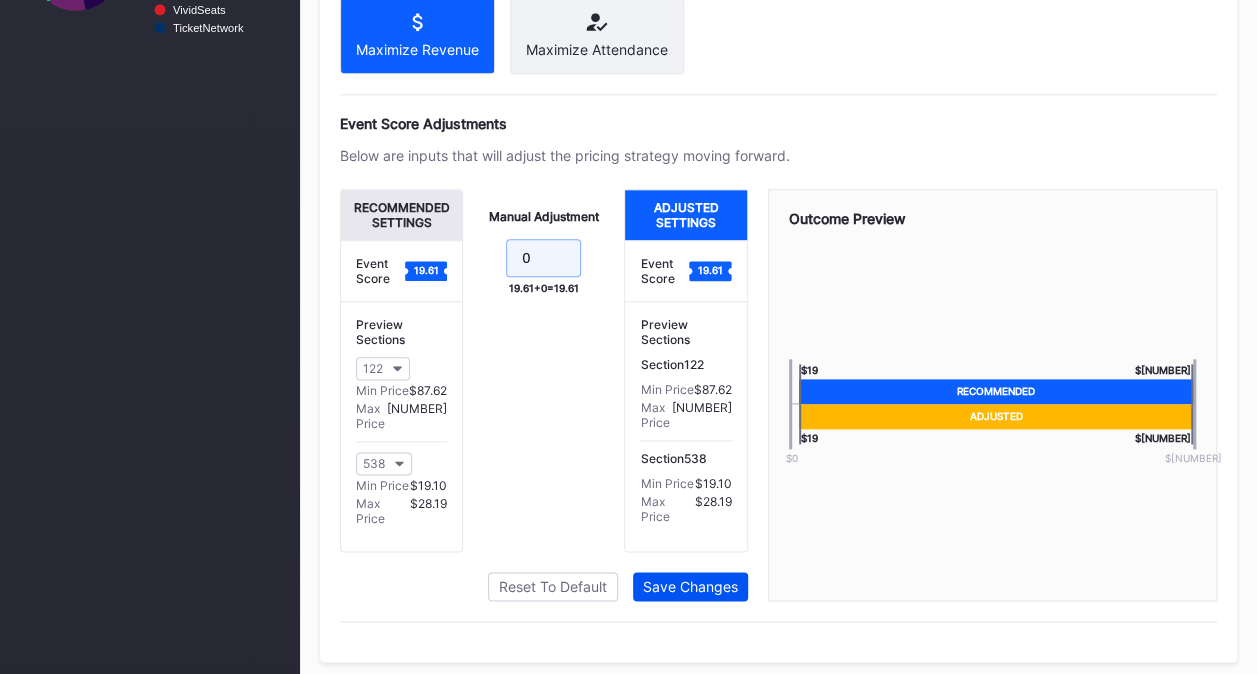 type on "0" 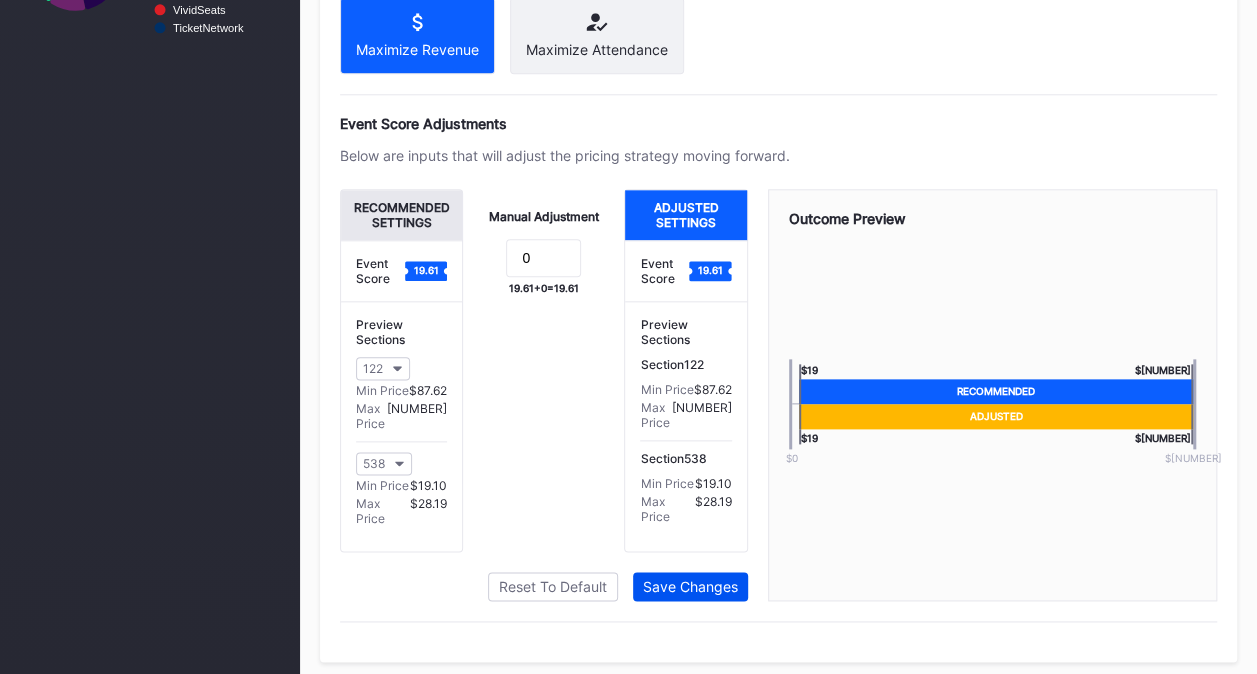 click on "Save Changes" at bounding box center [690, 586] 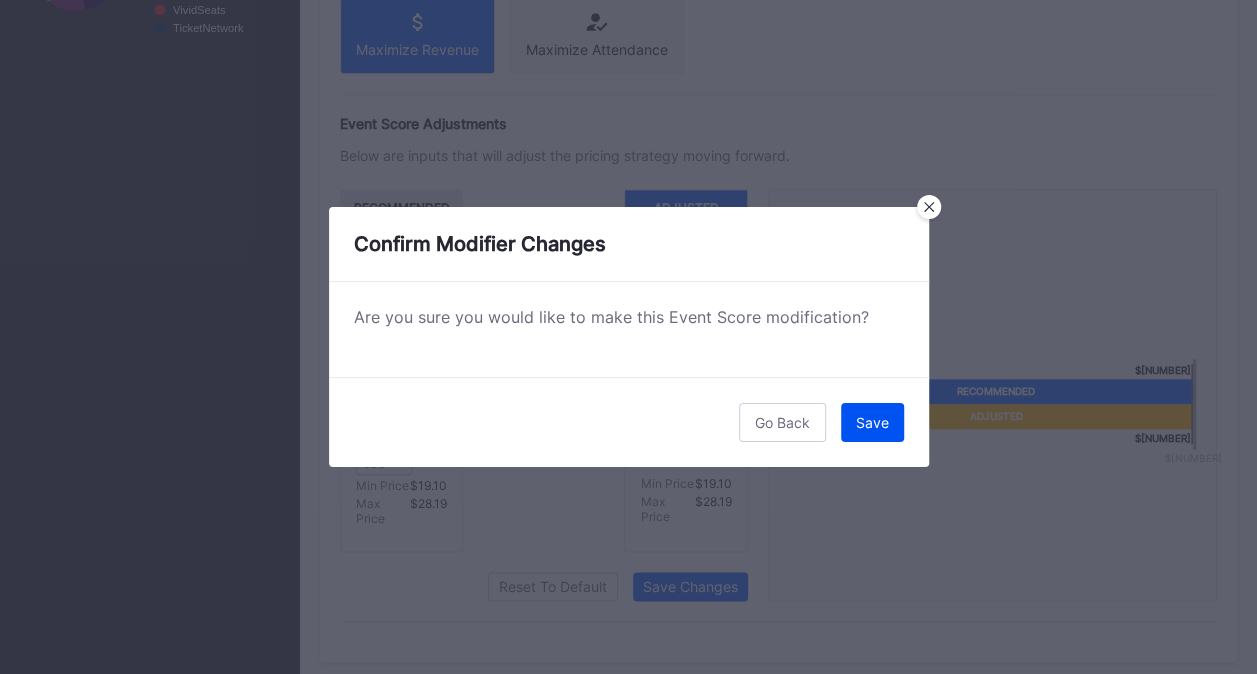click on "Save" at bounding box center [872, 422] 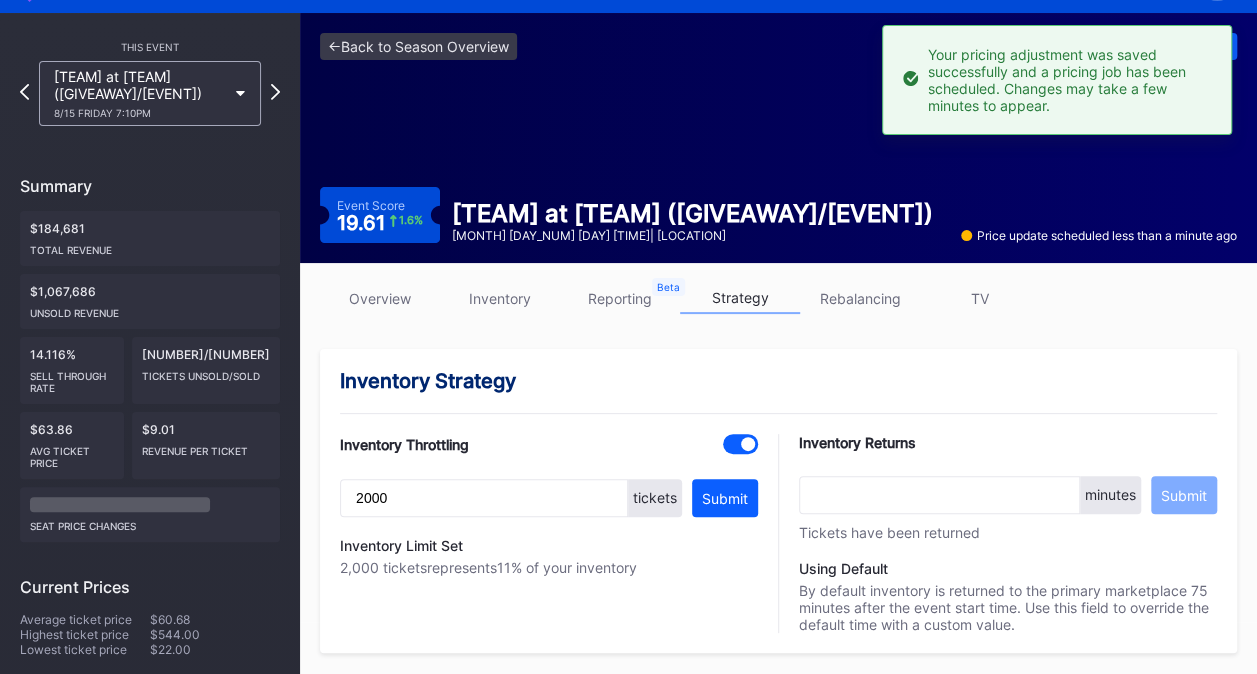 scroll, scrollTop: 0, scrollLeft: 0, axis: both 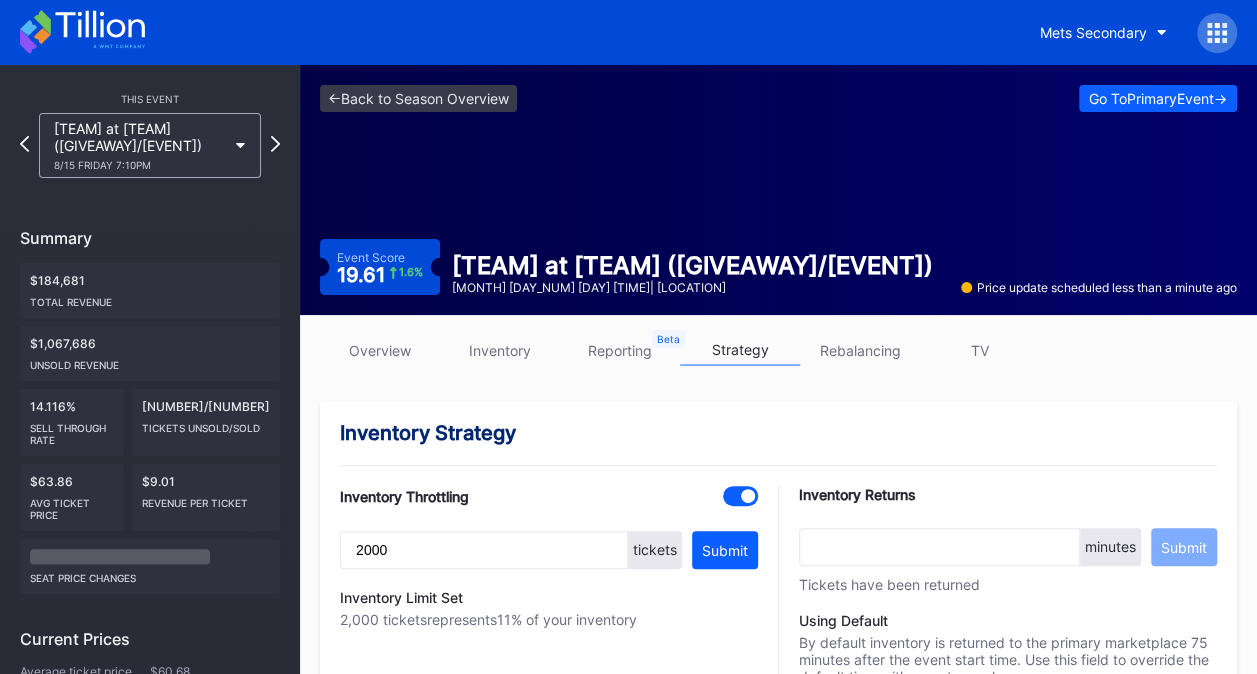 click on "Seattle Mariners at New York Mets (Shea Stadium Replica Giveaway/Fireworks Night) 8/15 Friday 7:10PM" at bounding box center (150, 145) 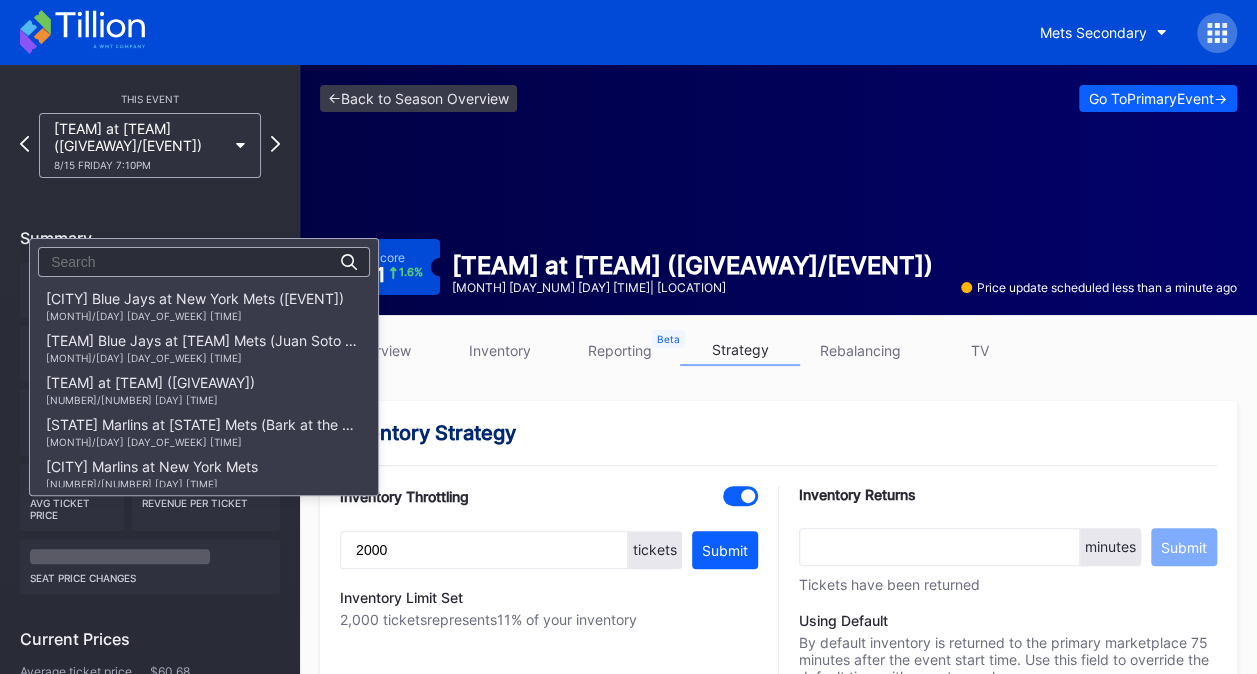 scroll, scrollTop: 2625, scrollLeft: 0, axis: vertical 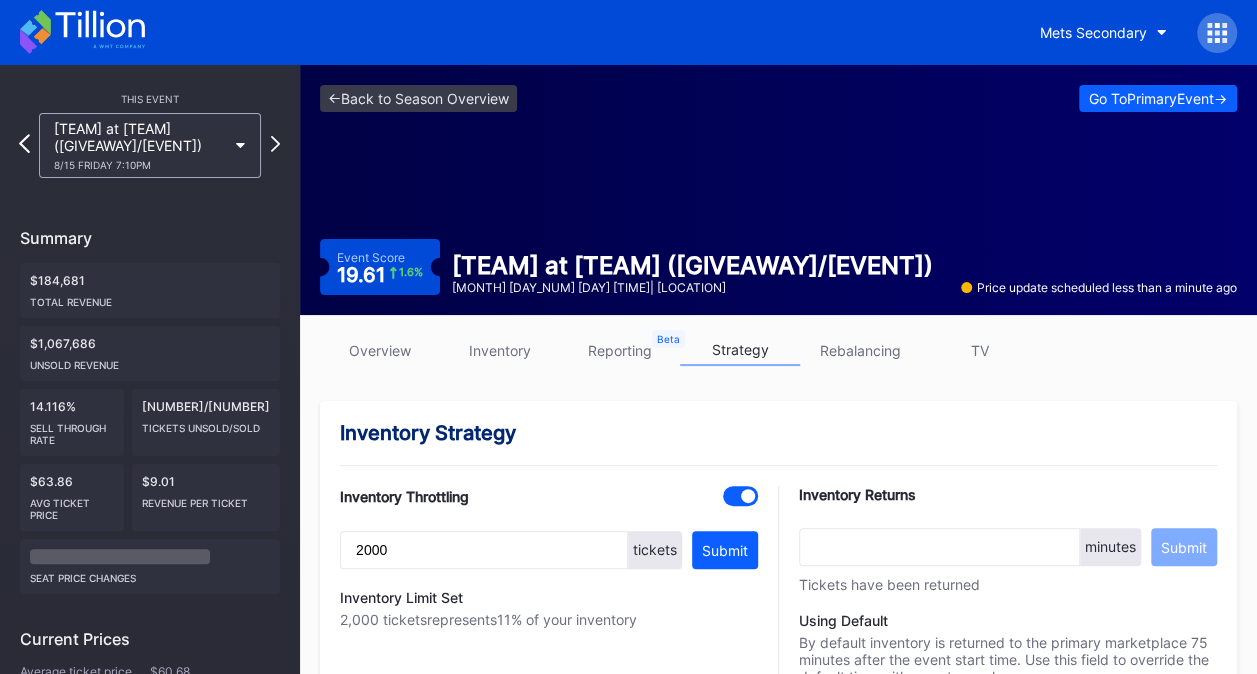 click 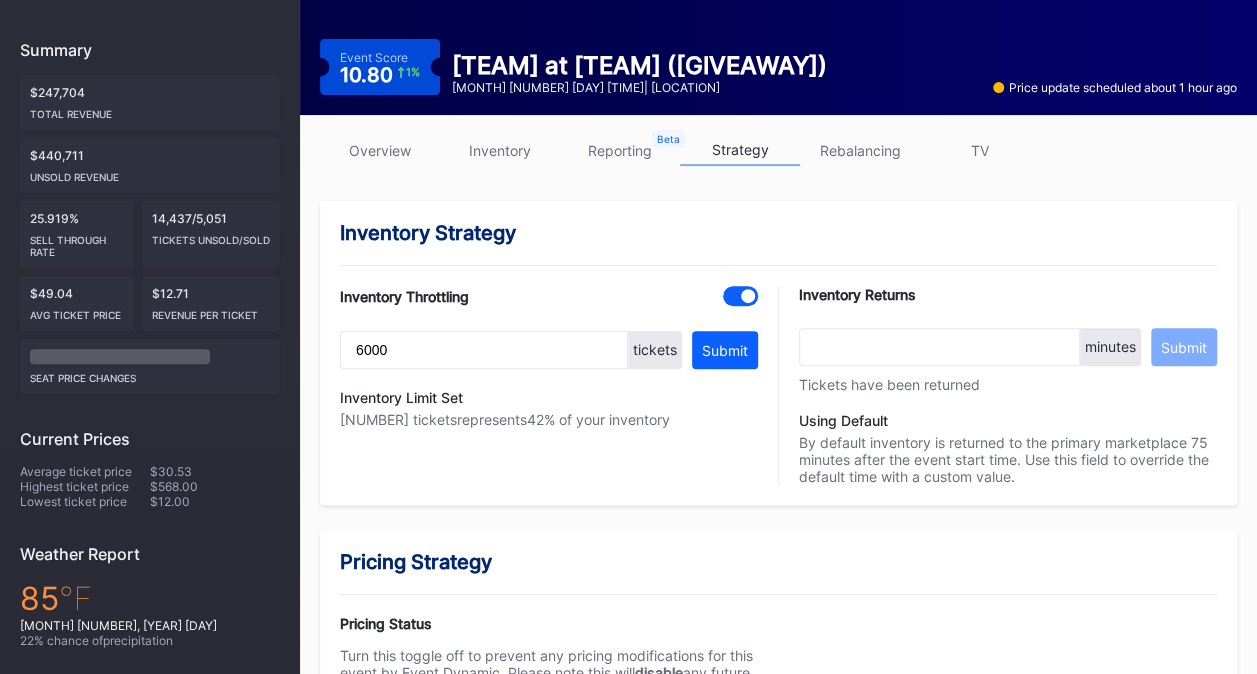 scroll, scrollTop: 38, scrollLeft: 0, axis: vertical 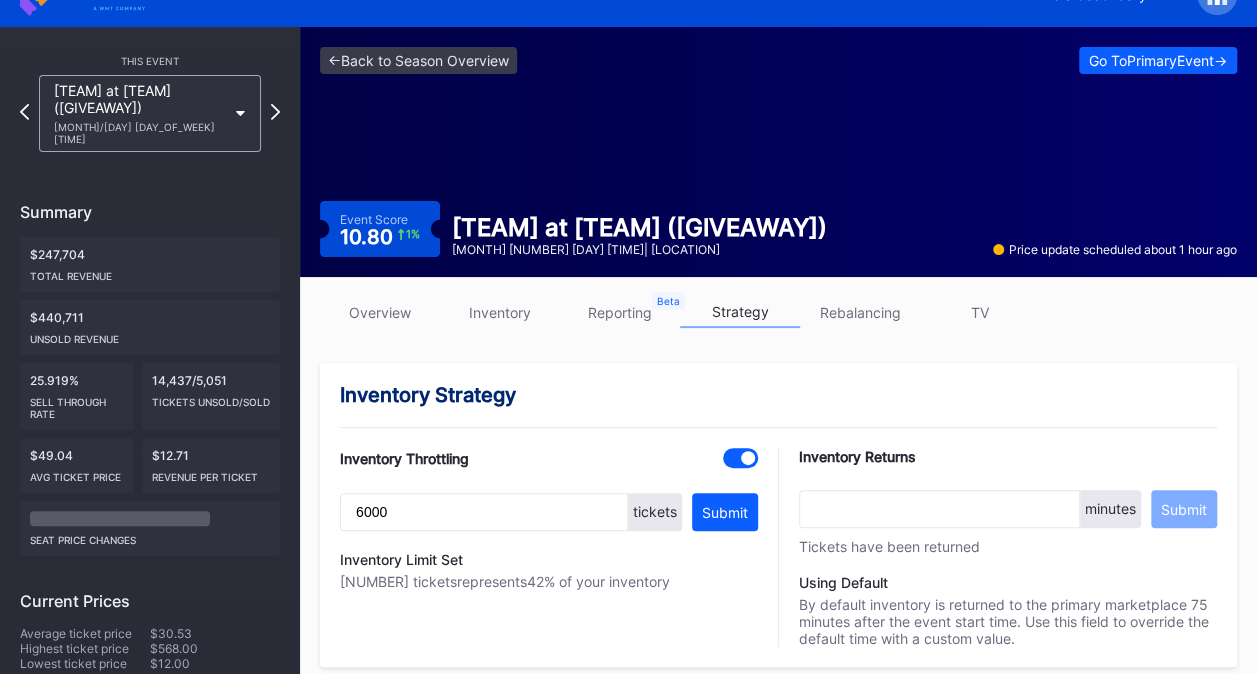 click on "Atlanta Braves at New York Mets (Player Replica Jersey Giveaway) 8/14 Thursday 7:10PM" at bounding box center [150, 113] 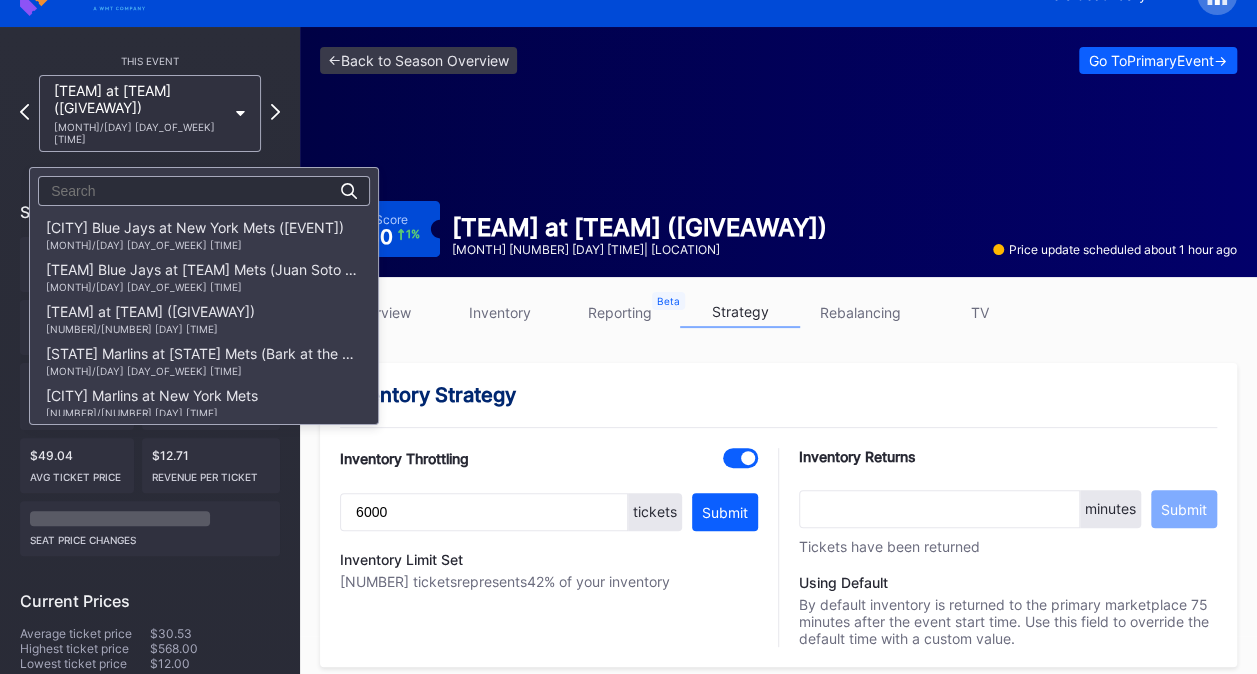 scroll, scrollTop: 2583, scrollLeft: 0, axis: vertical 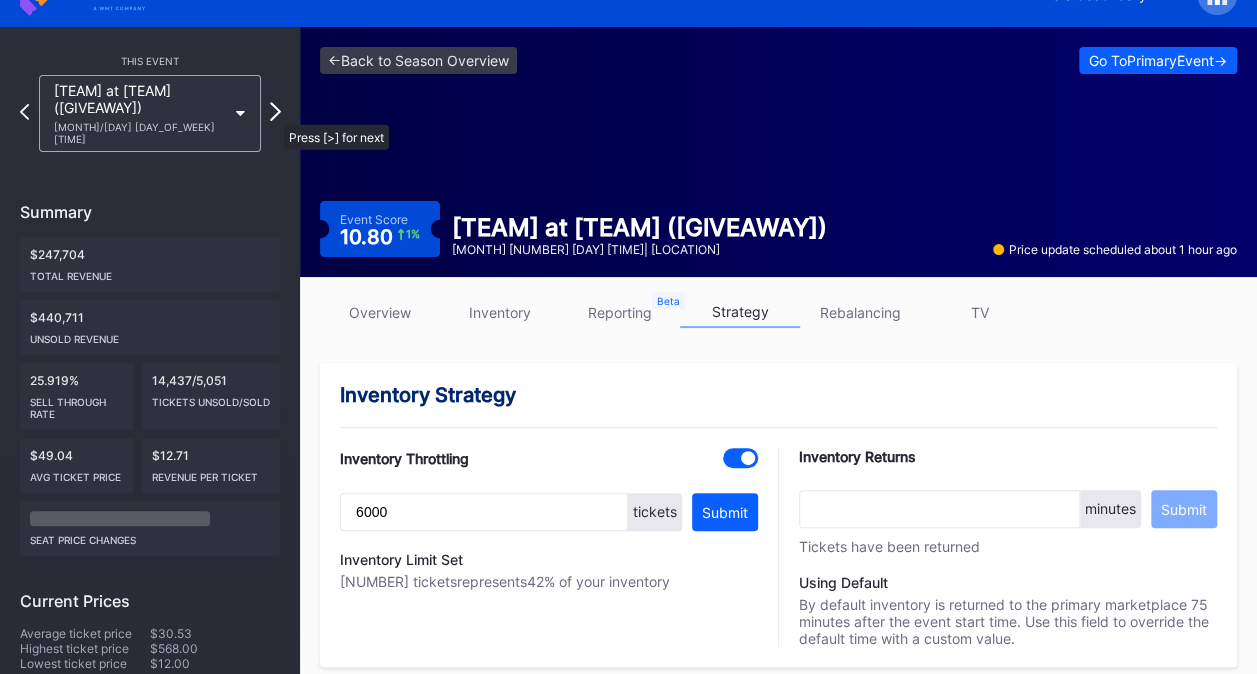 click 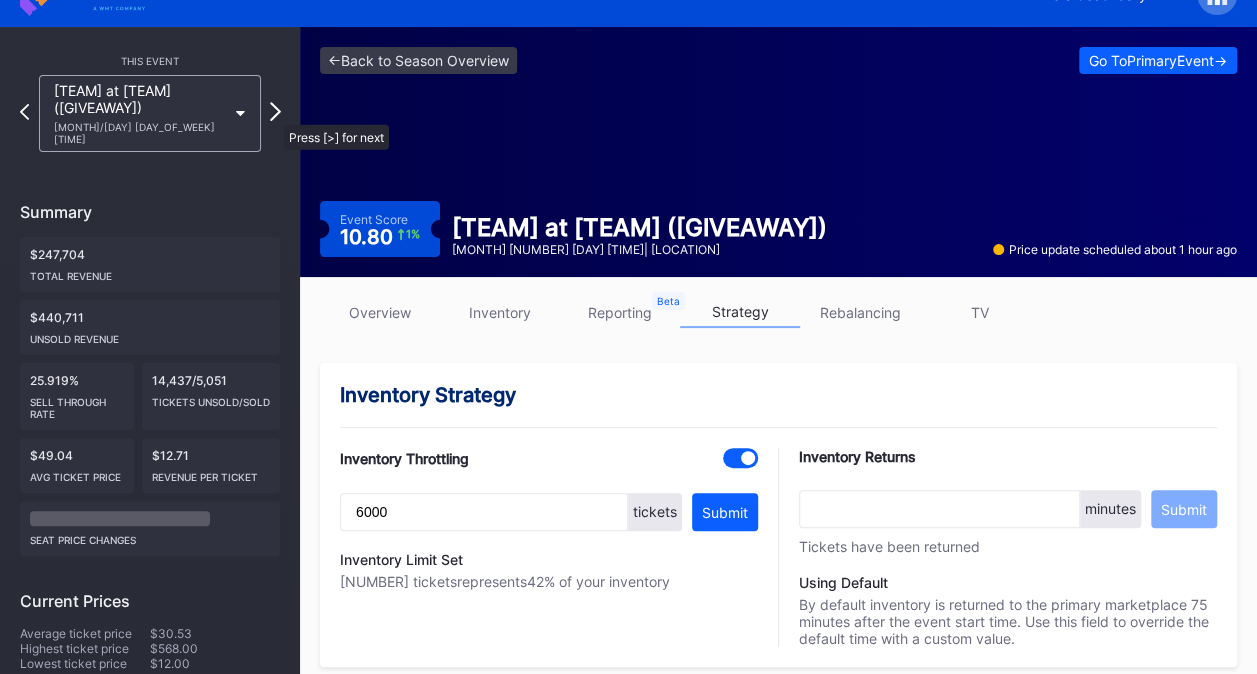 scroll, scrollTop: 0, scrollLeft: 0, axis: both 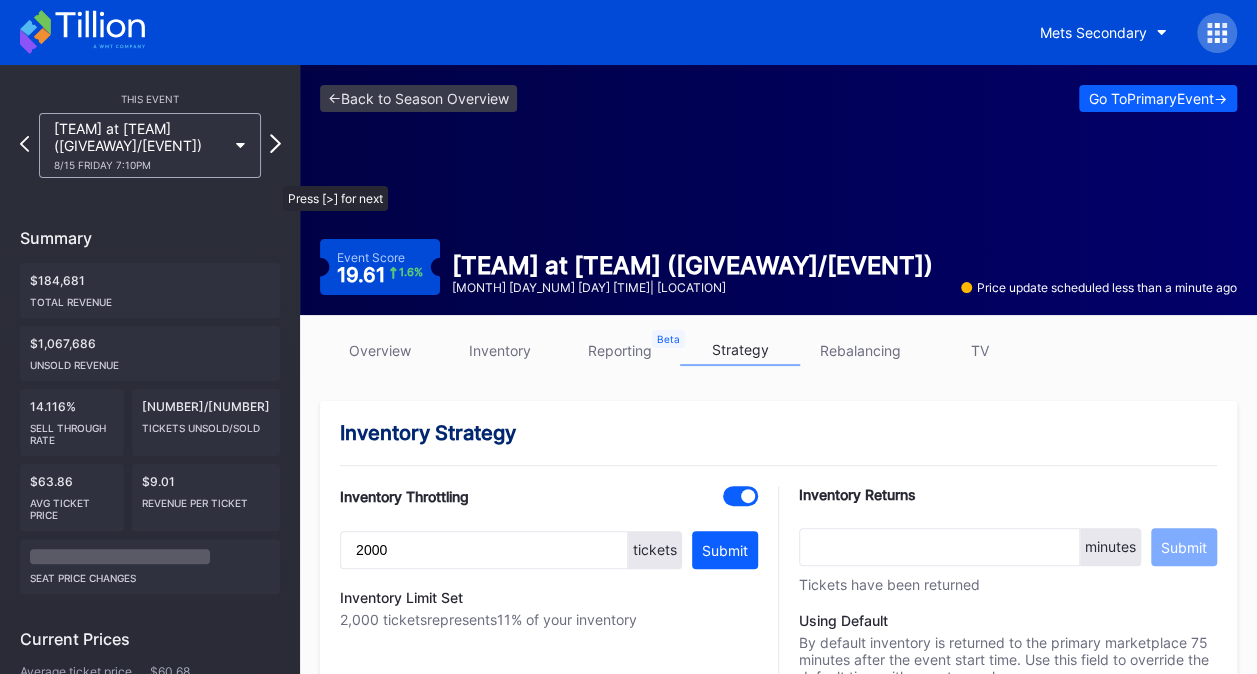 click 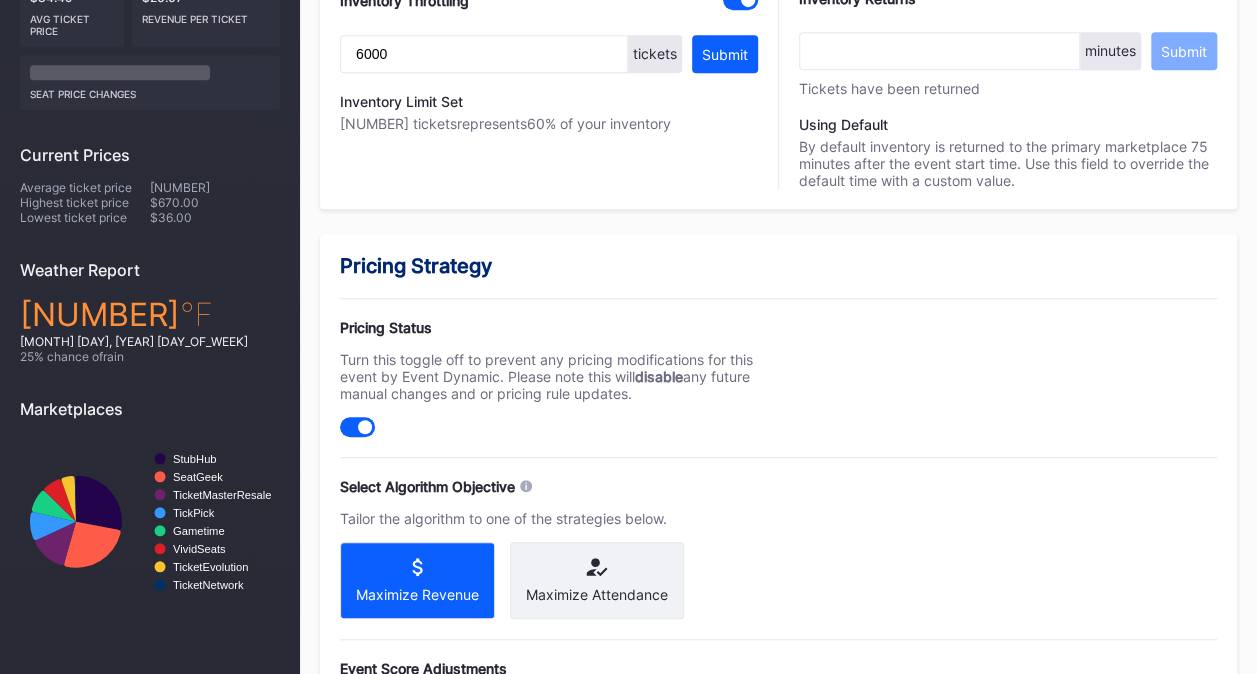scroll, scrollTop: 1069, scrollLeft: 0, axis: vertical 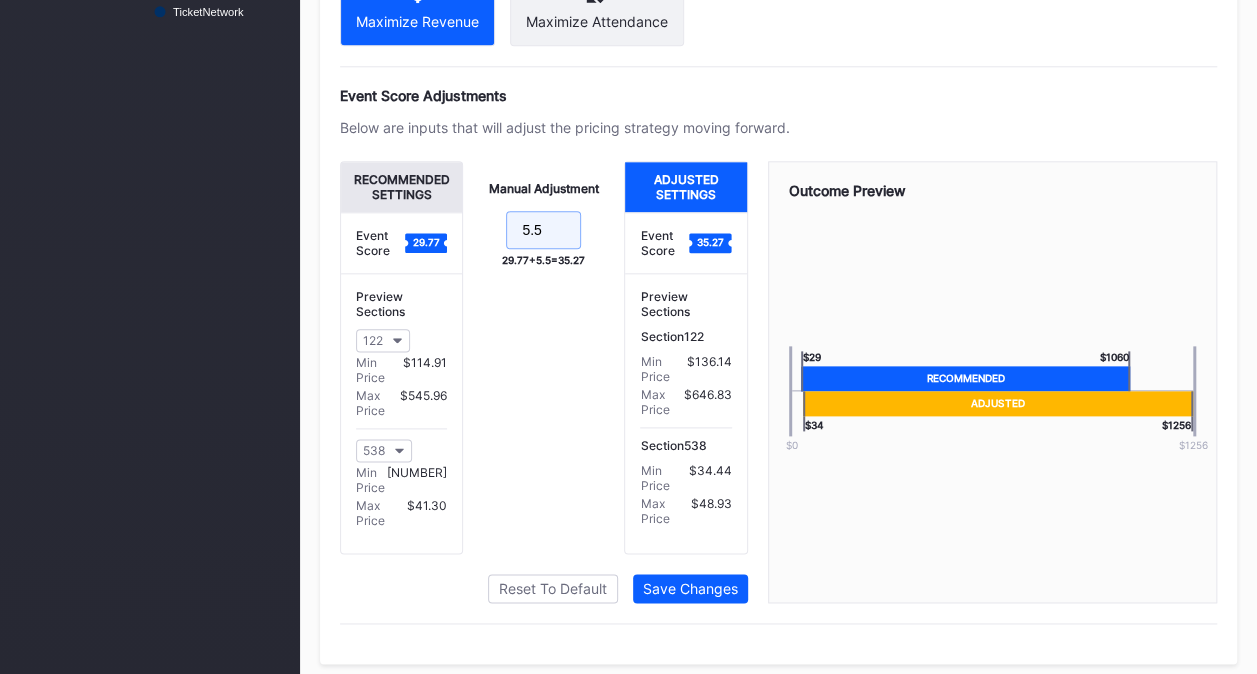 drag, startPoint x: 564, startPoint y: 244, endPoint x: 406, endPoint y: 198, distance: 164.56001 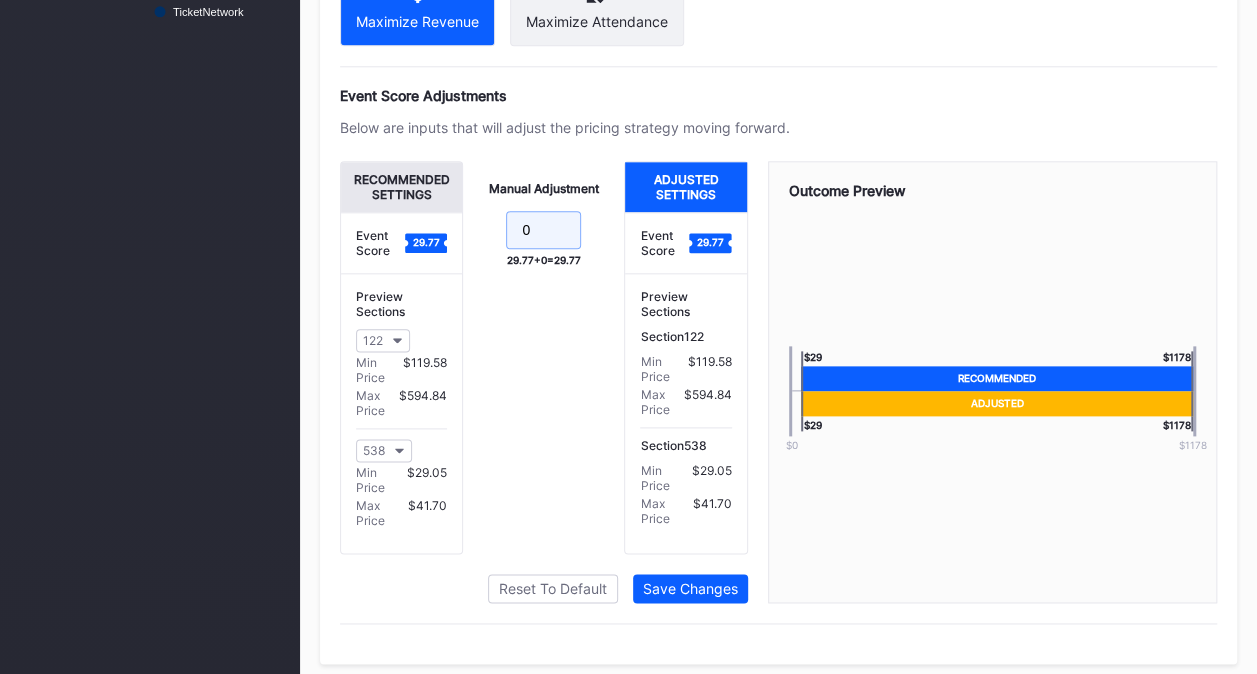 scroll, scrollTop: 1068, scrollLeft: 0, axis: vertical 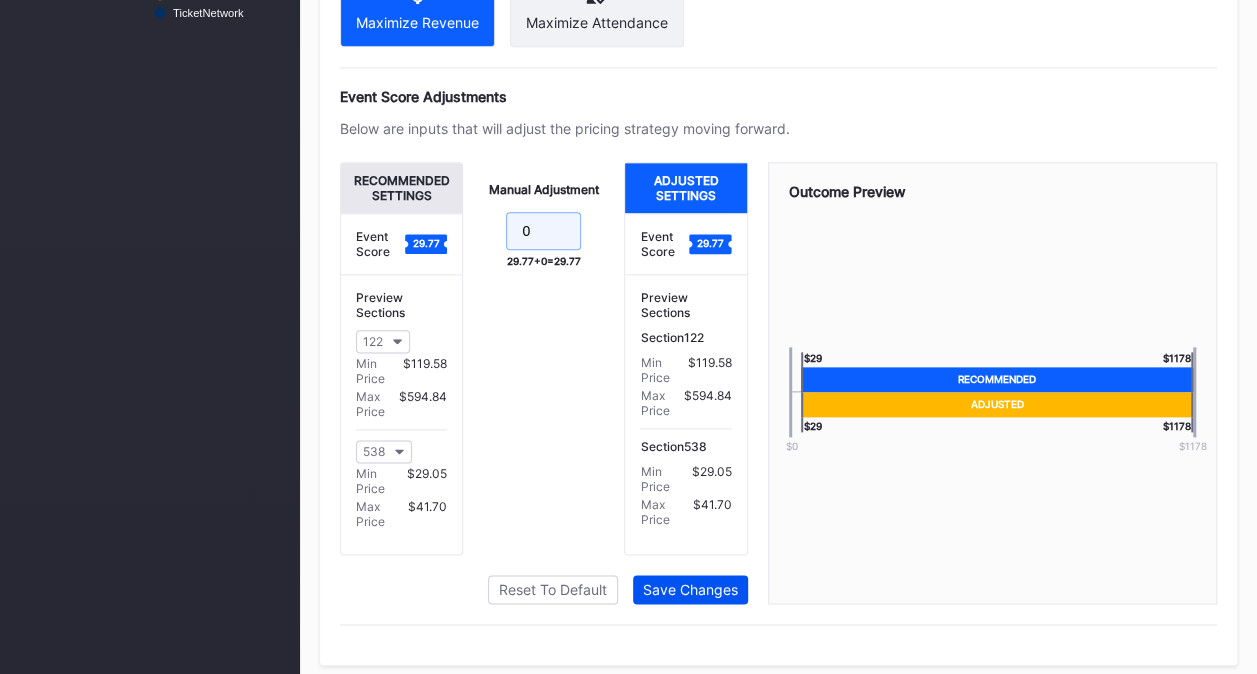type on "0" 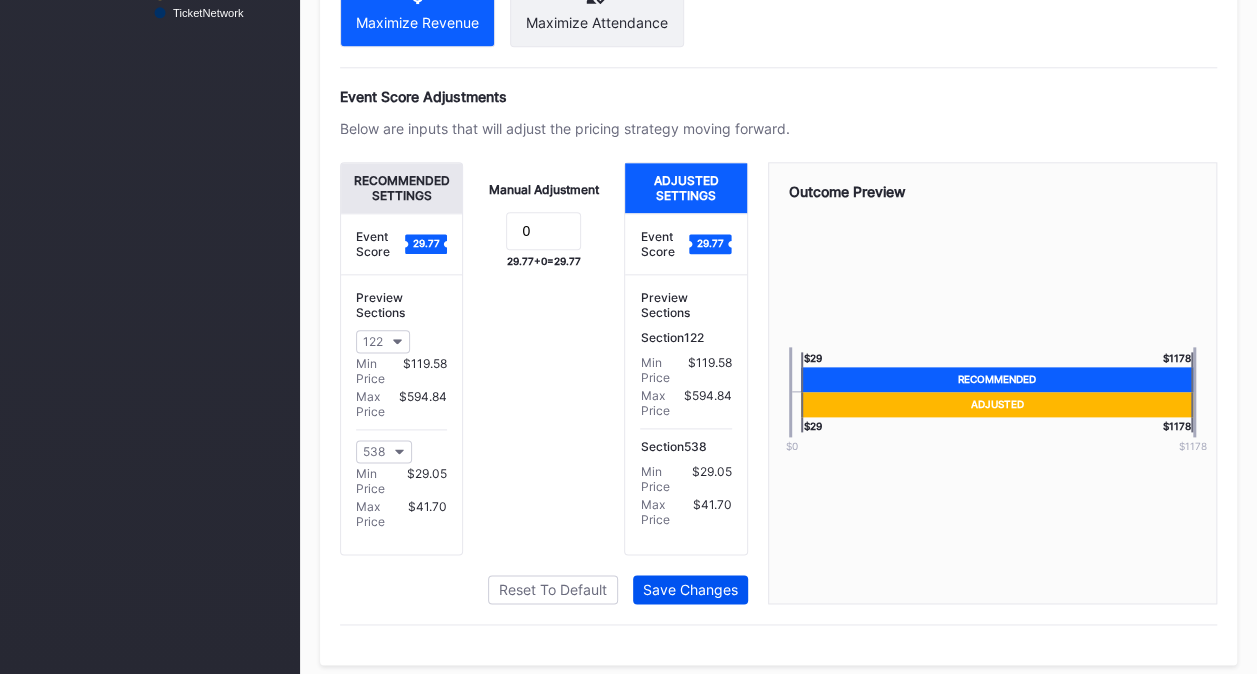 click on "Save Changes" at bounding box center [690, 589] 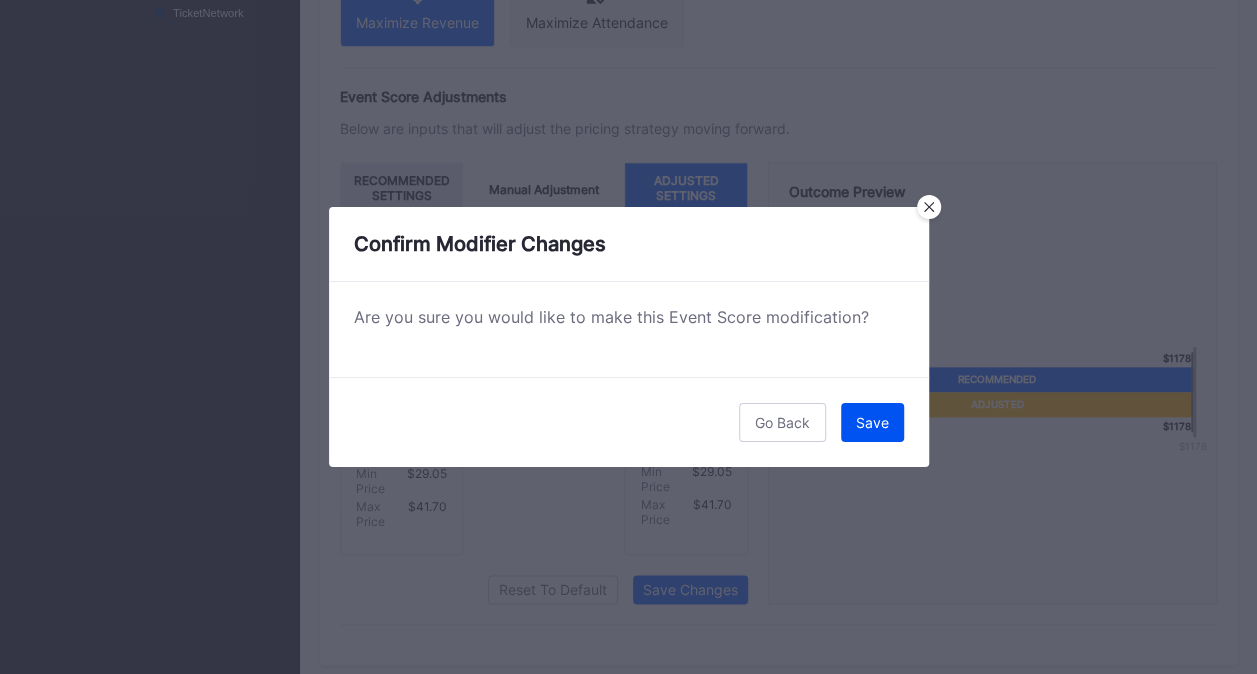 click on "Save" at bounding box center [872, 422] 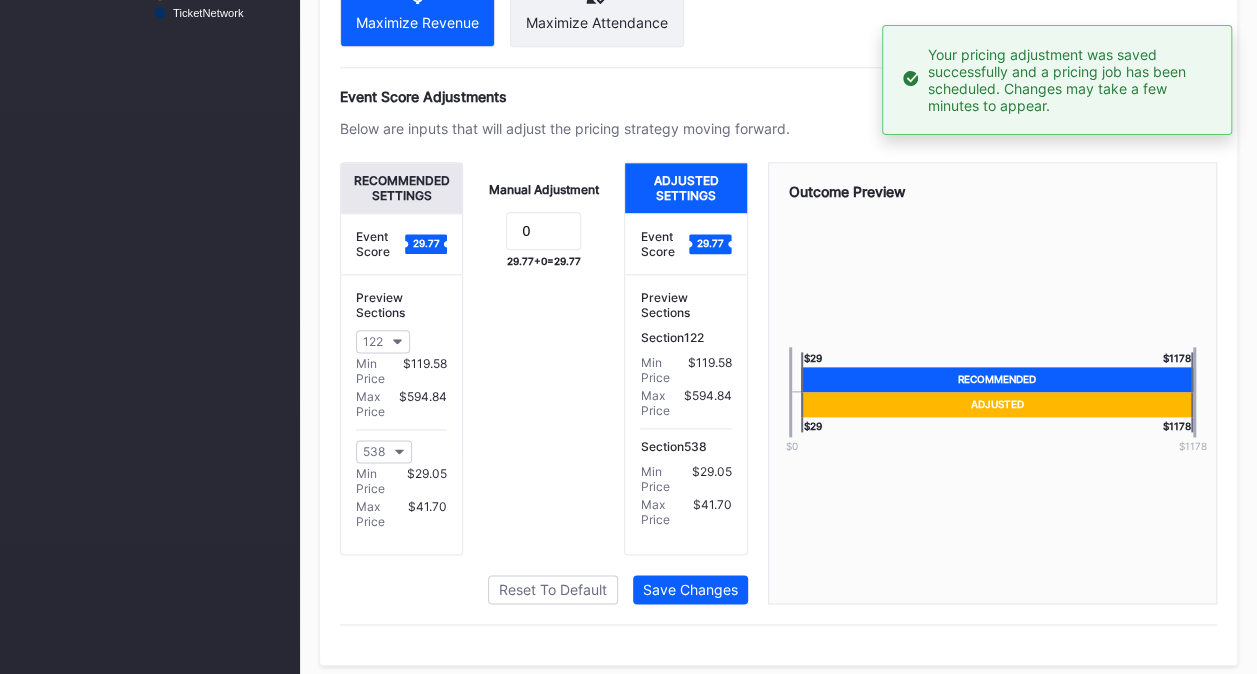 click on "Outcome Preview $0 $ 1178 $ 29 $ 1178 Recommended $ 29 $ 1178 Adjusted" at bounding box center (993, 383) 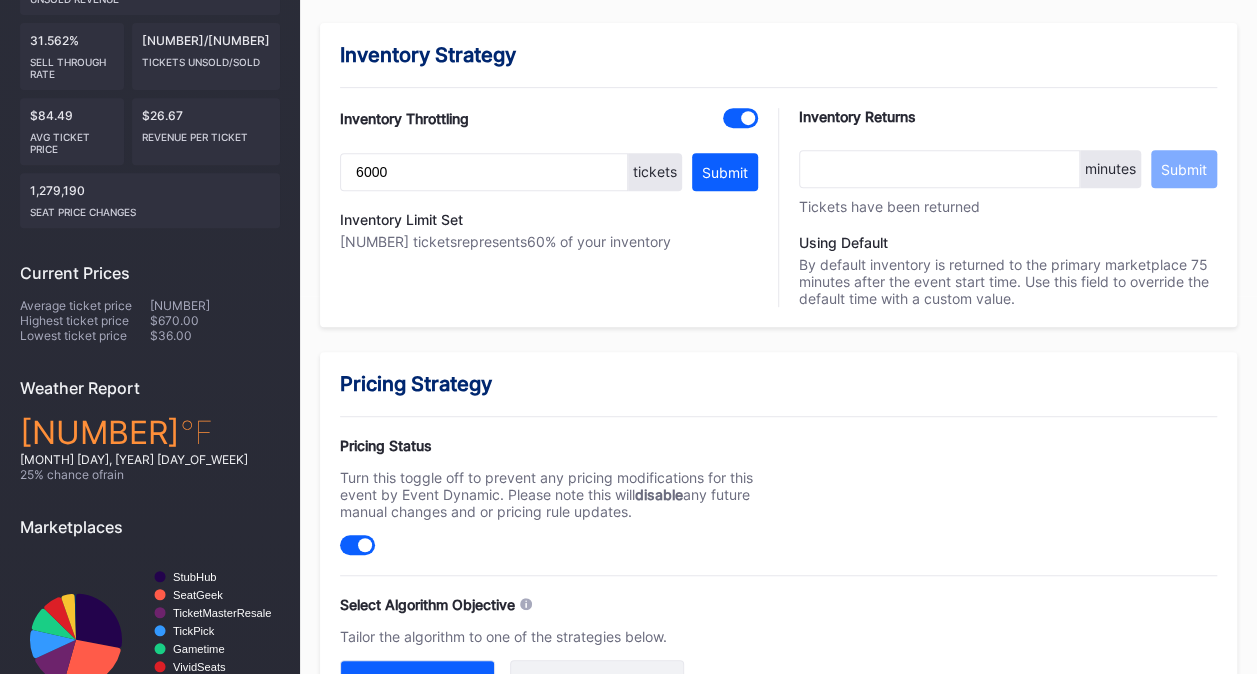 scroll, scrollTop: 0, scrollLeft: 0, axis: both 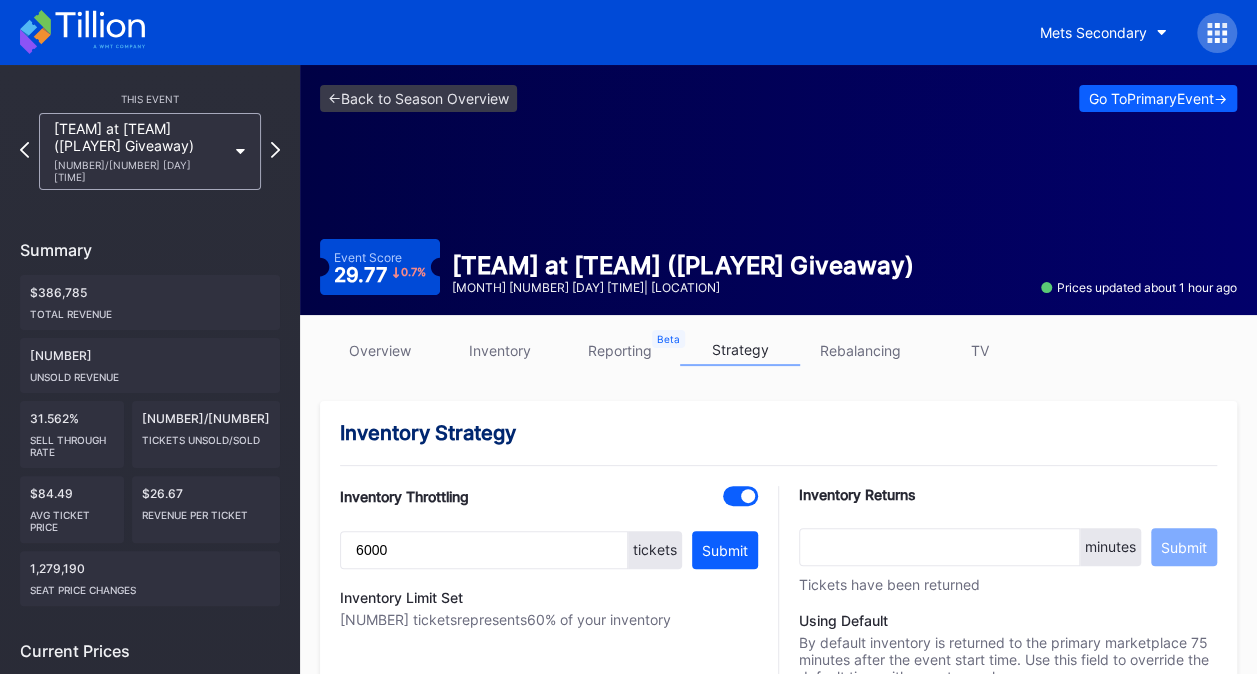 click 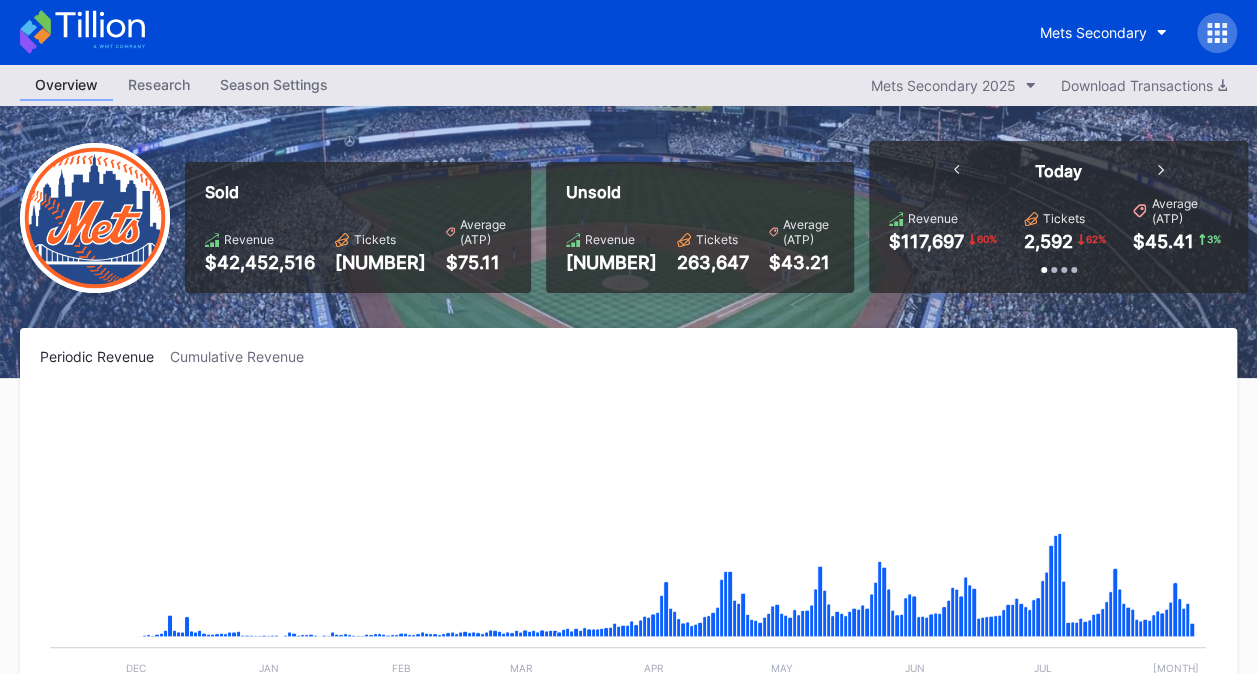 scroll, scrollTop: 3705, scrollLeft: 0, axis: vertical 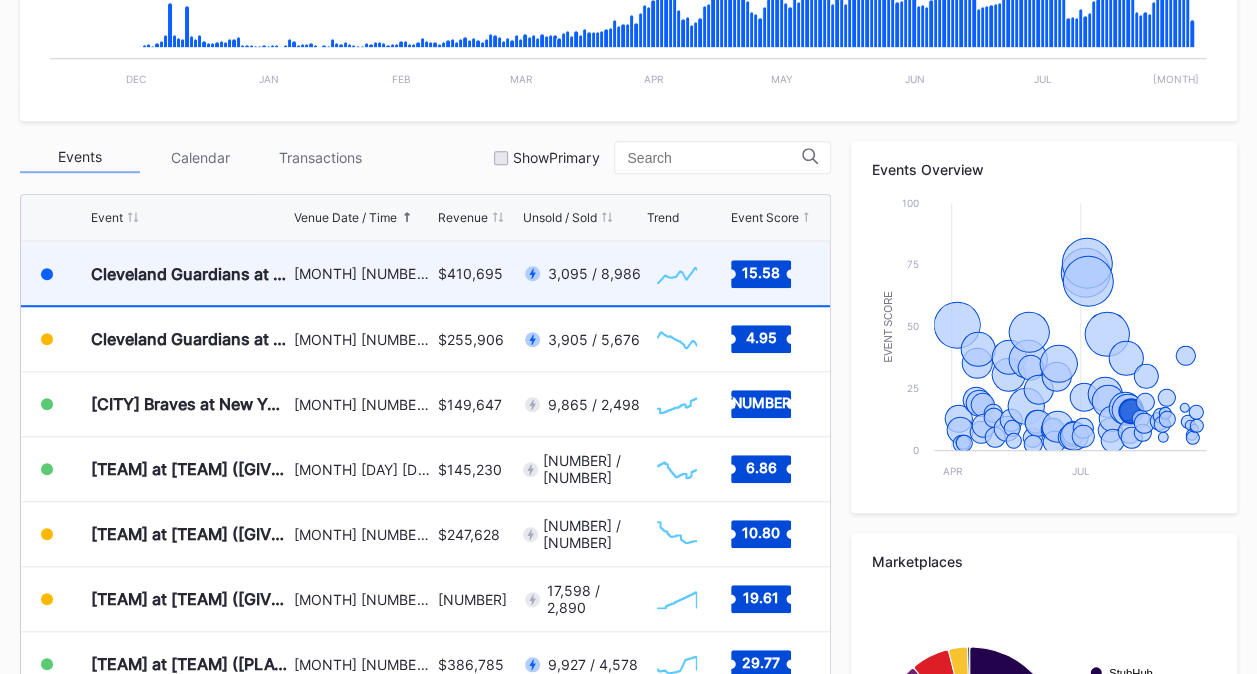 click on "3,095 / 8,986" at bounding box center (582, 274) 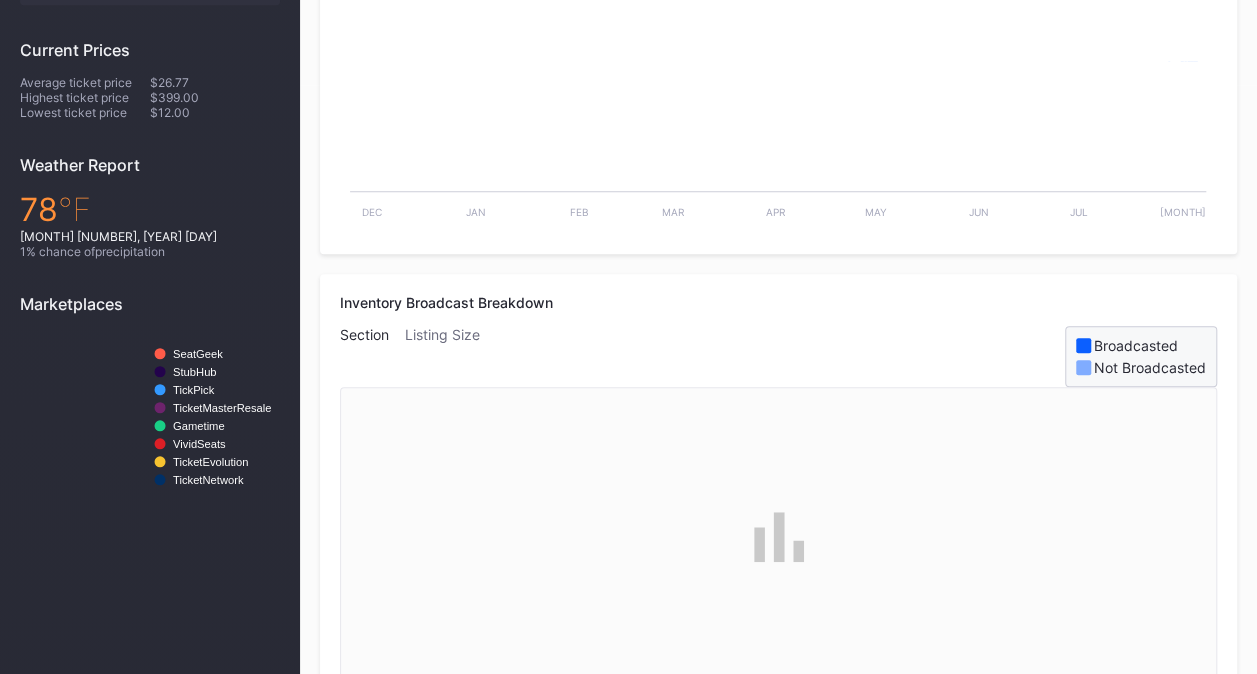 scroll, scrollTop: 0, scrollLeft: 0, axis: both 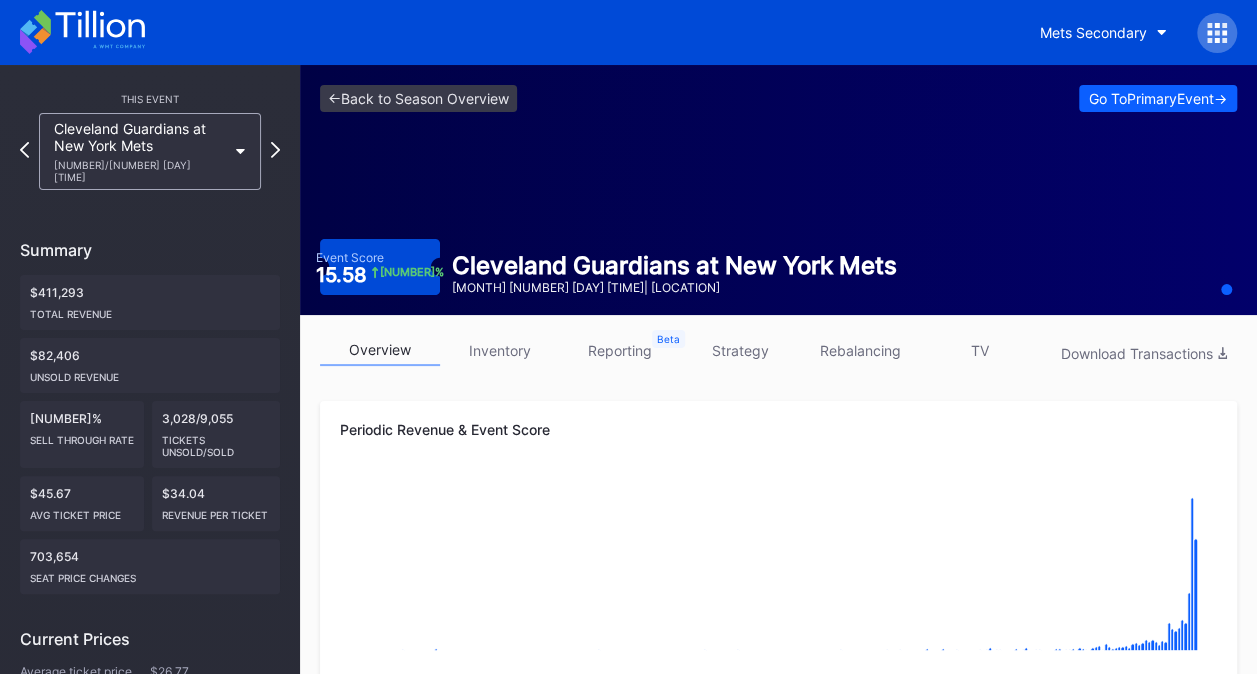 click on "Cleveland Guardians at New York Mets 8/5 Tuesday 7:10PM" at bounding box center [140, 151] 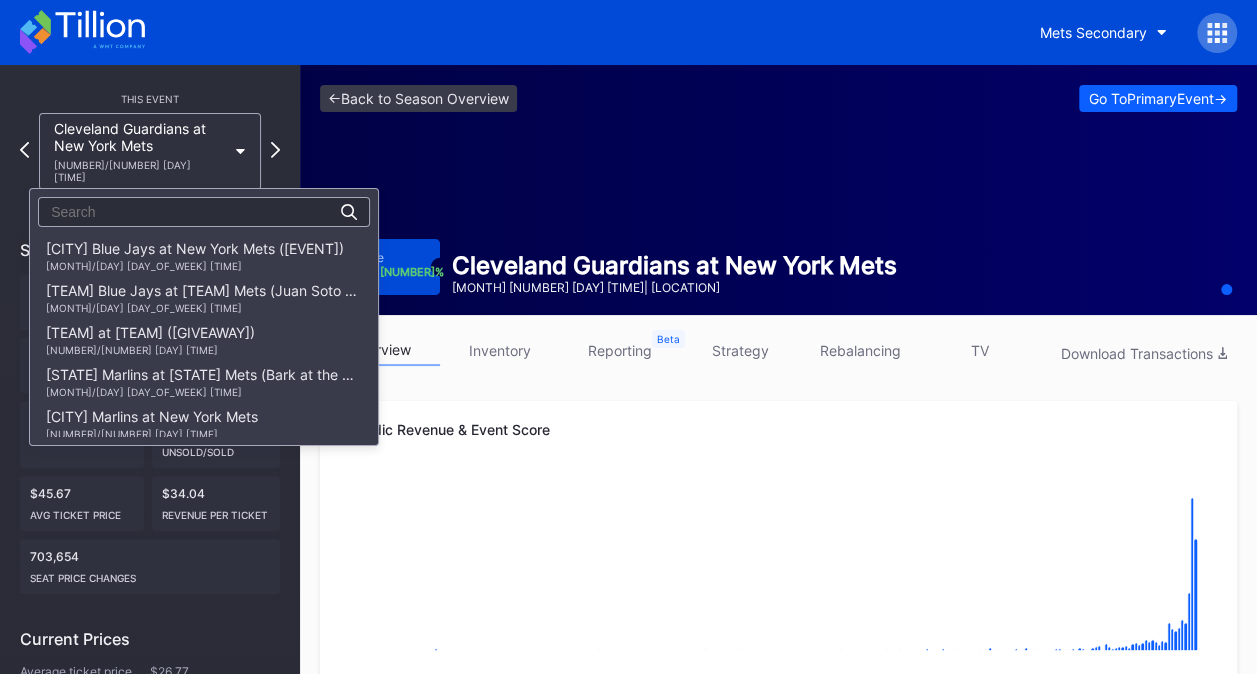 scroll, scrollTop: 2413, scrollLeft: 0, axis: vertical 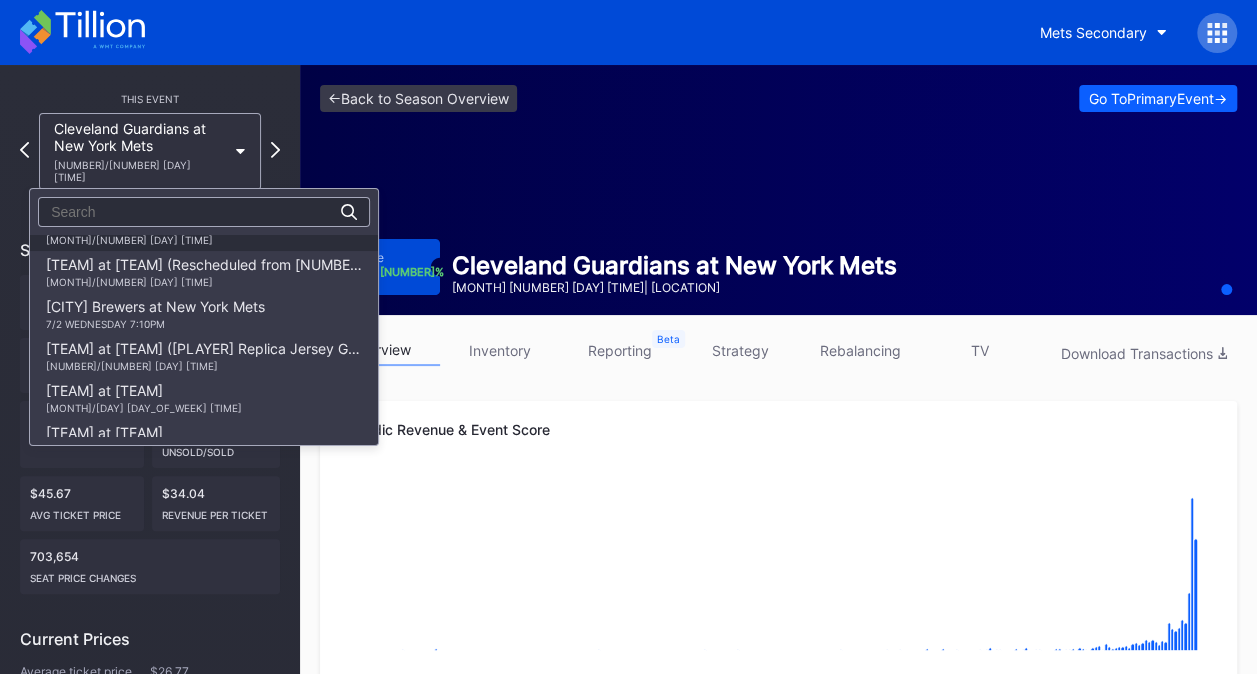 click on "Atlanta Braves at New York Mets (Reversible Bucket Hat Giveaway) 6/26 Thursday 7:10PM" at bounding box center (176, 230) 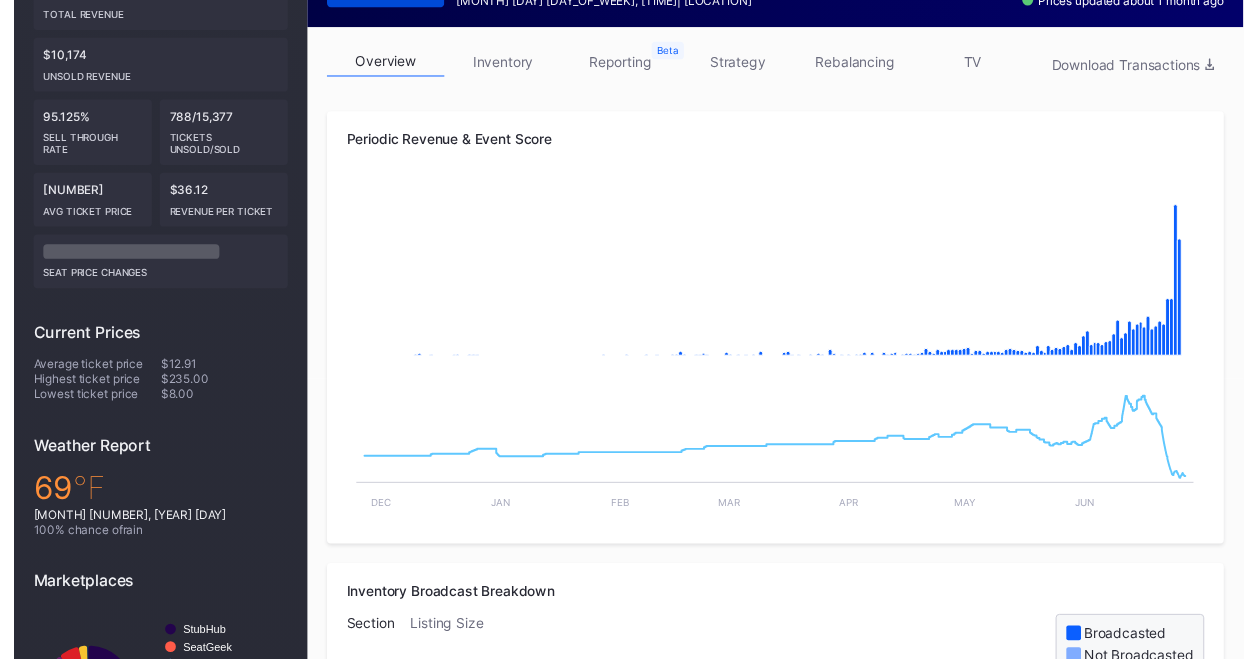 scroll, scrollTop: 279, scrollLeft: 0, axis: vertical 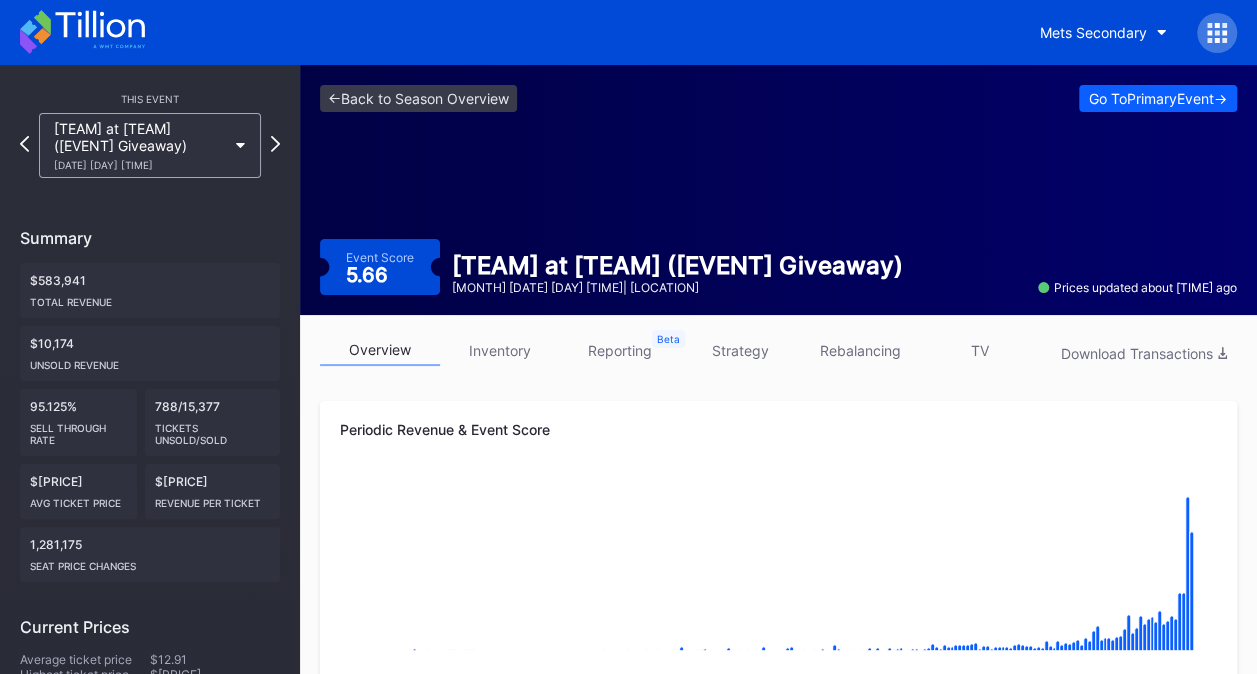 click on "Atlanta Braves at New York Mets (Reversible Bucket Hat Giveaway) [DATE] [DAY] [TIME]" at bounding box center (140, 145) 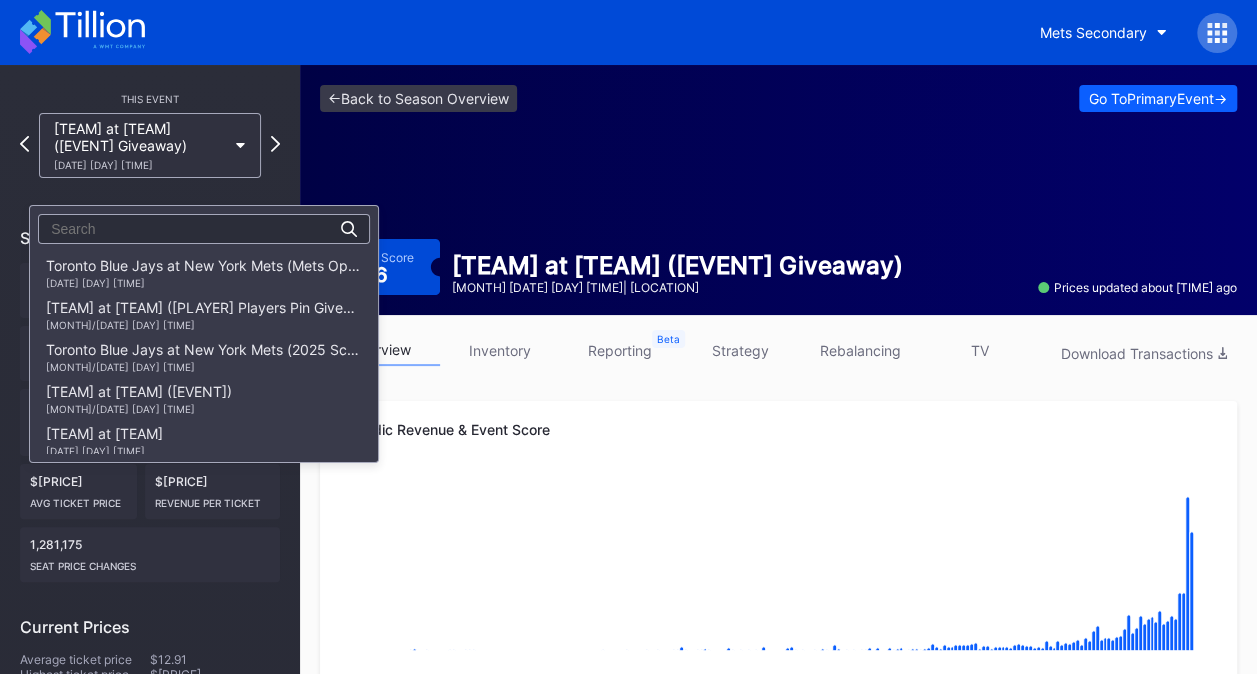 scroll, scrollTop: 1694, scrollLeft: 0, axis: vertical 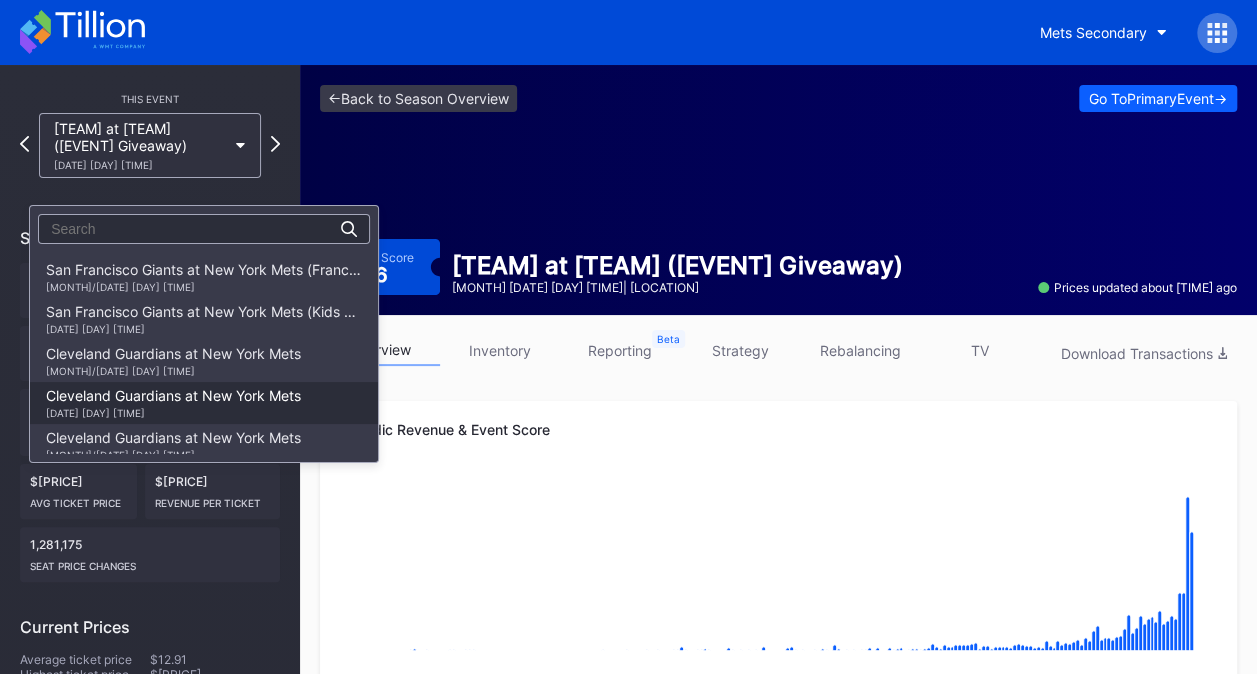 click on "[TEAM] at [TEAM] [NUMBER]/[NUMBER] [DAY] [TIME]" at bounding box center [204, 403] 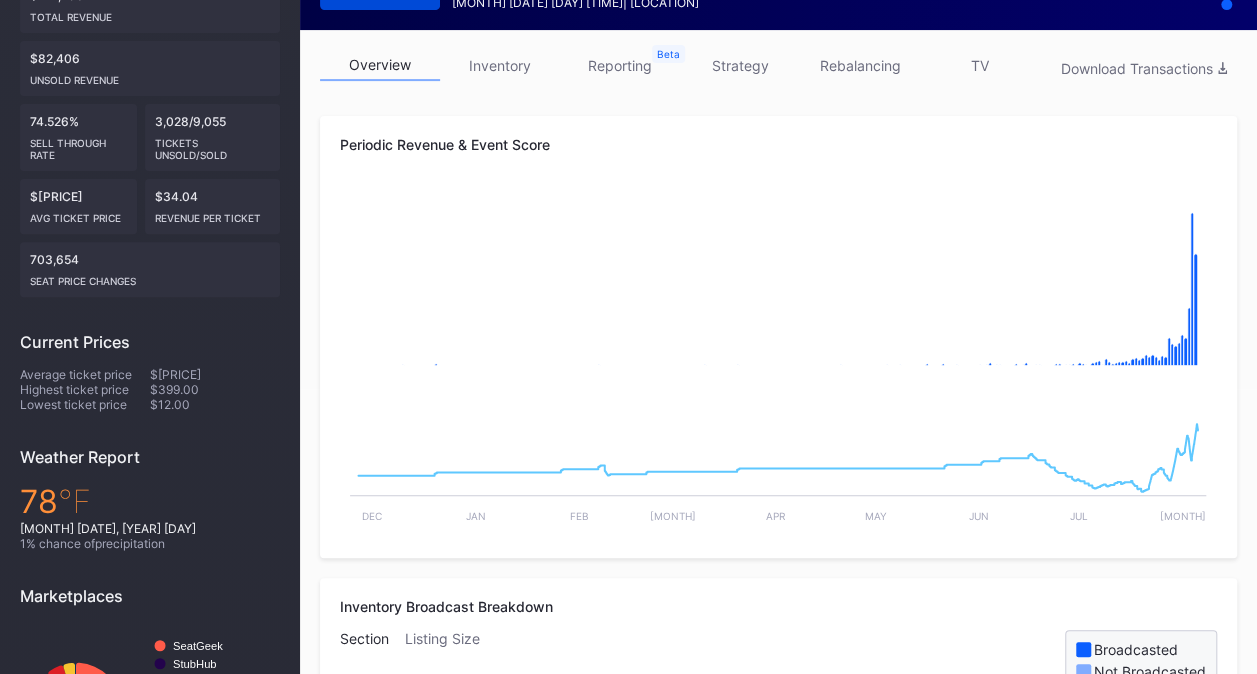 scroll, scrollTop: 281, scrollLeft: 0, axis: vertical 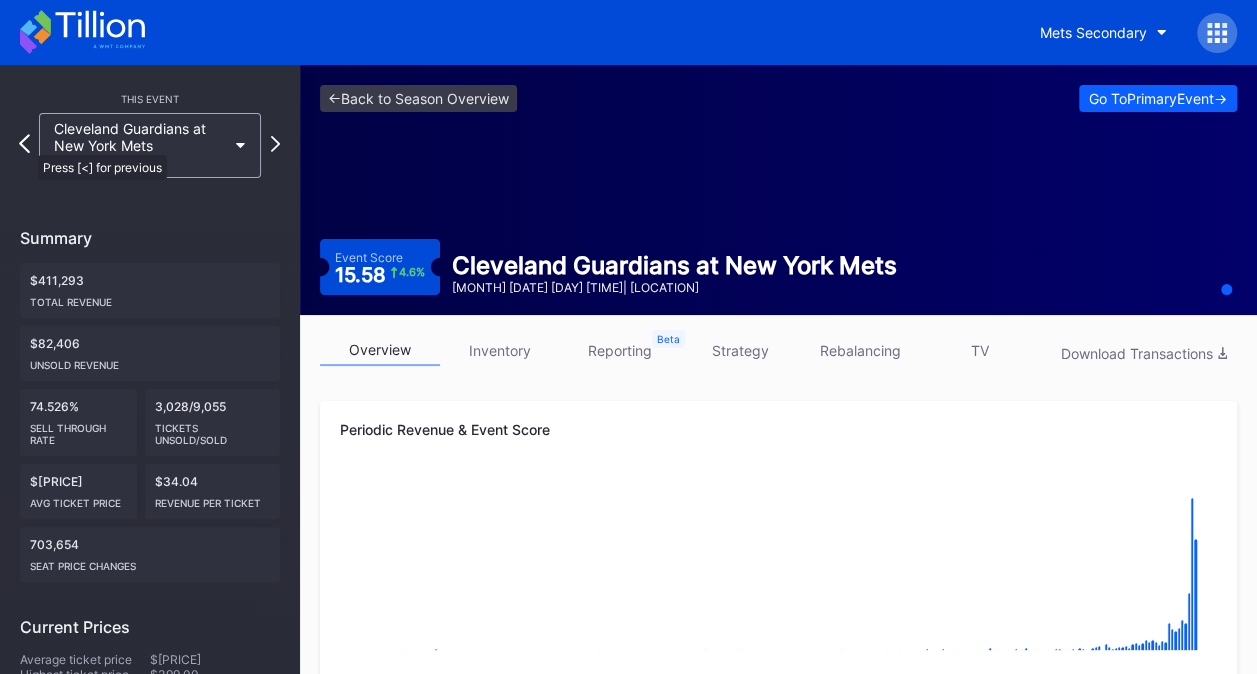 click 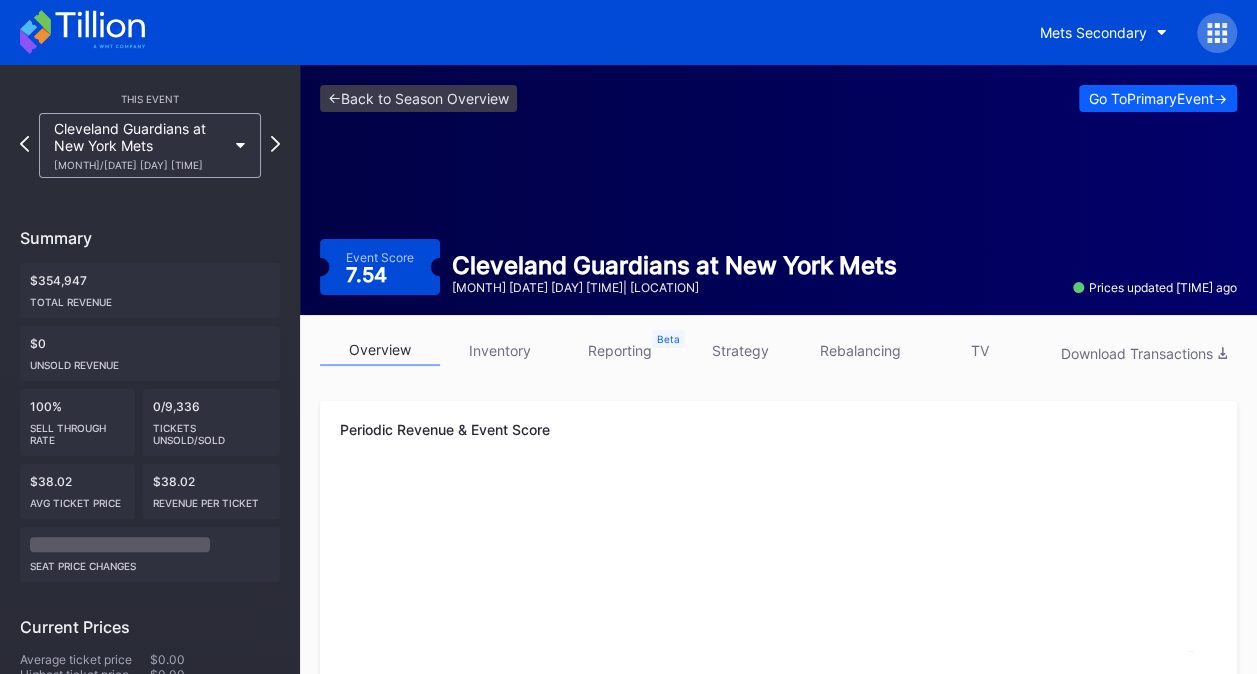 click 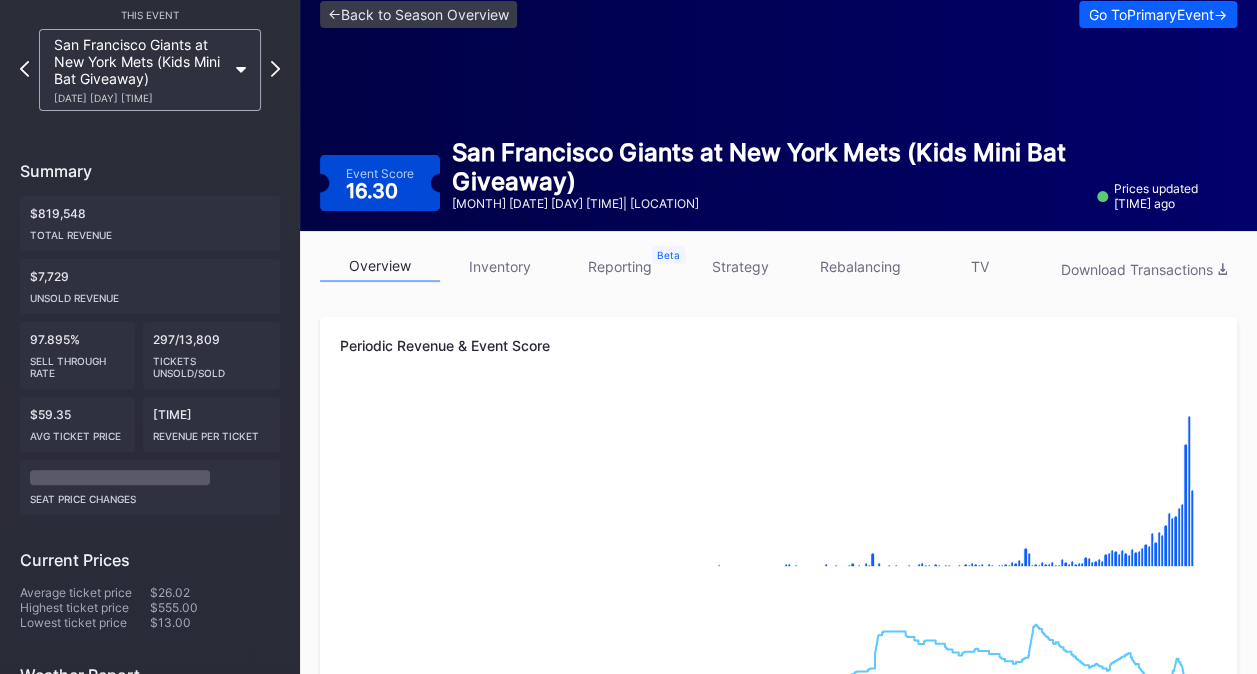scroll, scrollTop: 0, scrollLeft: 0, axis: both 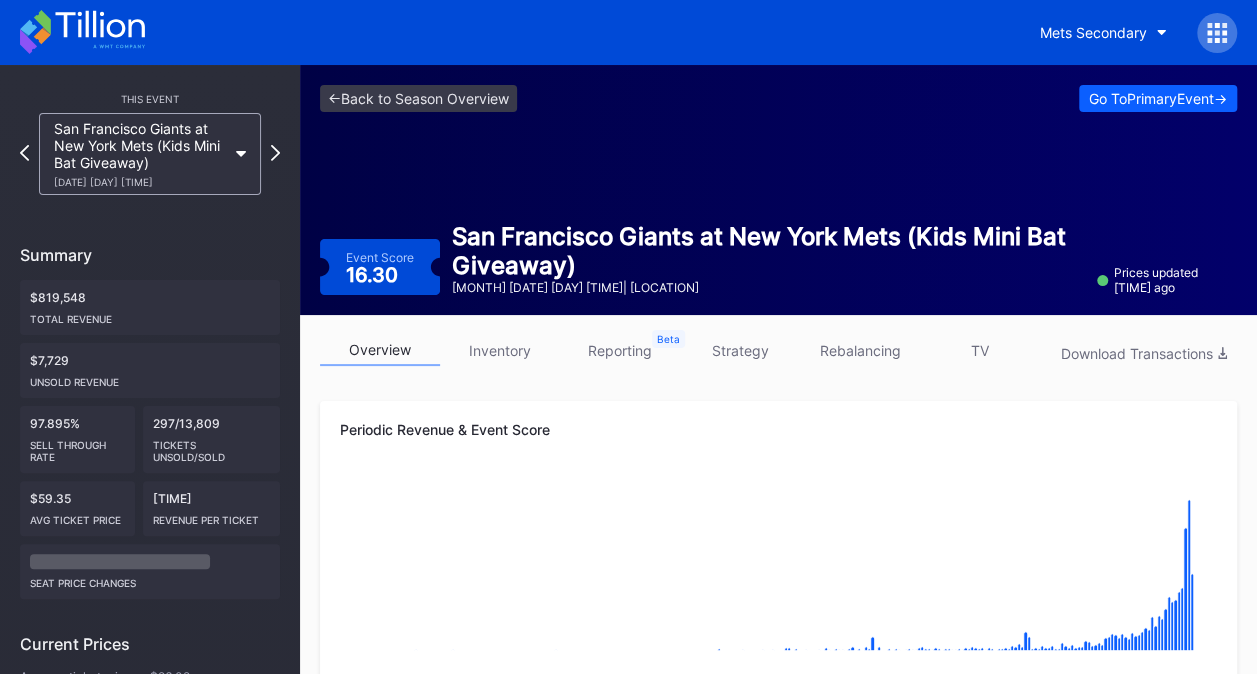click on "San Francisco Giants at New York Mets (Kids Mini Bat Giveaway) 8/3 Sunday 1:40PM" at bounding box center (150, 154) 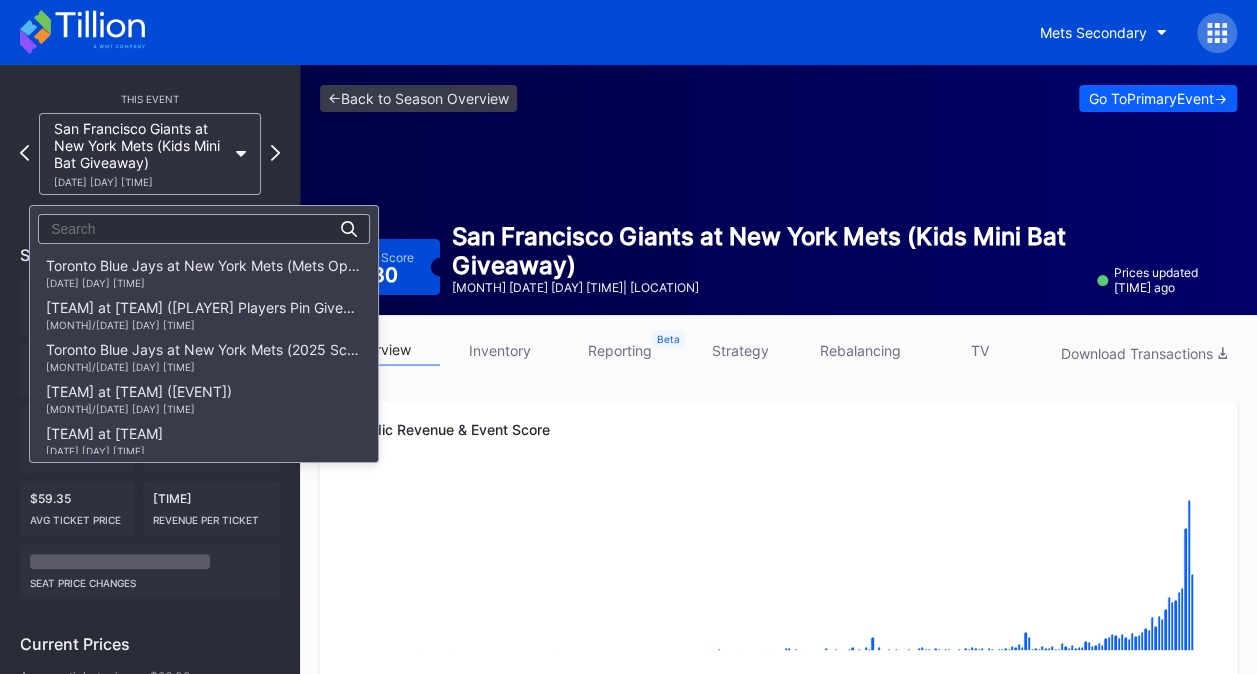 scroll, scrollTop: 2329, scrollLeft: 0, axis: vertical 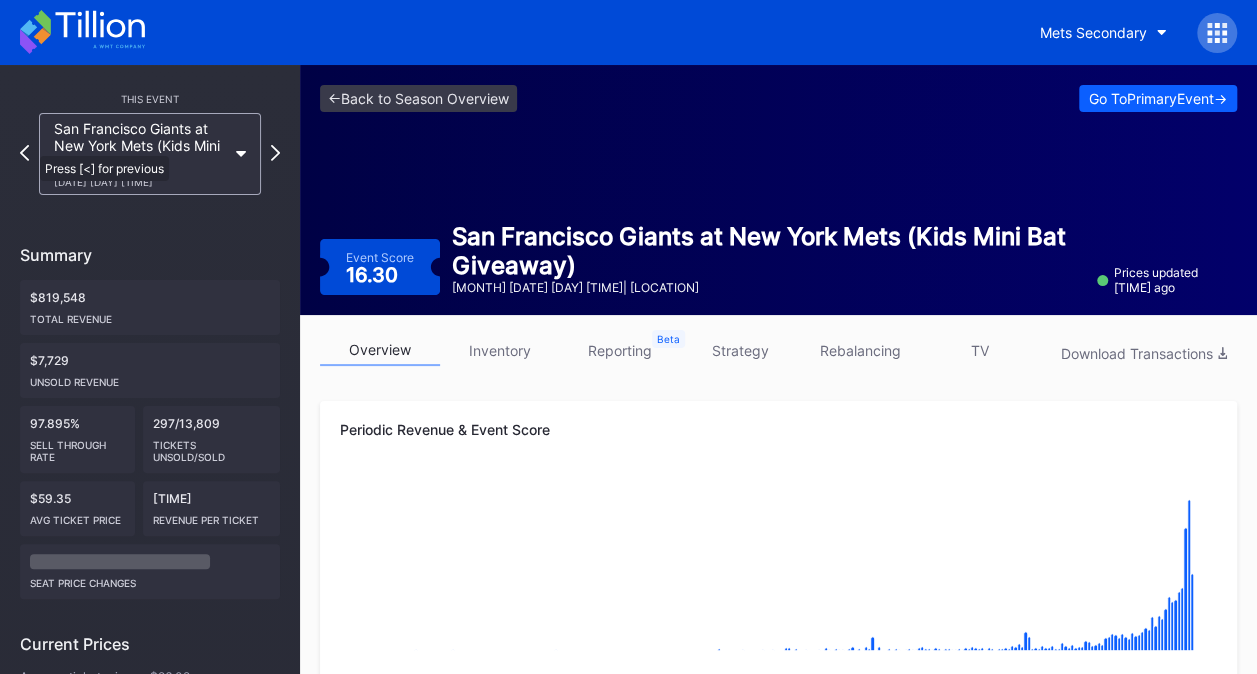 click 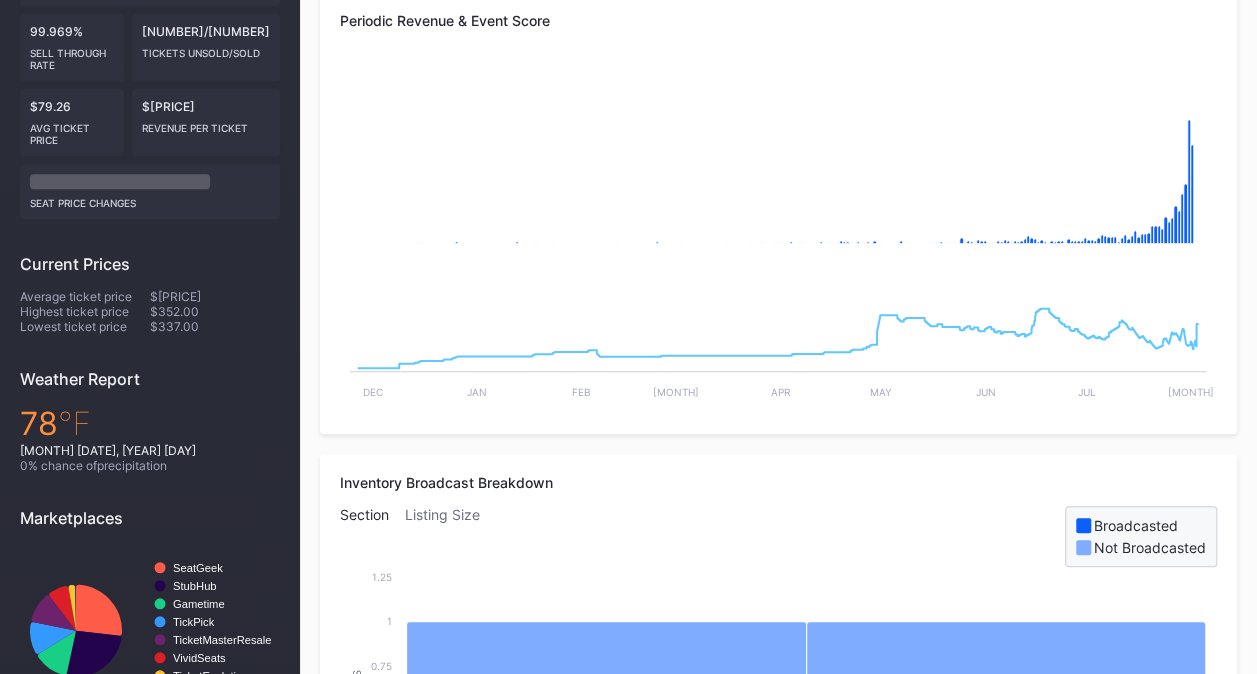 scroll, scrollTop: 0, scrollLeft: 0, axis: both 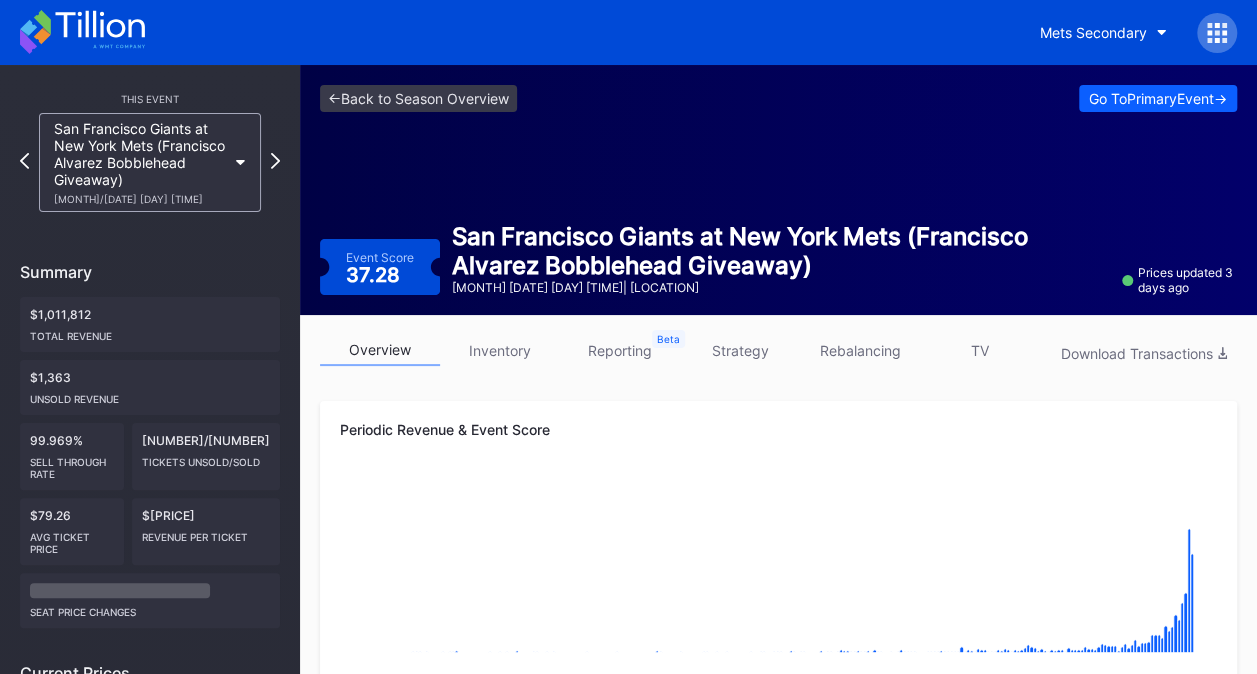 click on "This Event San Francisco Giants at New York Mets (Francisco Alvarez Bobblehead Giveaway) 8/2 Saturday 4:10PM Summary $1,011,812 Total Revenue $1,363 Unsold Revenue 99.969% Sell Through Rate 4/12,766 Tickets Unsold/Sold $79.26 Avg ticket price $79.23 Revenue per ticket seat price changes Current Prices Average ticket price $340.75 Highest ticket price $352.00 Lowest ticket price $337.00 Weather Report 78 ℉ August 2, 2025 Saturday 0 % chance of  precipitation Marketplaces Created with Highcharts 11.2.0 Chart title SeatGeek StubHub Gametime TickPick TicketMasterResale VividSeats TicketEvolution TicketNetwork" at bounding box center (150, 606) 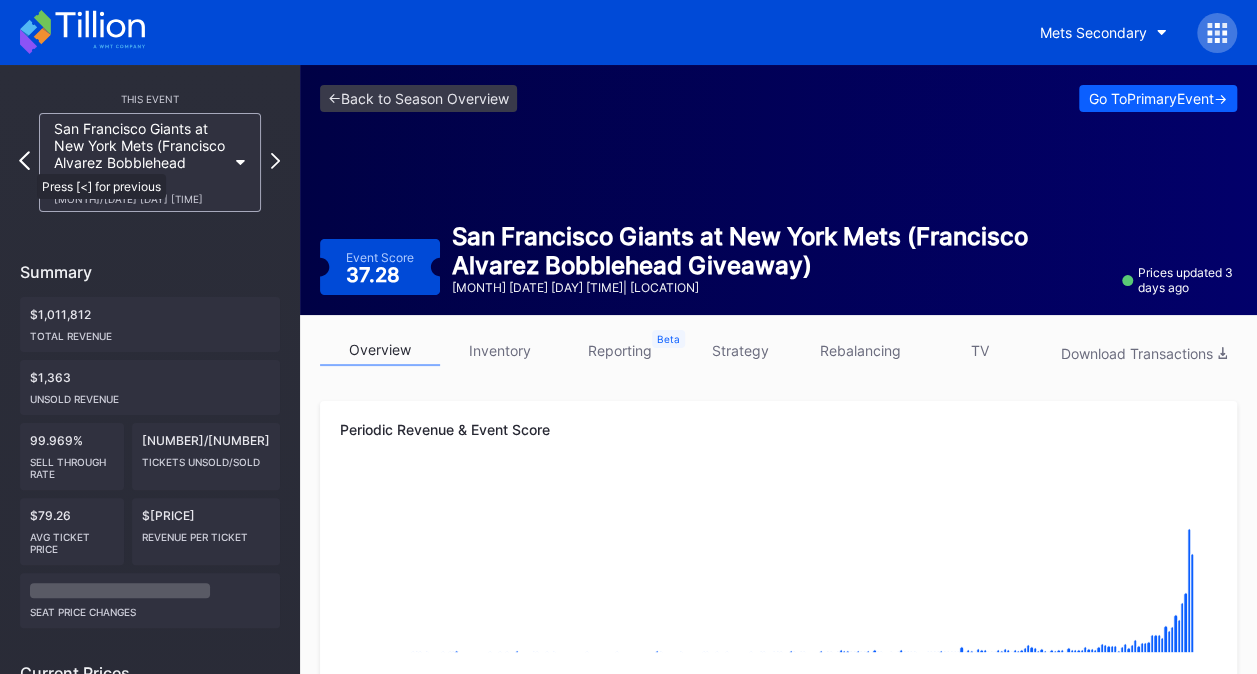 click 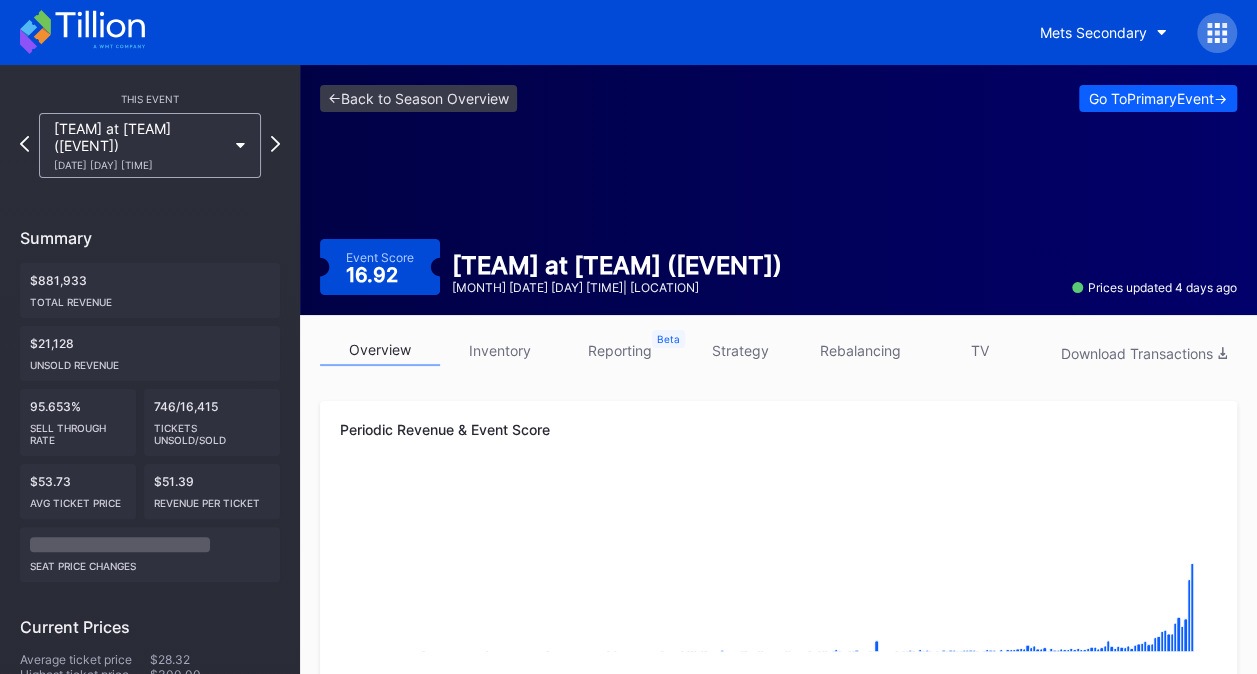 click on "San Francisco Giants at New York Mets (Fireworks Night) 8/1 Friday 7:10PM" at bounding box center [140, 145] 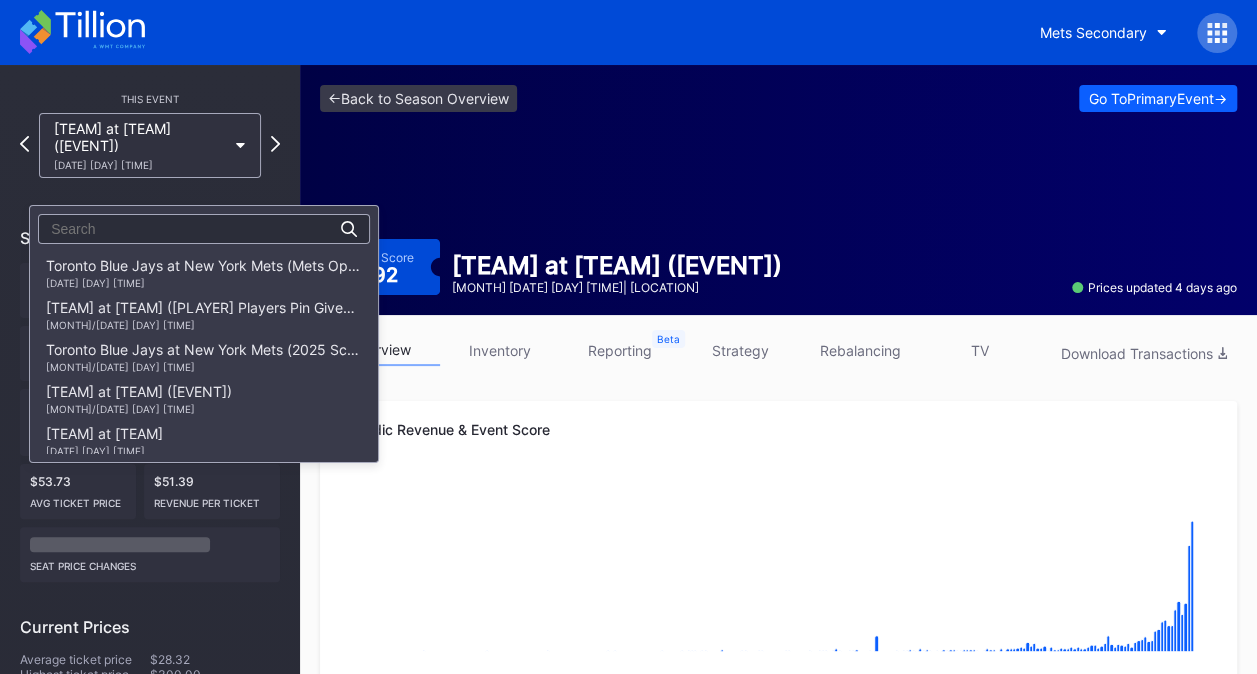 scroll, scrollTop: 2244, scrollLeft: 0, axis: vertical 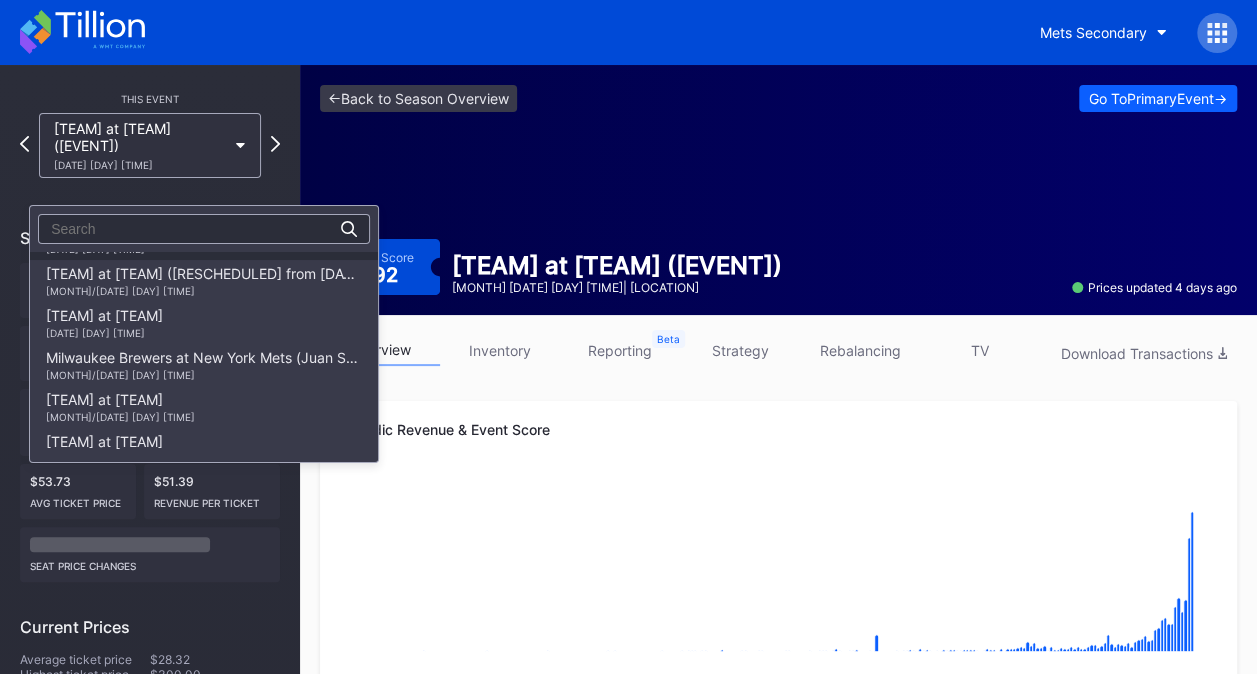 click on "6/26 Thursday 7:10PM" at bounding box center [173, 249] 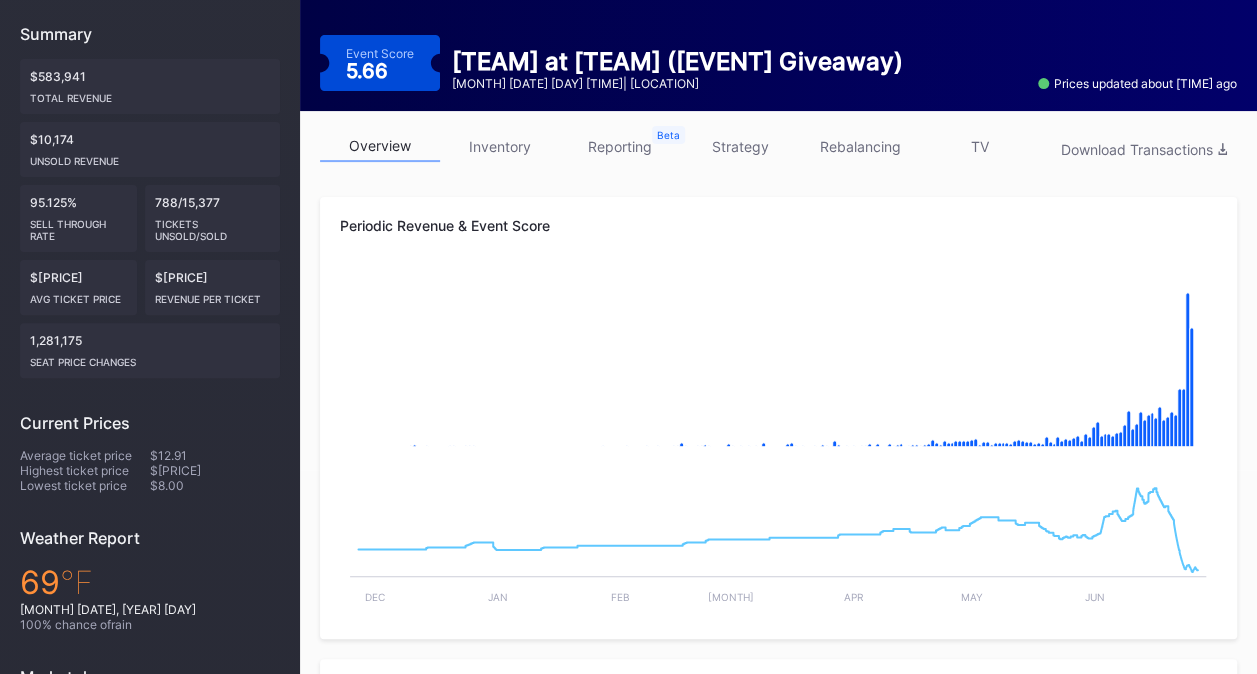 scroll, scrollTop: 0, scrollLeft: 0, axis: both 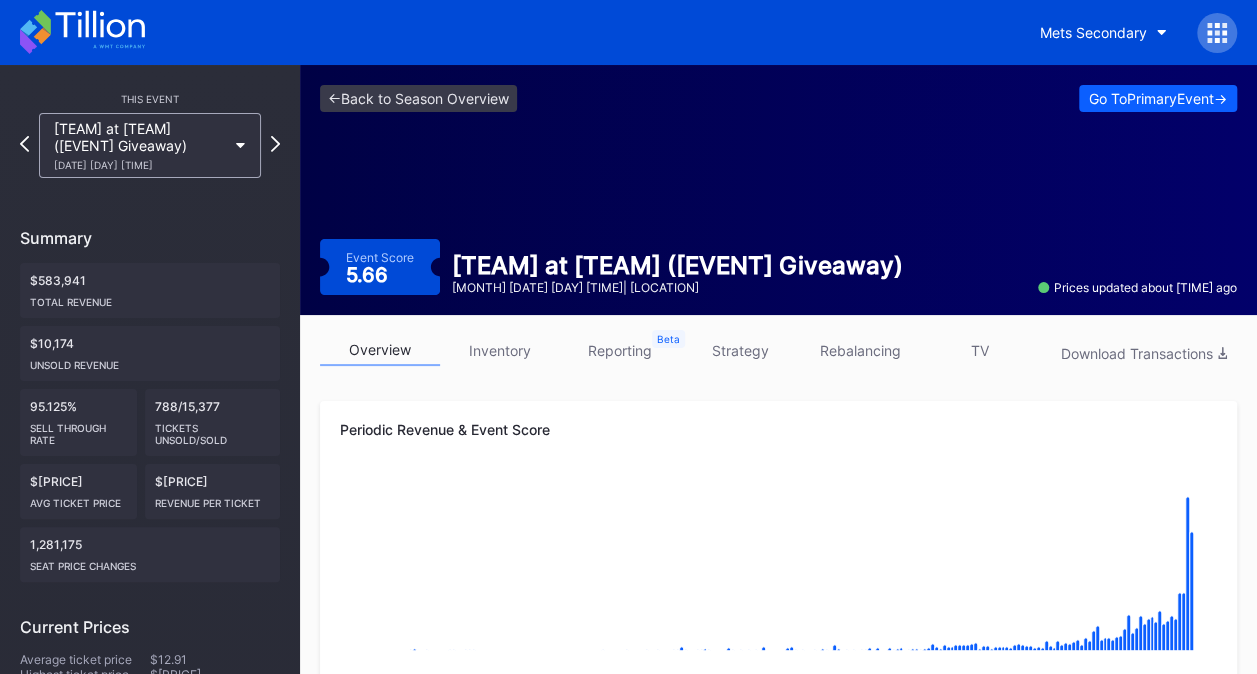 click on "Atlanta Braves at New York Mets (Reversible Bucket Hat Giveaway) 6/26 Thursday 7:10PM" at bounding box center [140, 145] 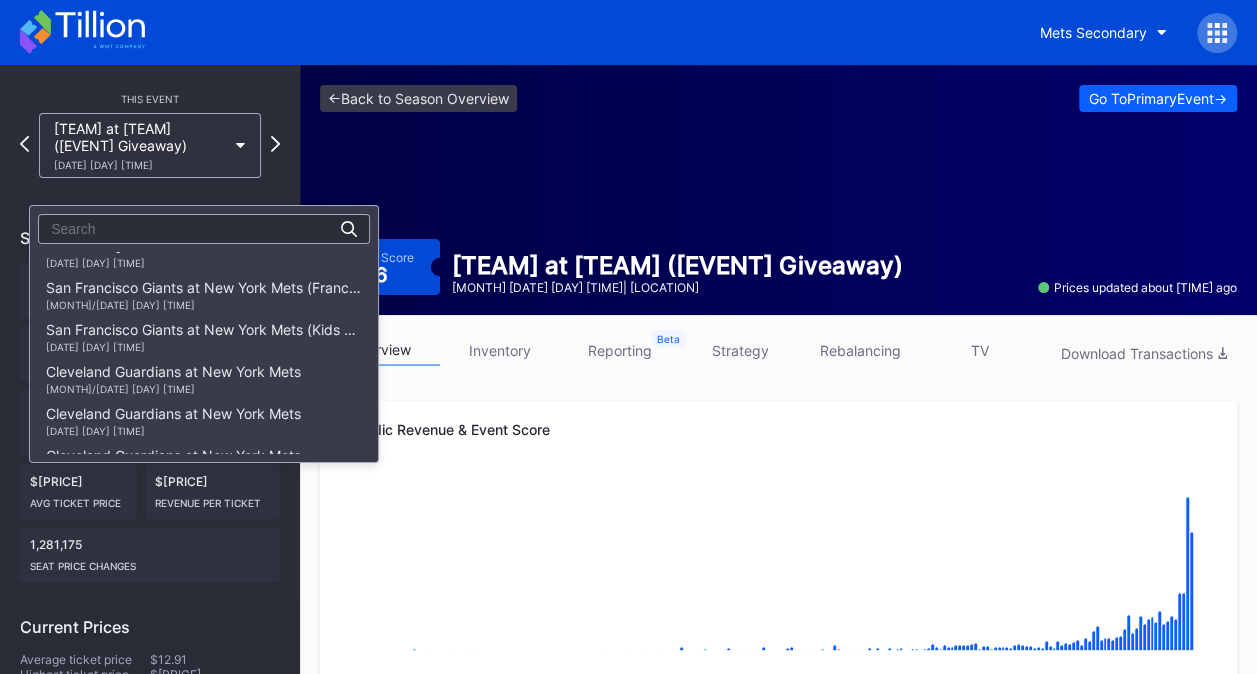 scroll, scrollTop: 2264, scrollLeft: 0, axis: vertical 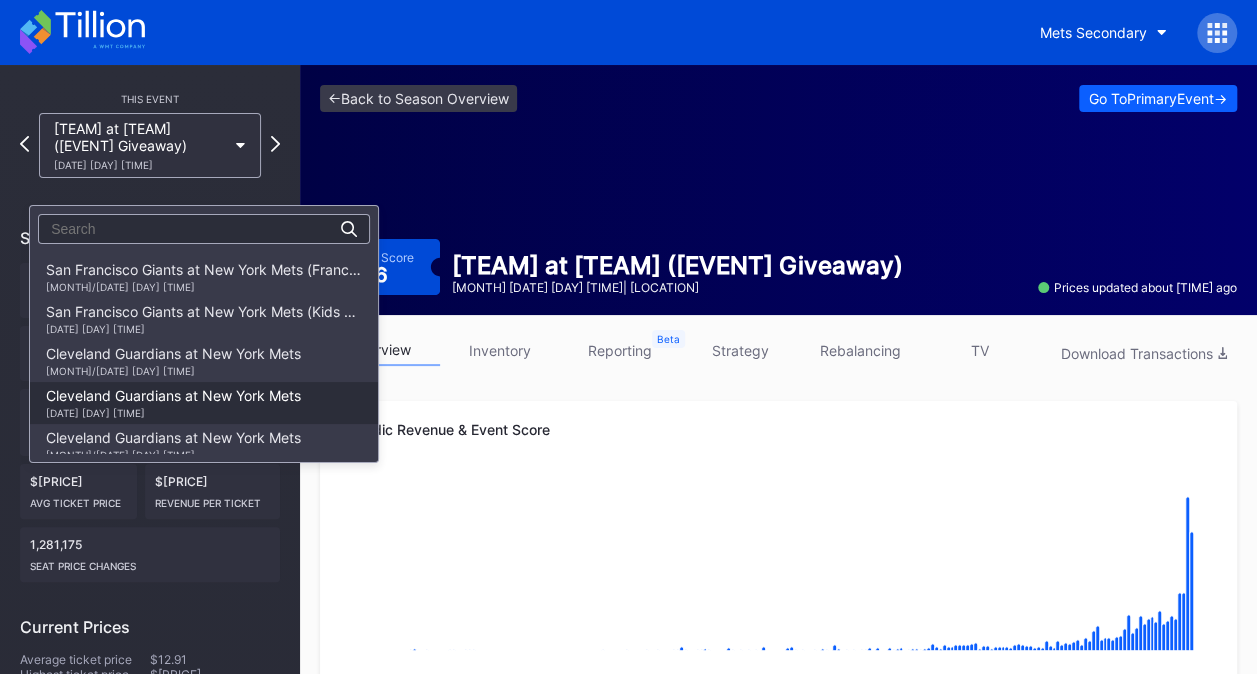 click on "Cleveland Guardians at New York Mets 8/5 Tuesday 7:10PM" at bounding box center [173, 403] 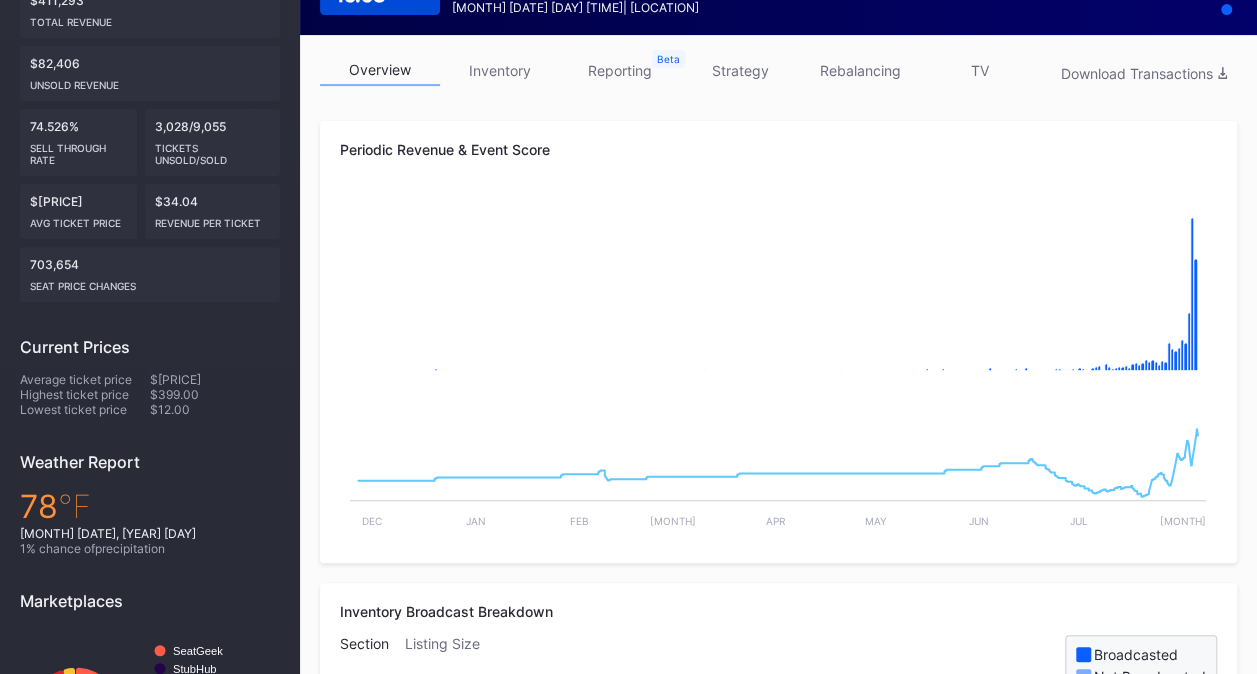 scroll, scrollTop: 264, scrollLeft: 0, axis: vertical 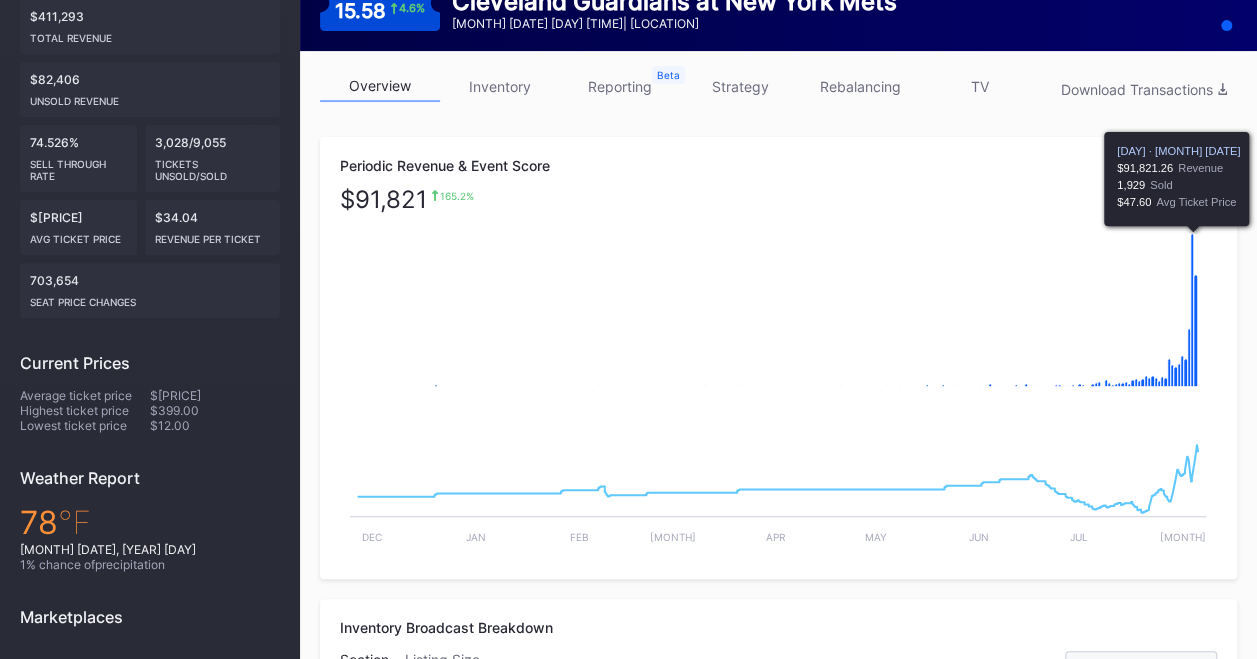 click 